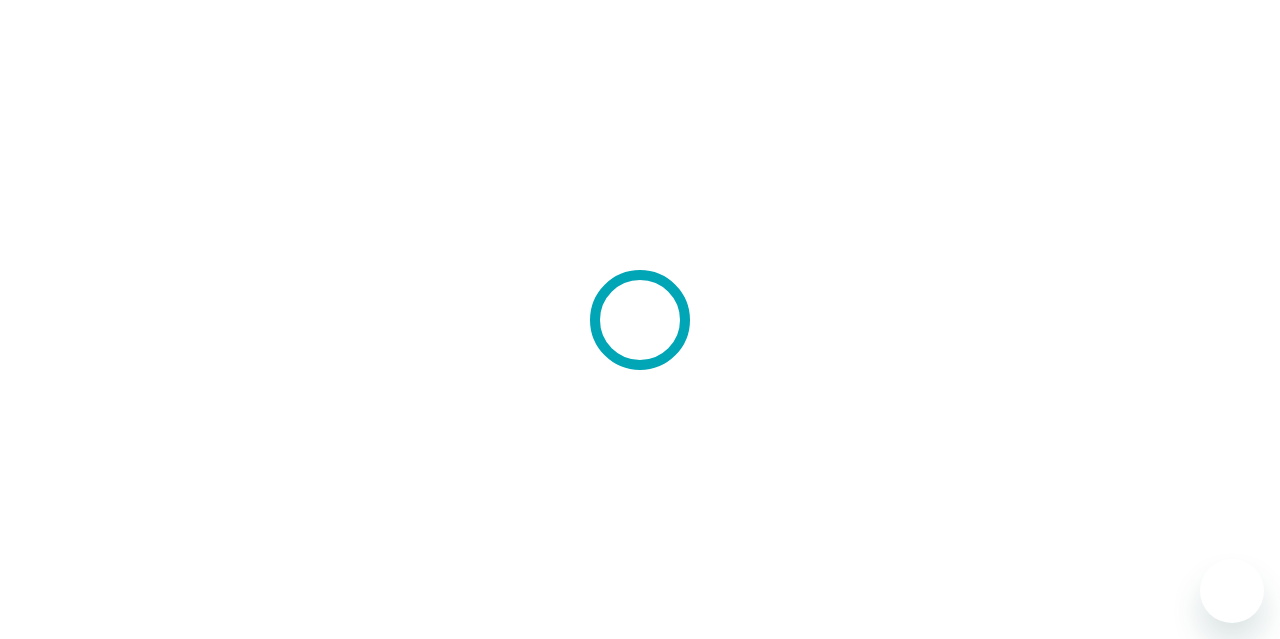 scroll, scrollTop: 0, scrollLeft: 0, axis: both 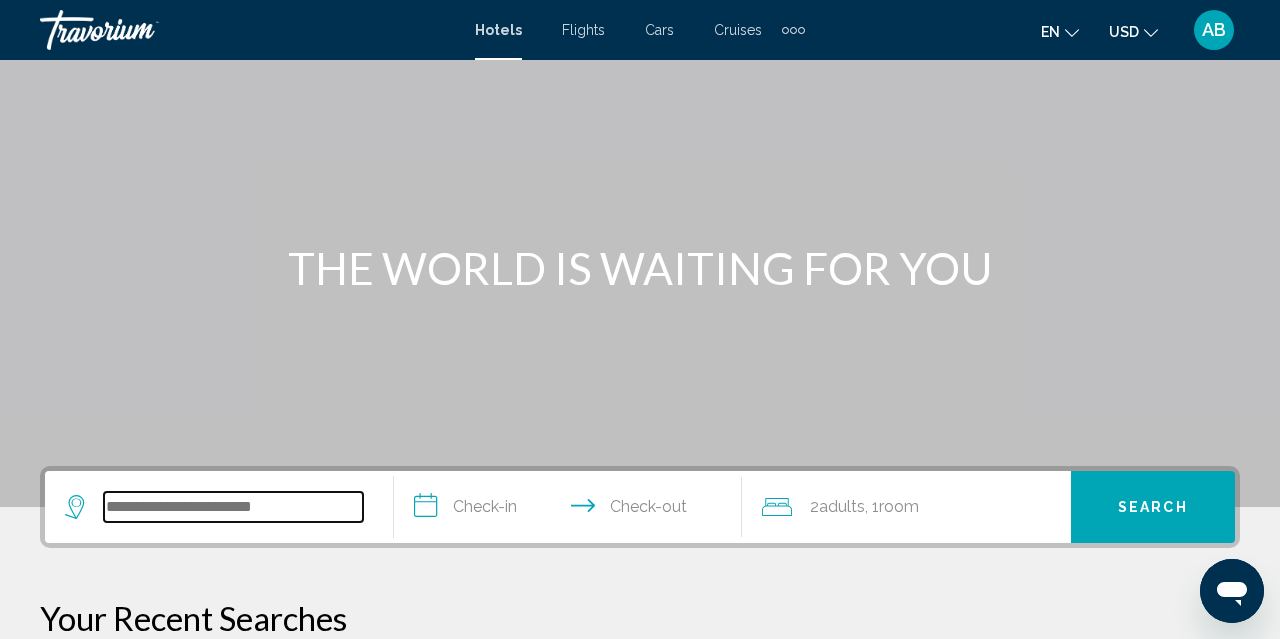 click at bounding box center [233, 507] 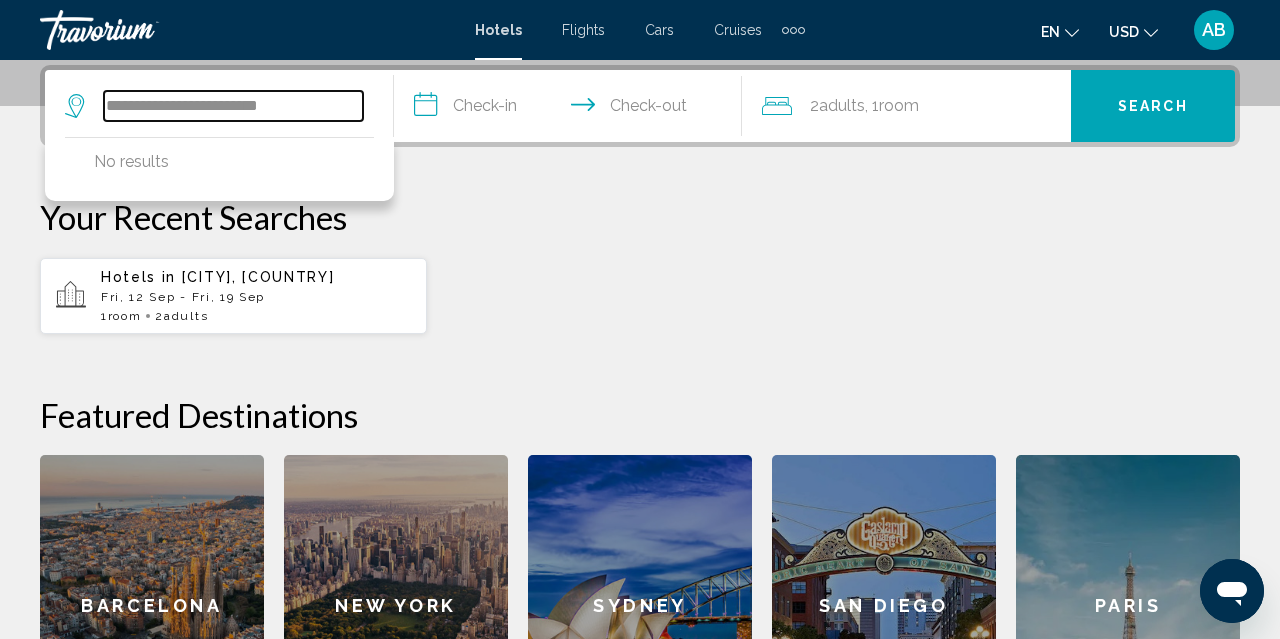 type on "**********" 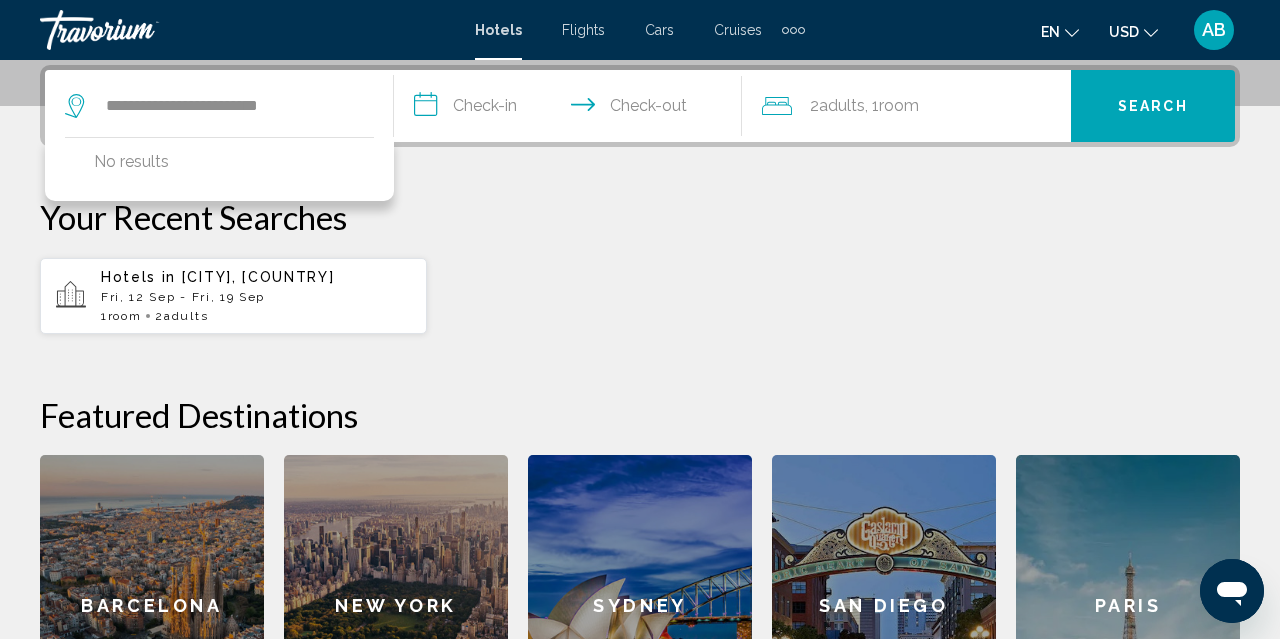 click on "Search" at bounding box center (1153, 106) 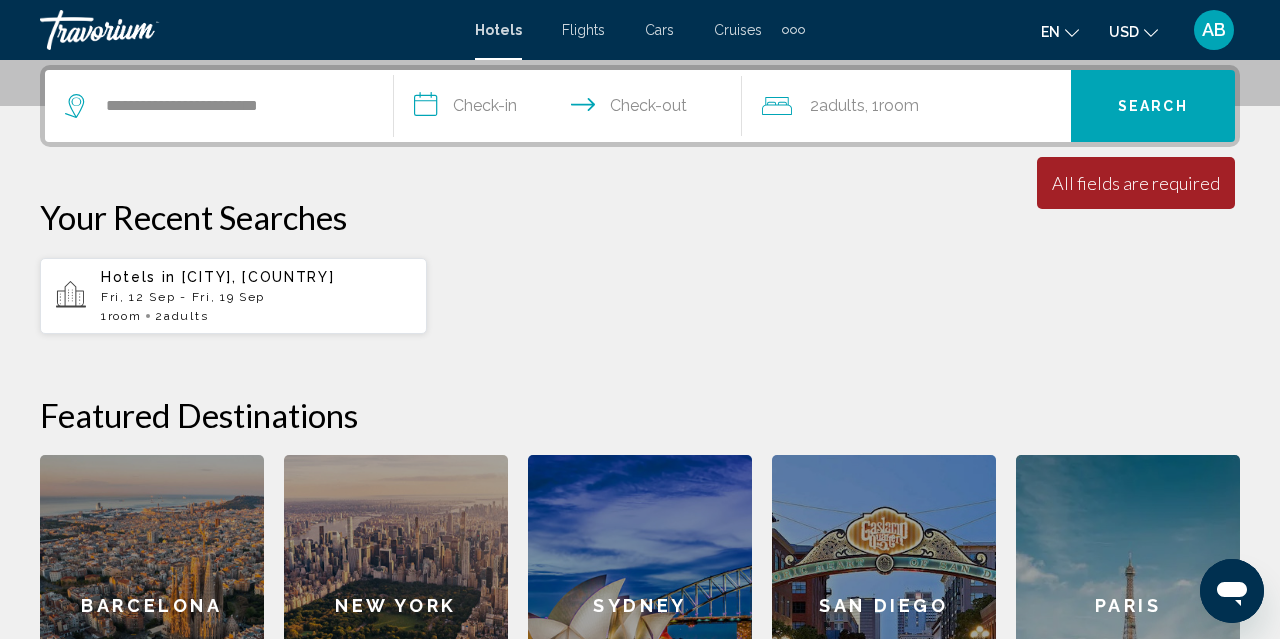 click on "**********" at bounding box center [572, 109] 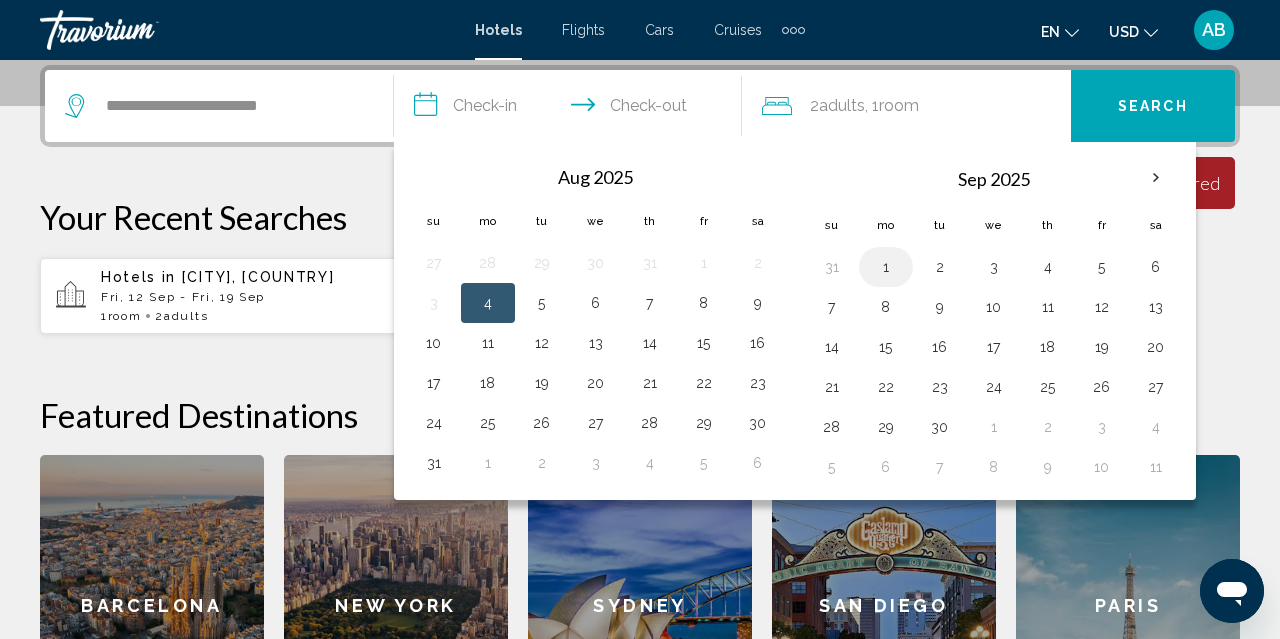 click on "1" at bounding box center (886, 267) 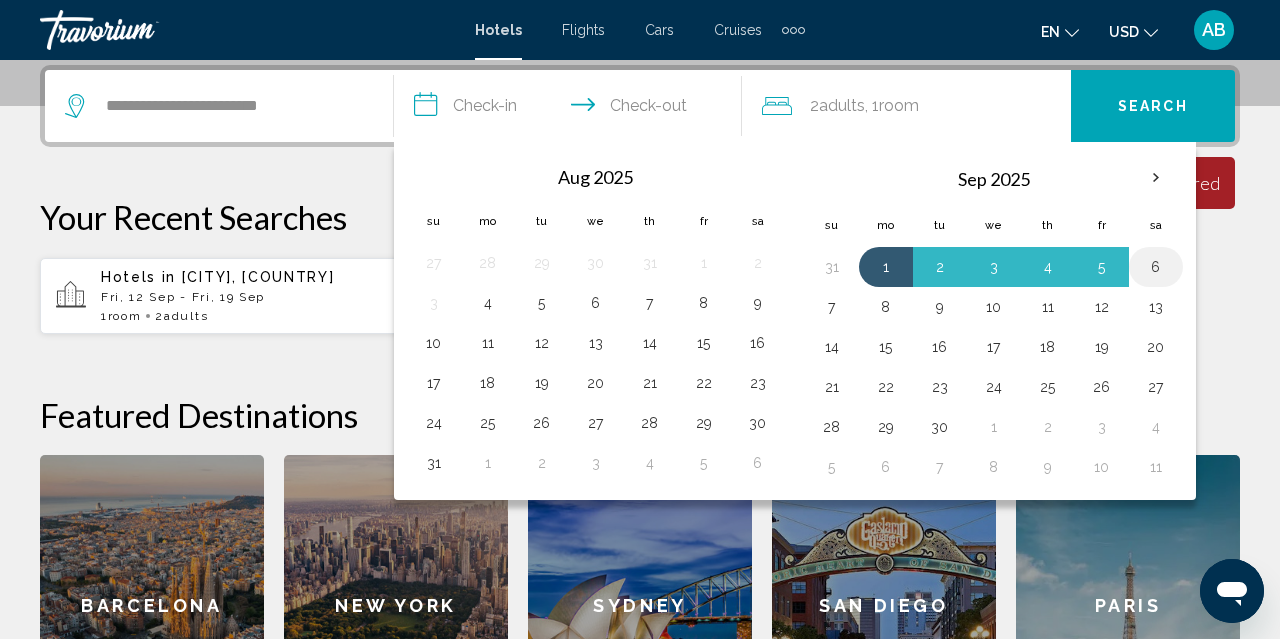 click on "6" at bounding box center (1156, 267) 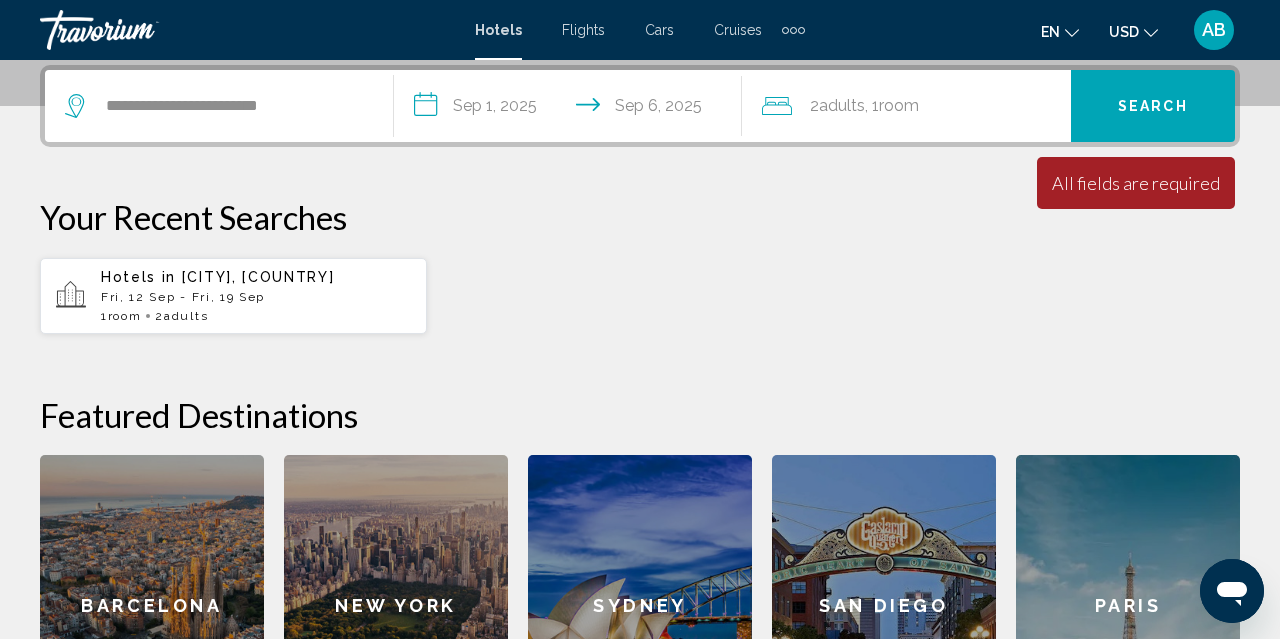 click on "2  Adult Adults , 1  Room rooms" 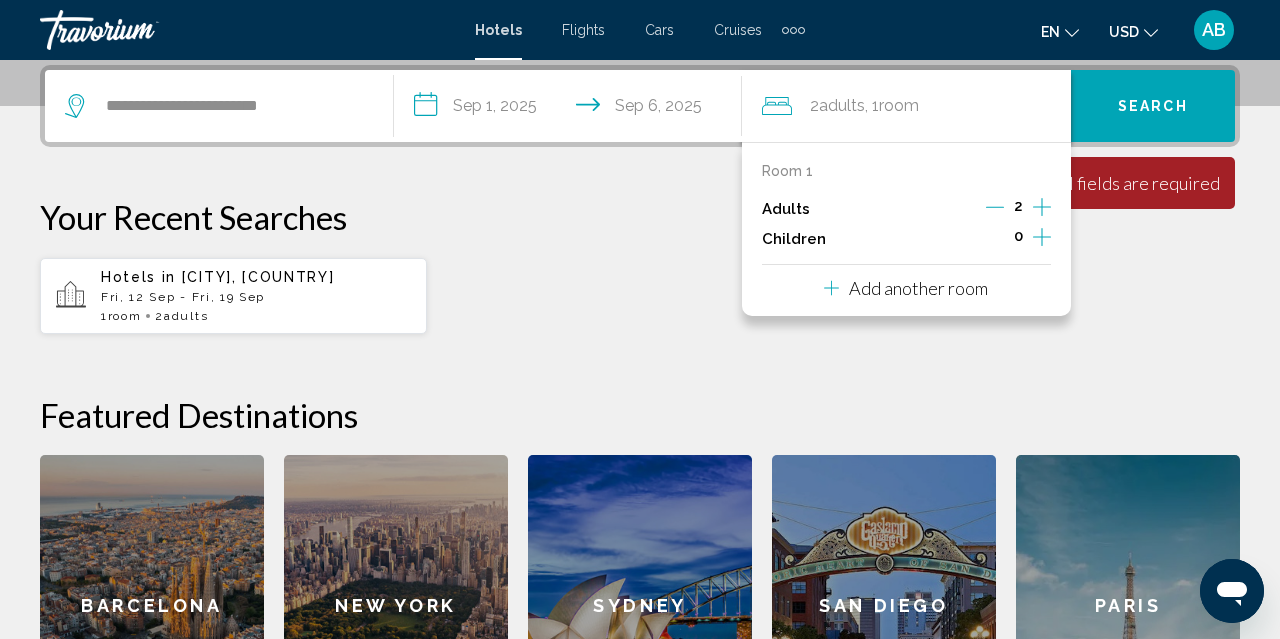 click on "2  Adult Adults , 1  Room rooms" 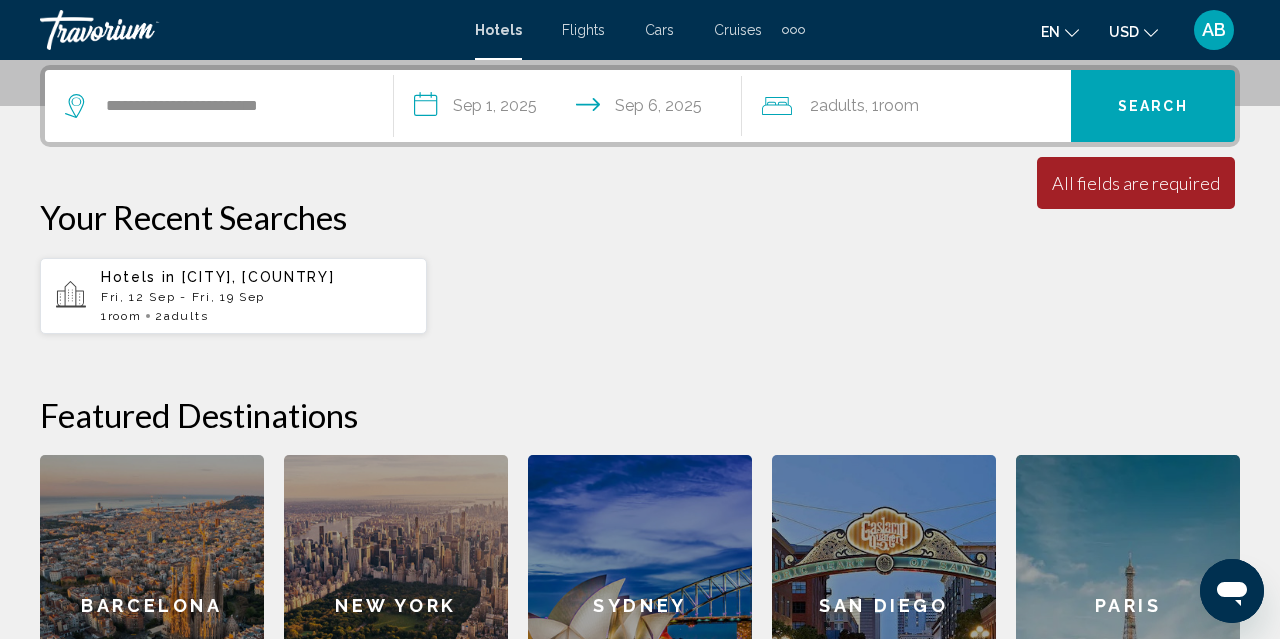click on "2  Adult Adults , 1  Room rooms" 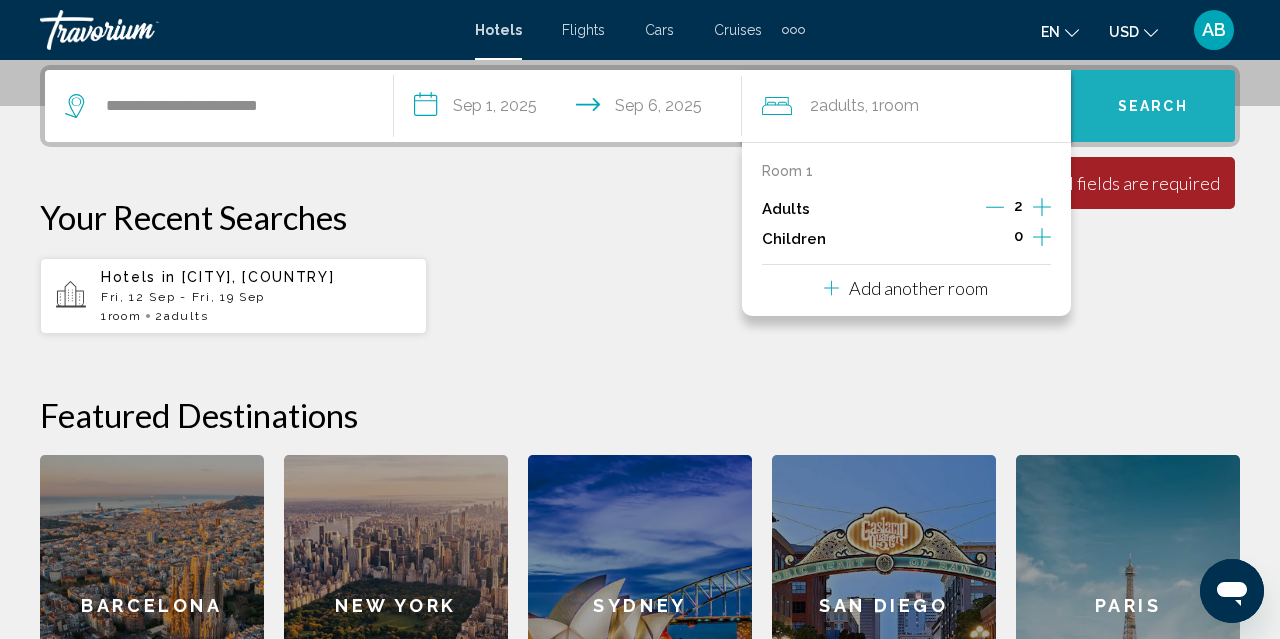 click on "Search" at bounding box center [1153, 107] 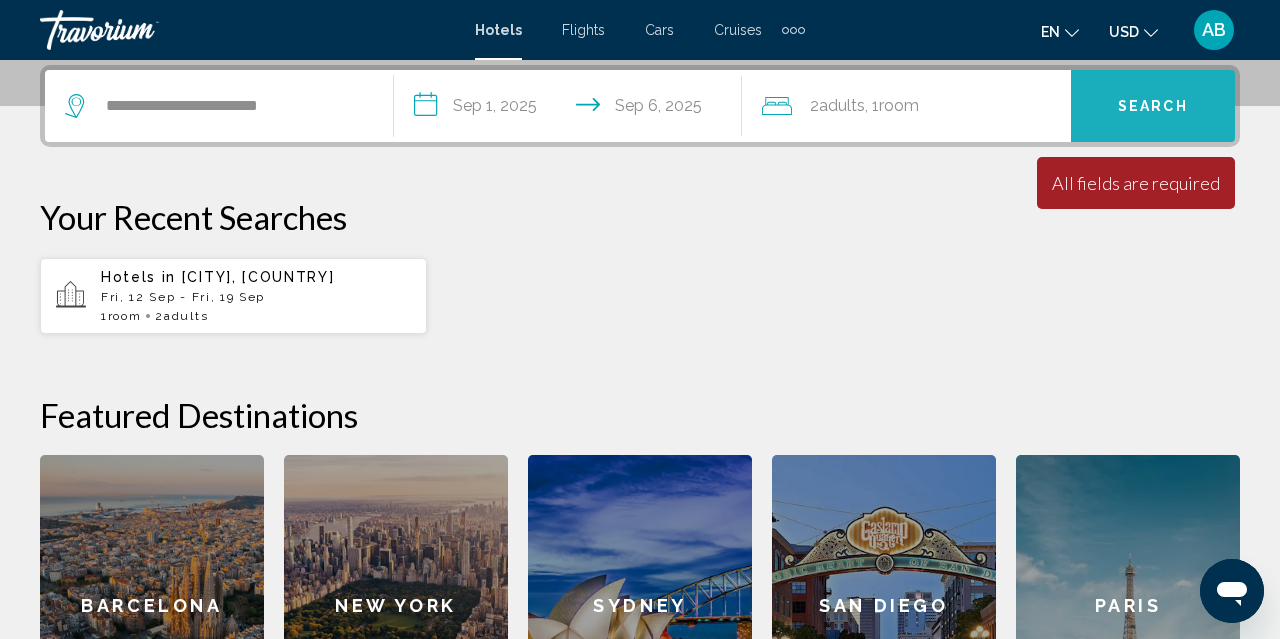 click on "Search" at bounding box center (1153, 107) 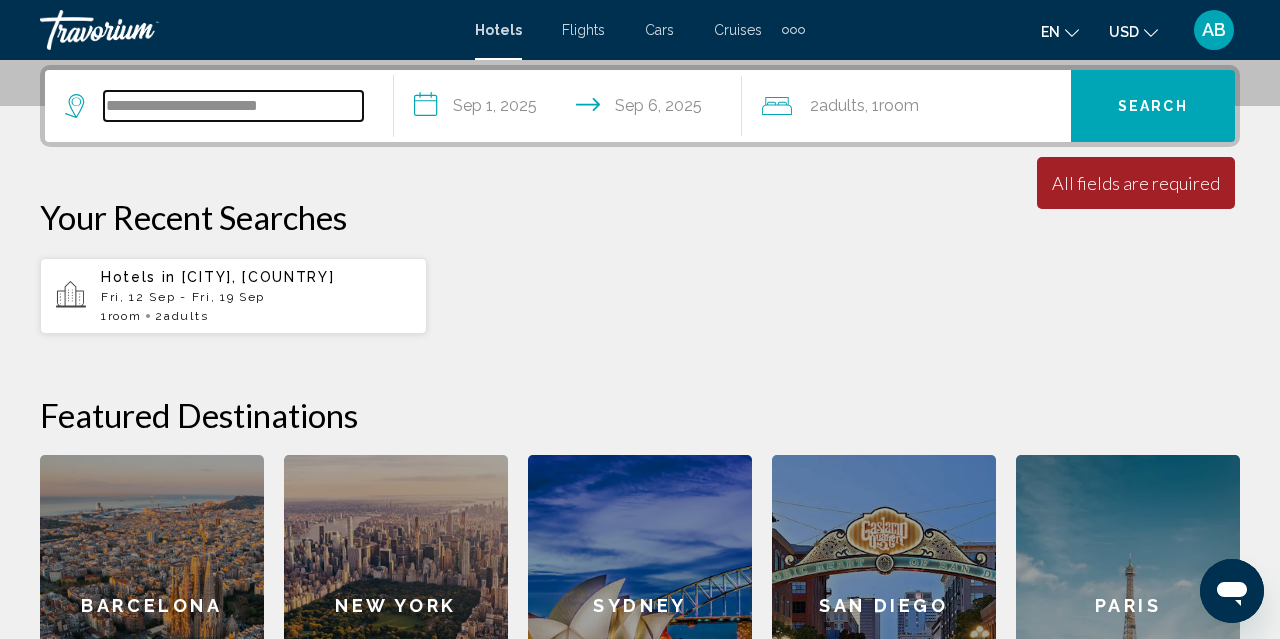 click on "**********" at bounding box center (233, 106) 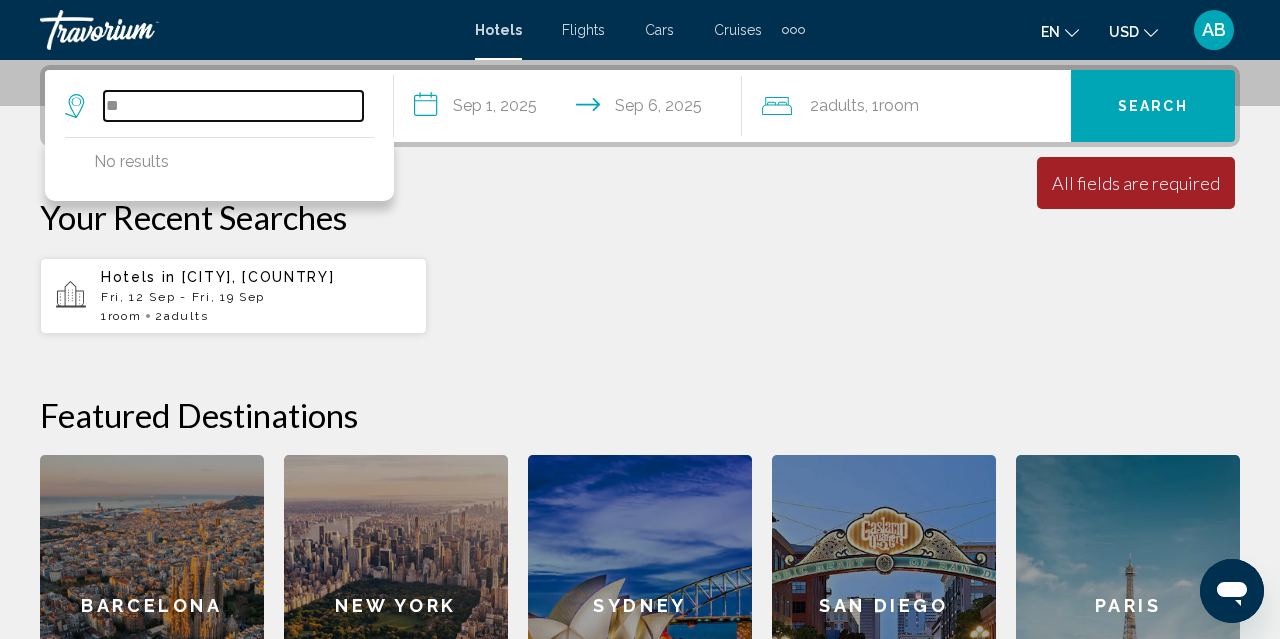type on "*" 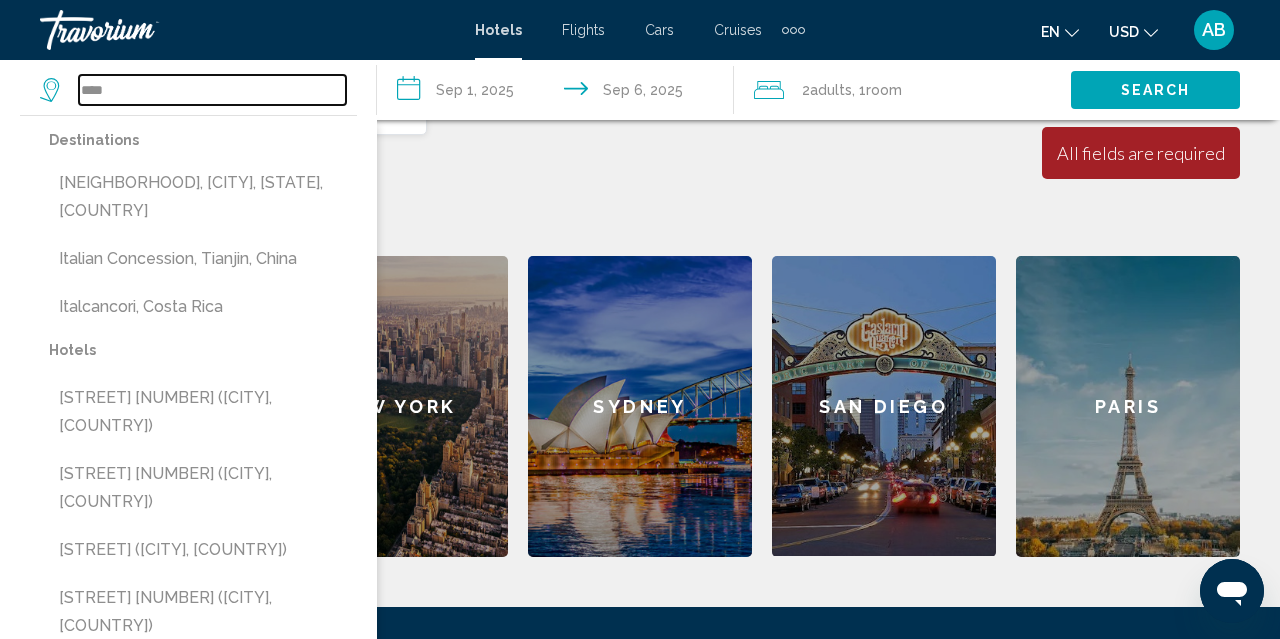 scroll, scrollTop: 697, scrollLeft: 0, axis: vertical 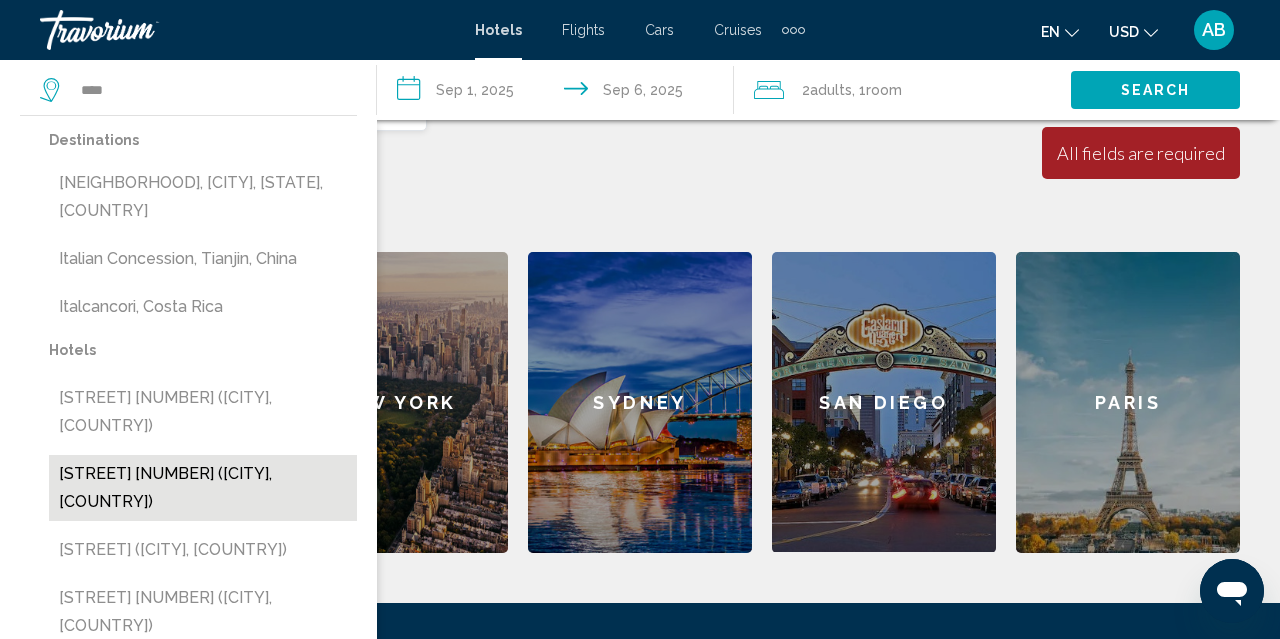 click on "Italianway Volta 20 (Milan, IT)" at bounding box center (203, 488) 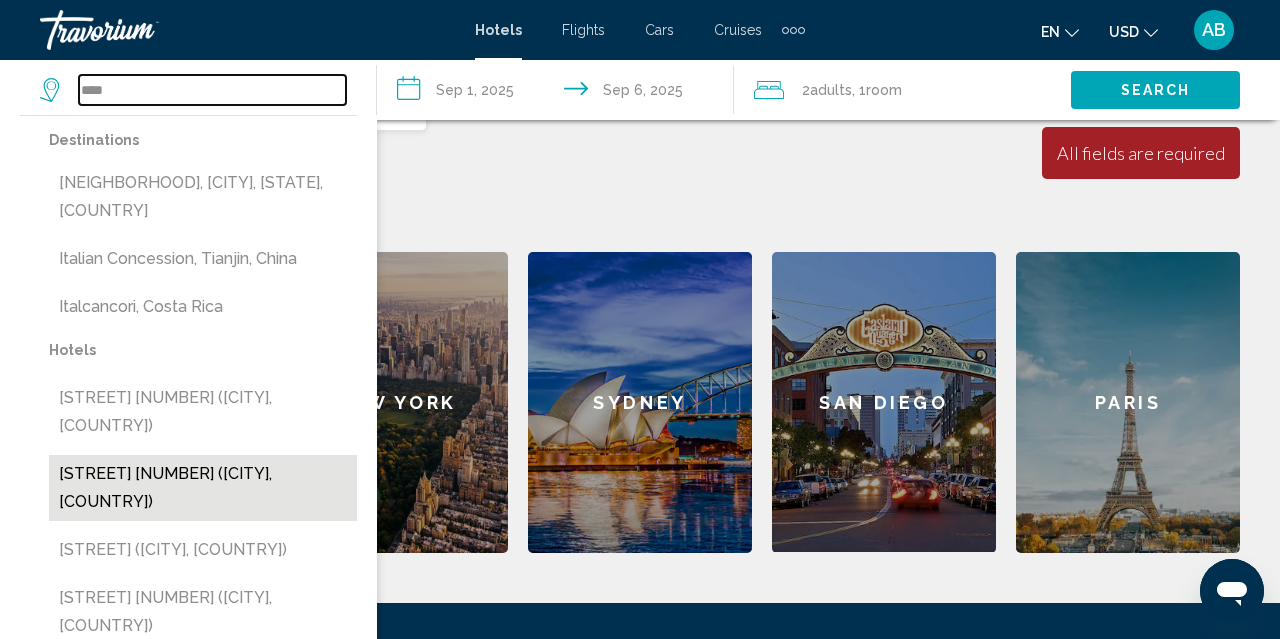 type on "**********" 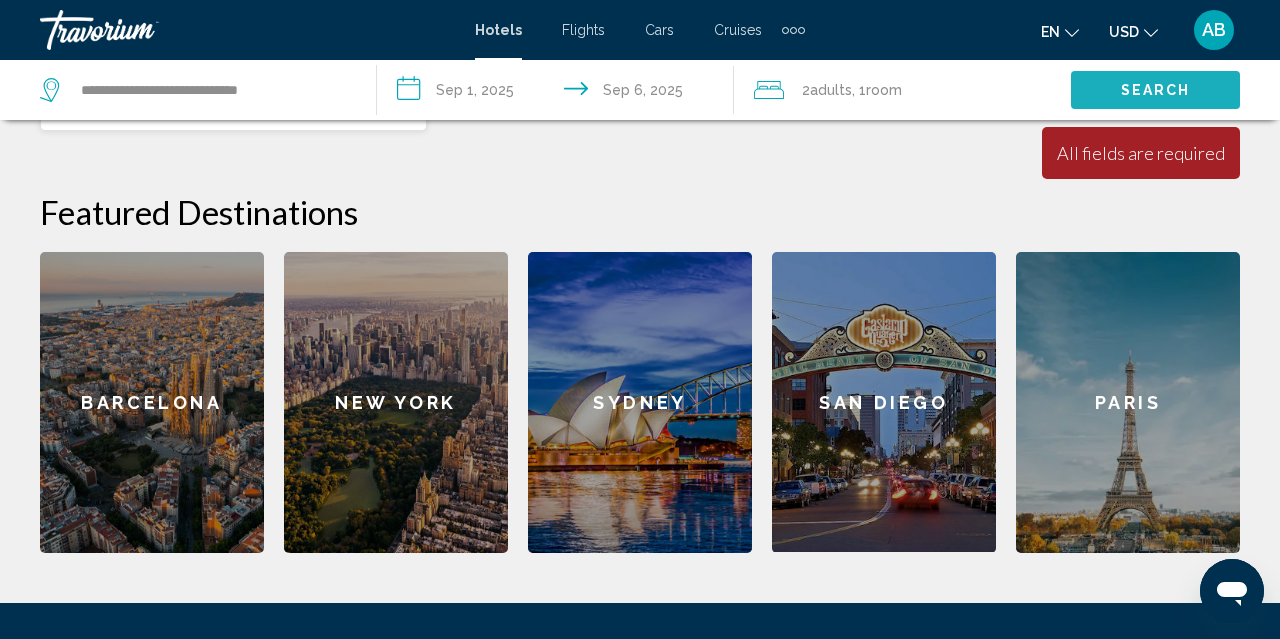 click on "Search" at bounding box center (1155, 89) 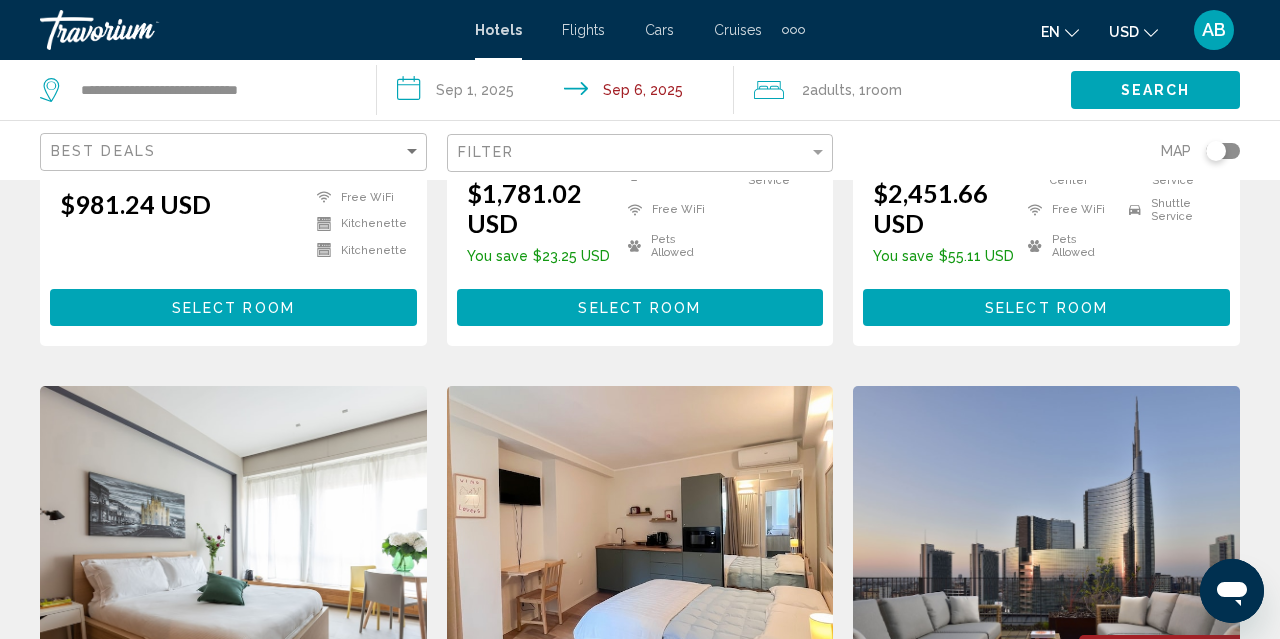 scroll, scrollTop: 1984, scrollLeft: 0, axis: vertical 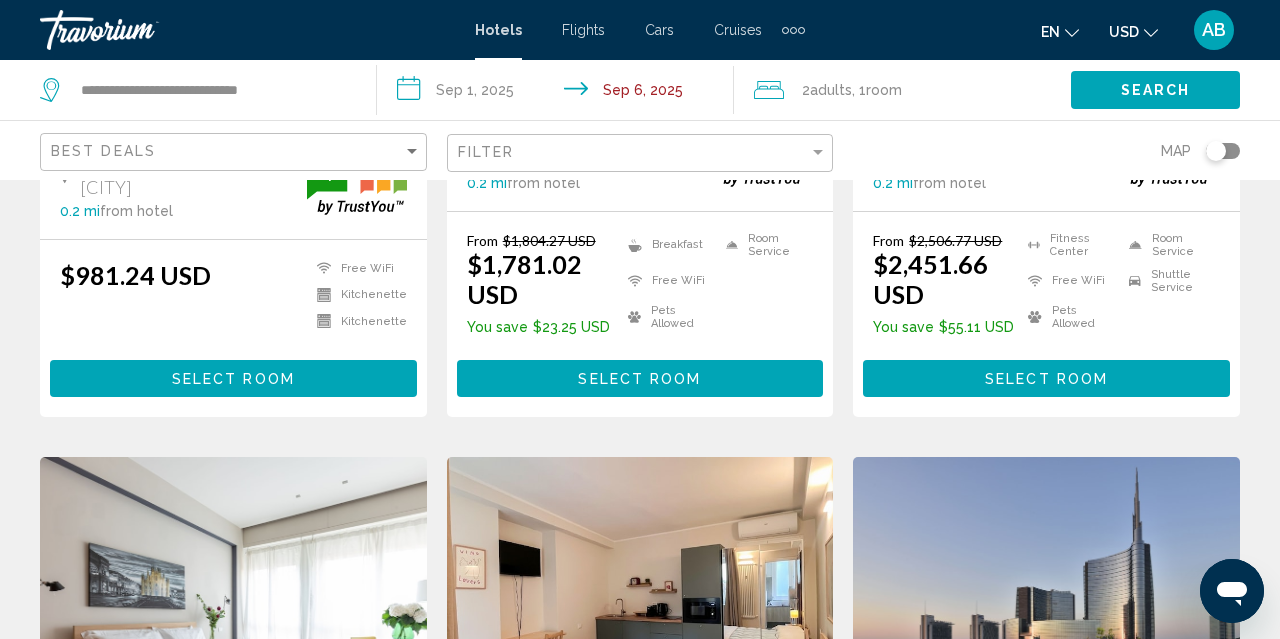 click on "Hotels" at bounding box center (498, 30) 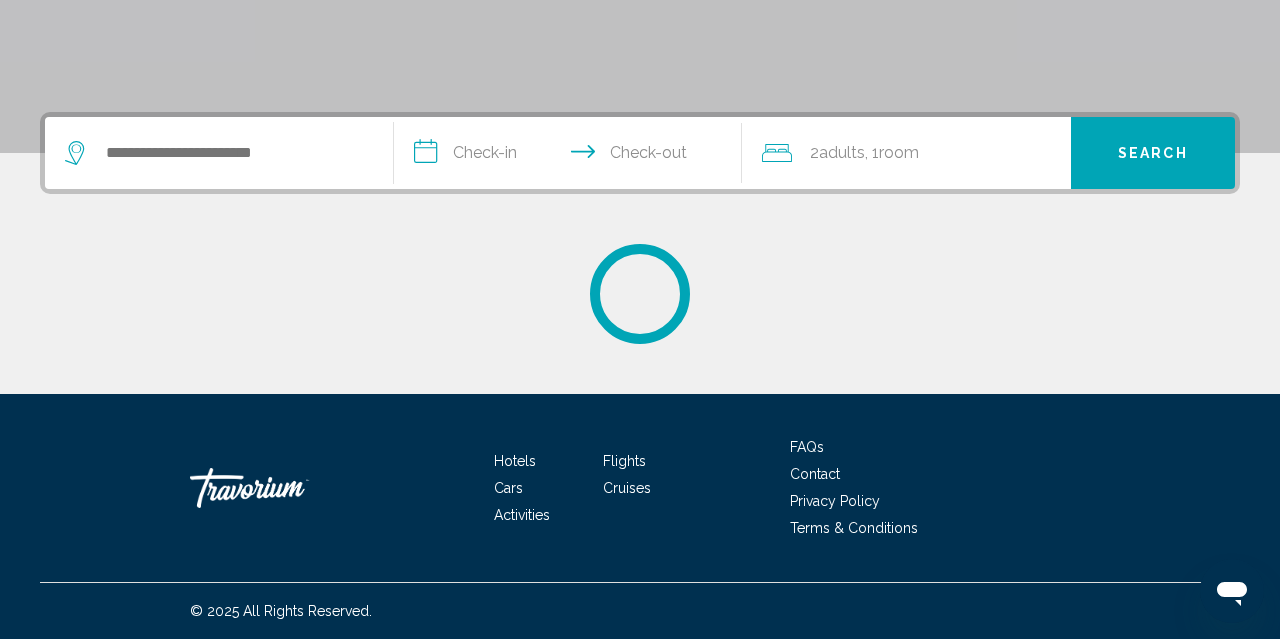 scroll, scrollTop: 0, scrollLeft: 0, axis: both 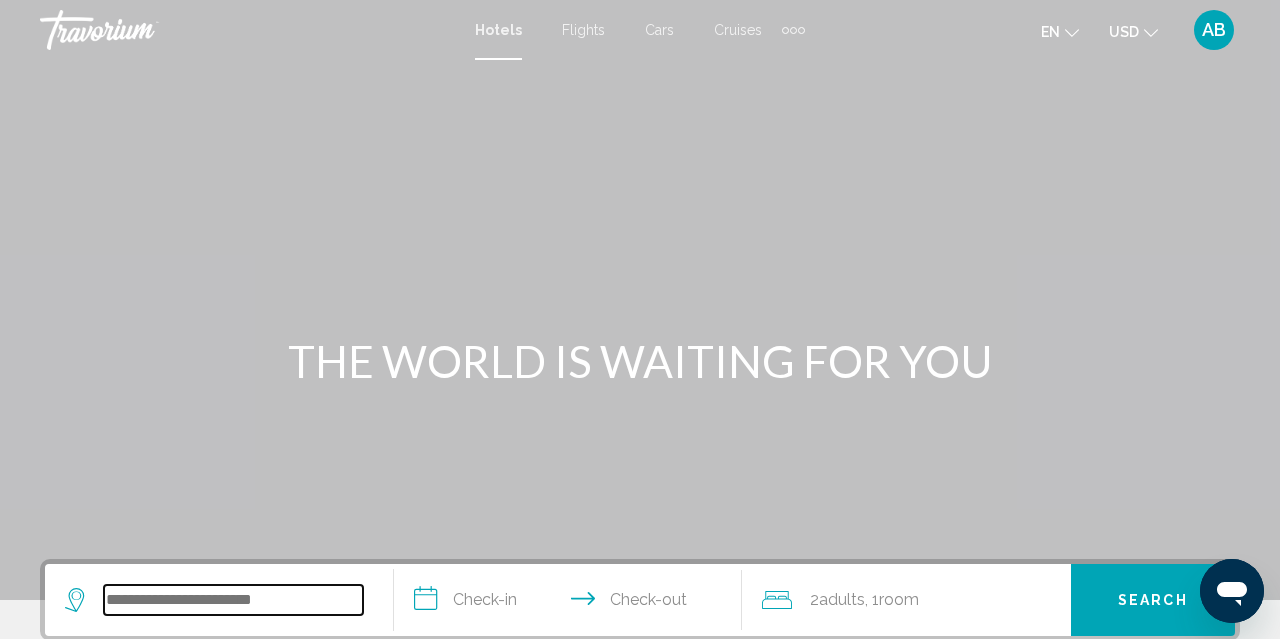 click at bounding box center [233, 600] 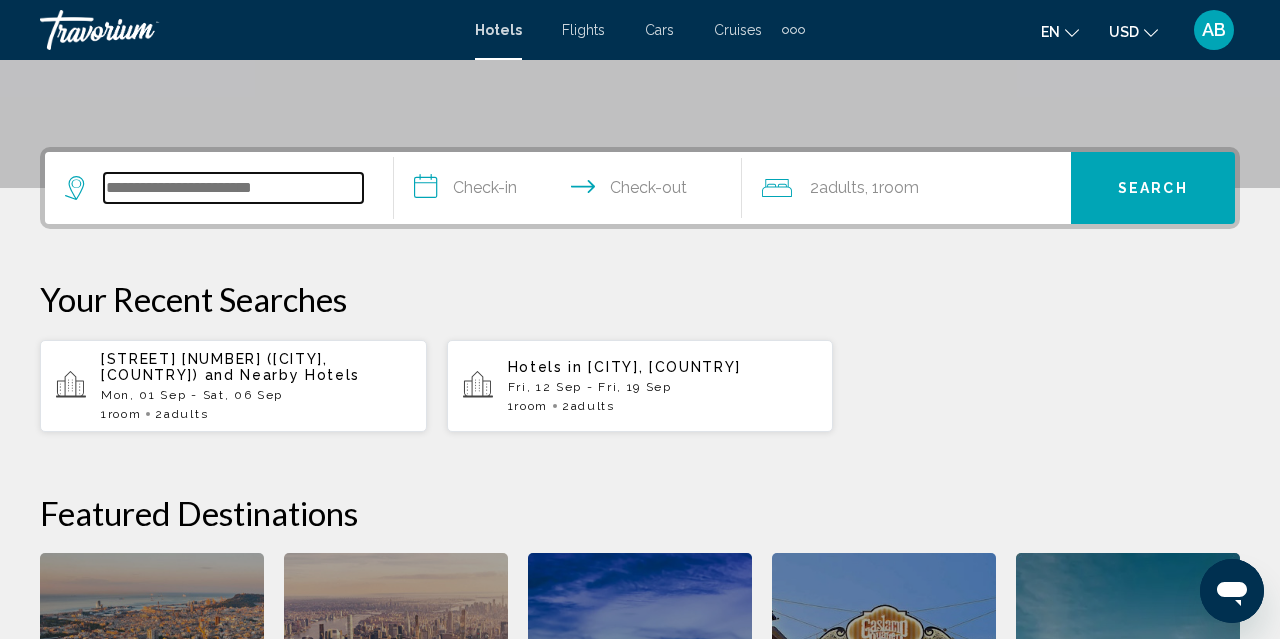 scroll, scrollTop: 494, scrollLeft: 0, axis: vertical 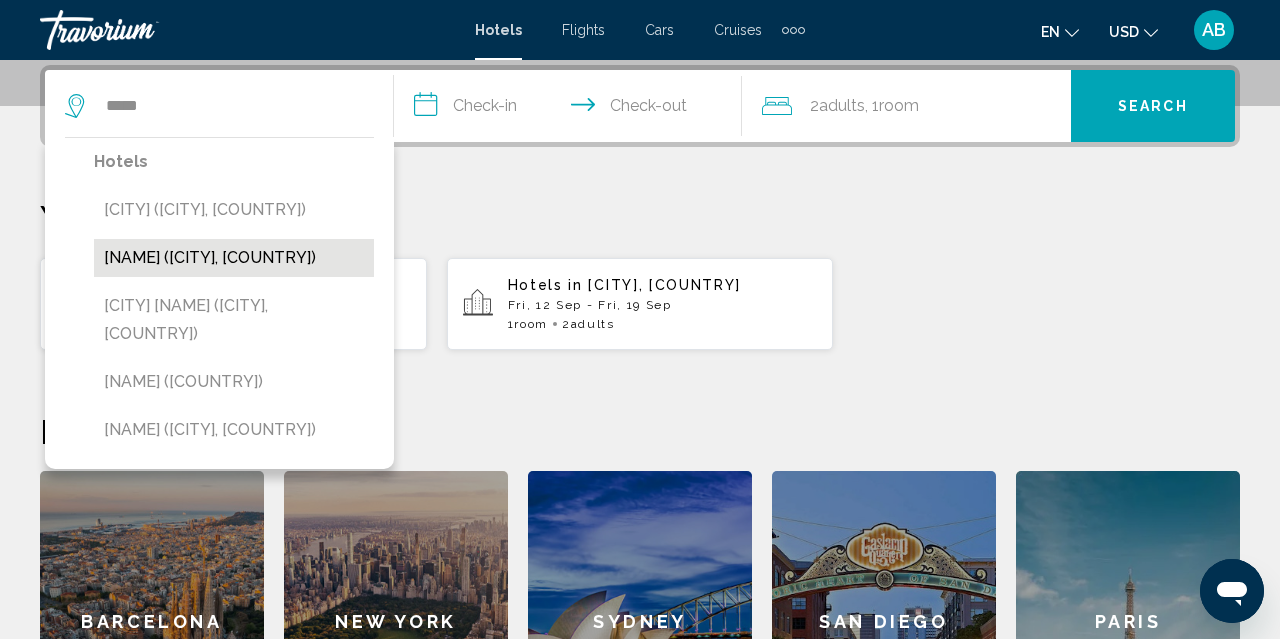 click on "Avana Mare Hotel (Rimini, IT)" at bounding box center [234, 258] 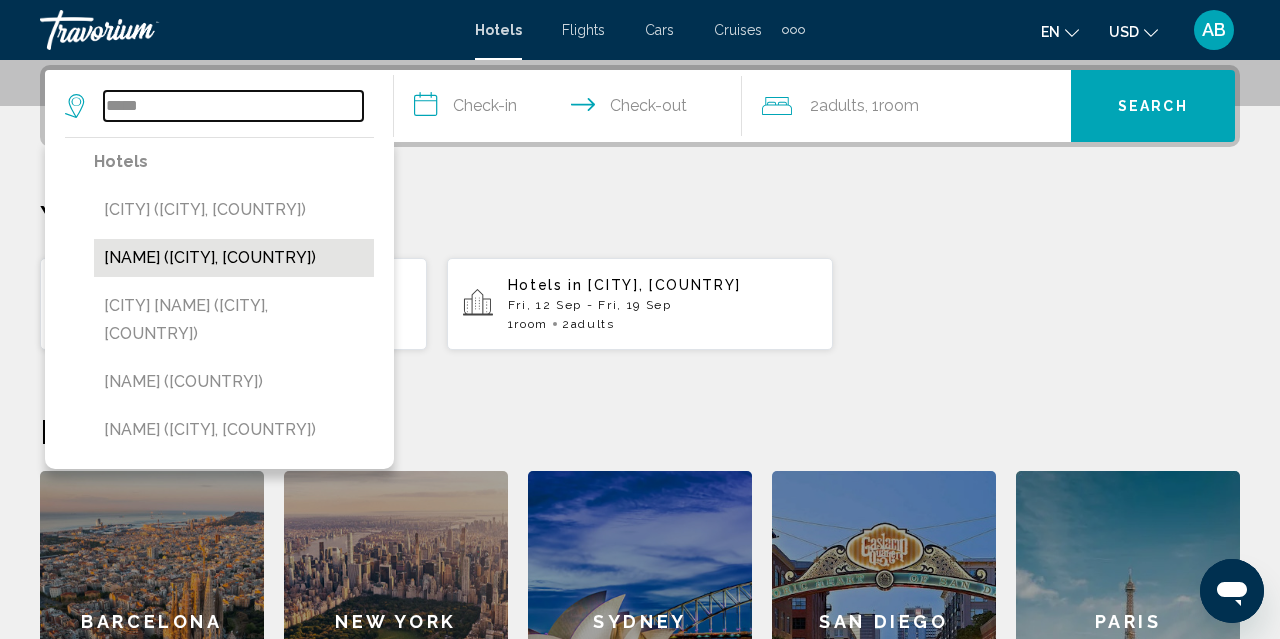 type on "**********" 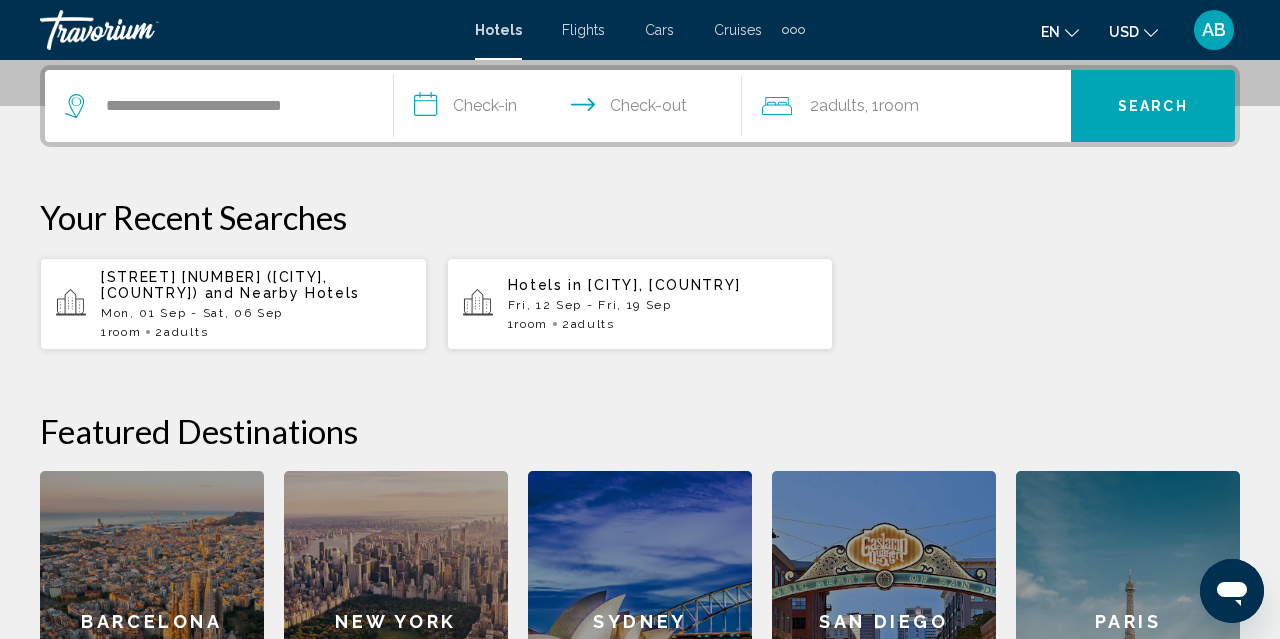 click on "Search" at bounding box center [1153, 106] 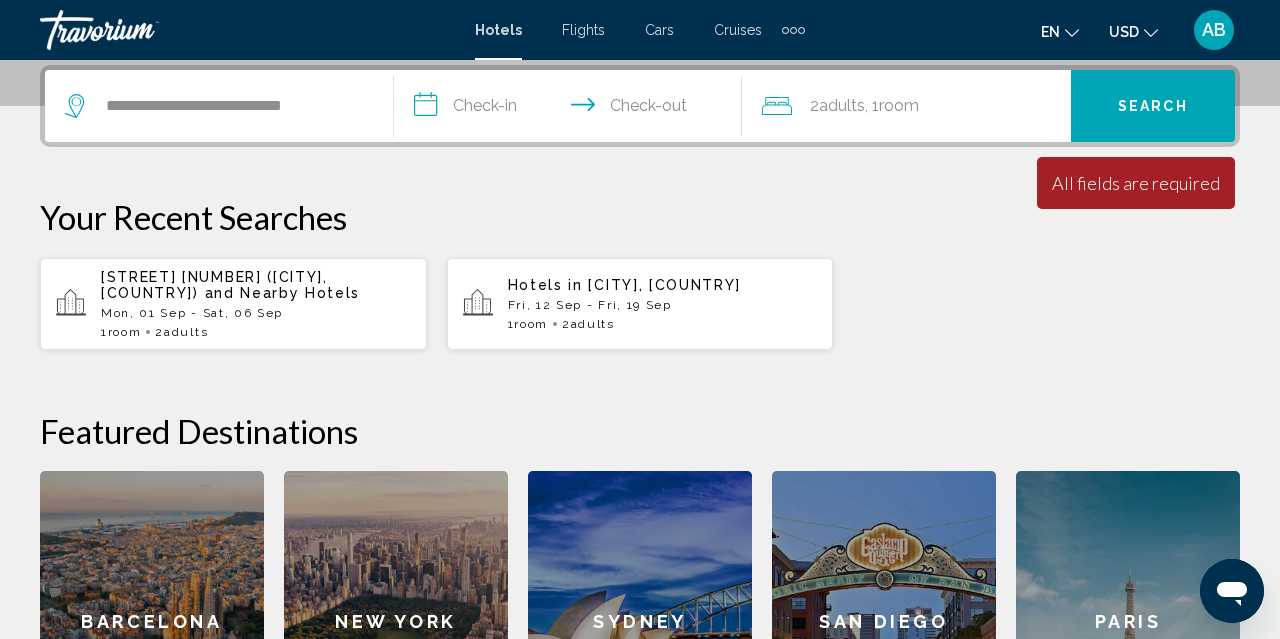 click on "**********" at bounding box center (572, 109) 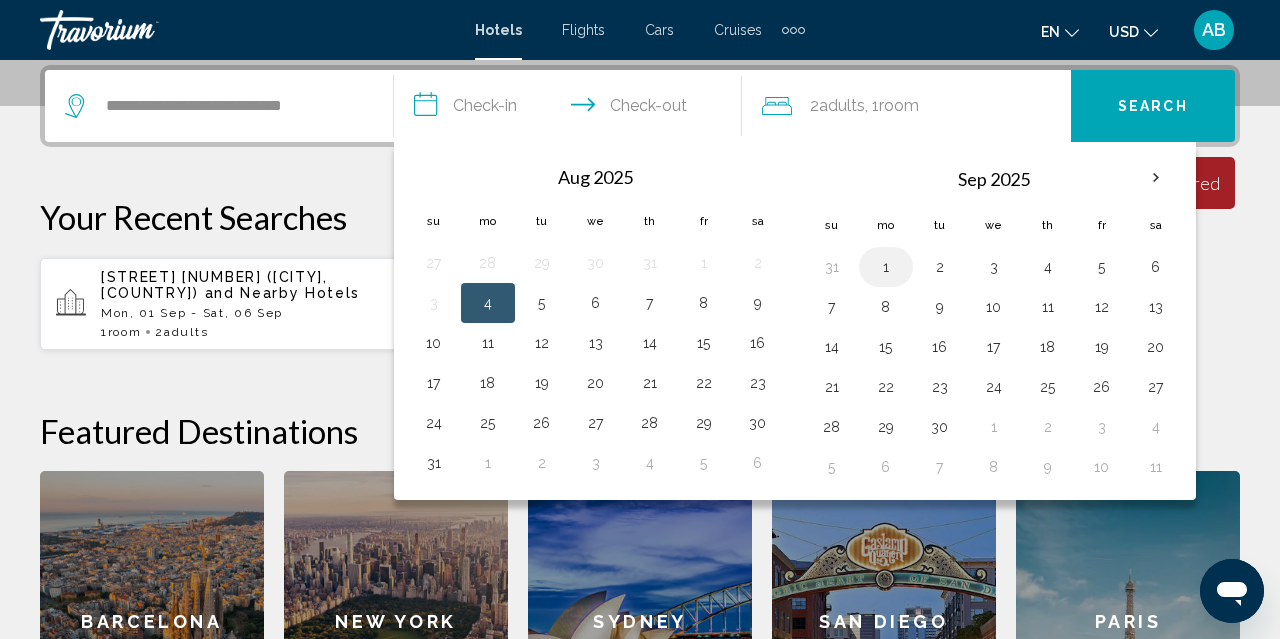 click on "1" at bounding box center (886, 267) 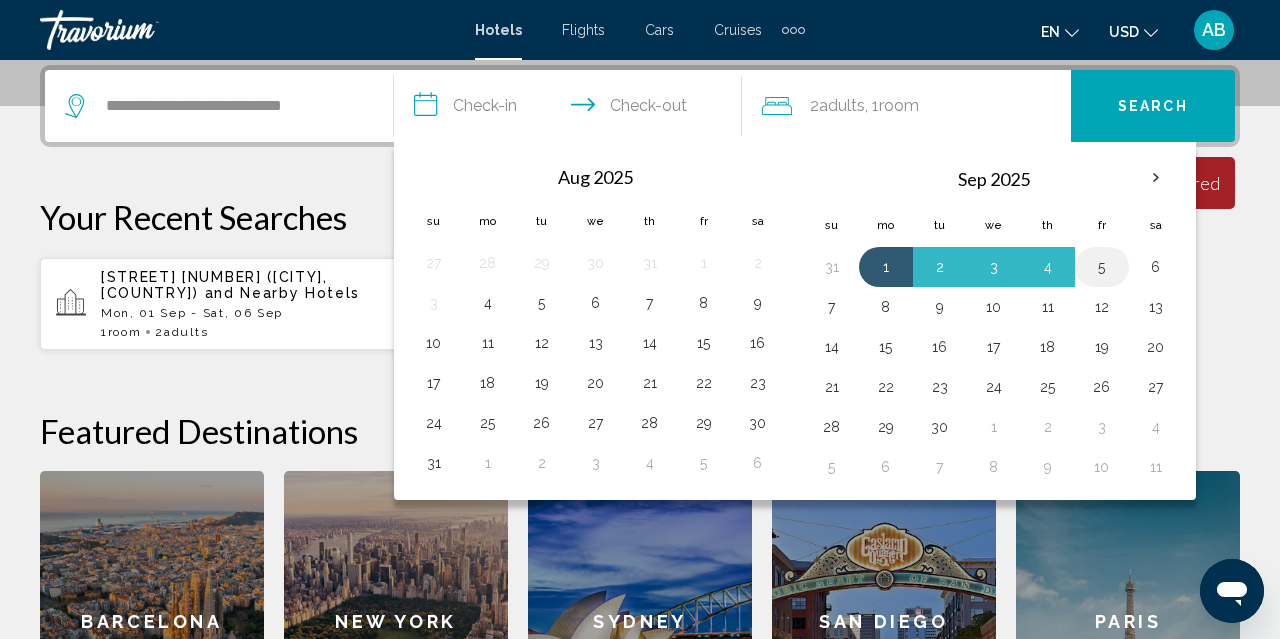 click on "5" at bounding box center (1102, 267) 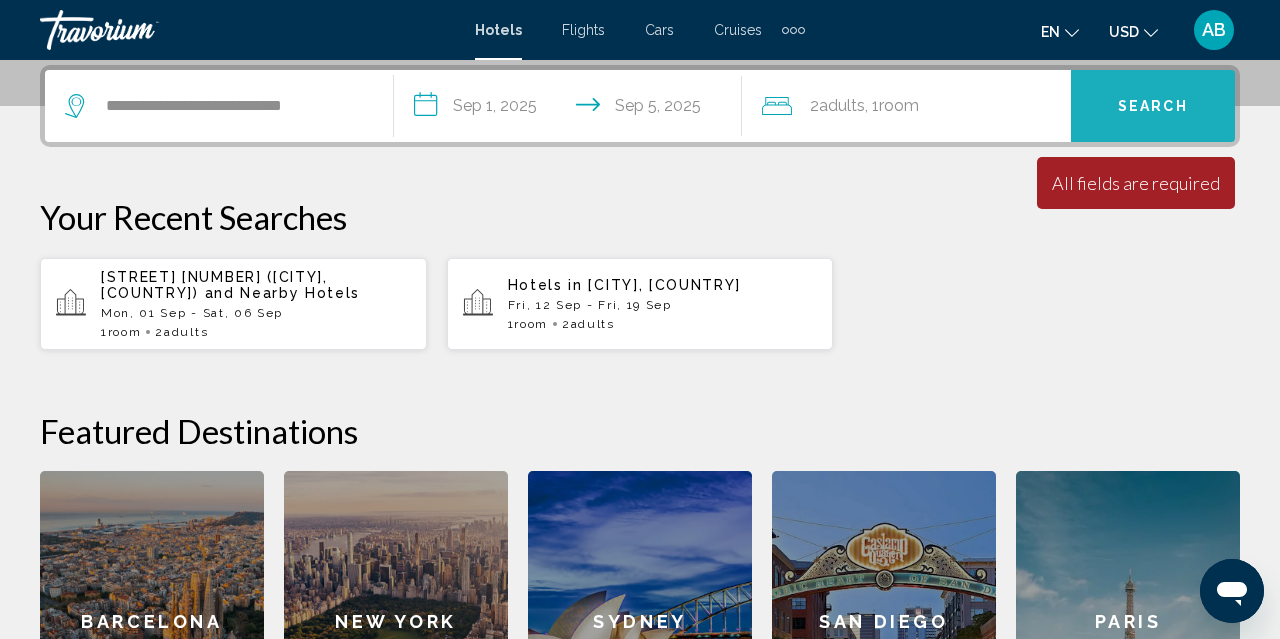 click on "Search" at bounding box center (1153, 107) 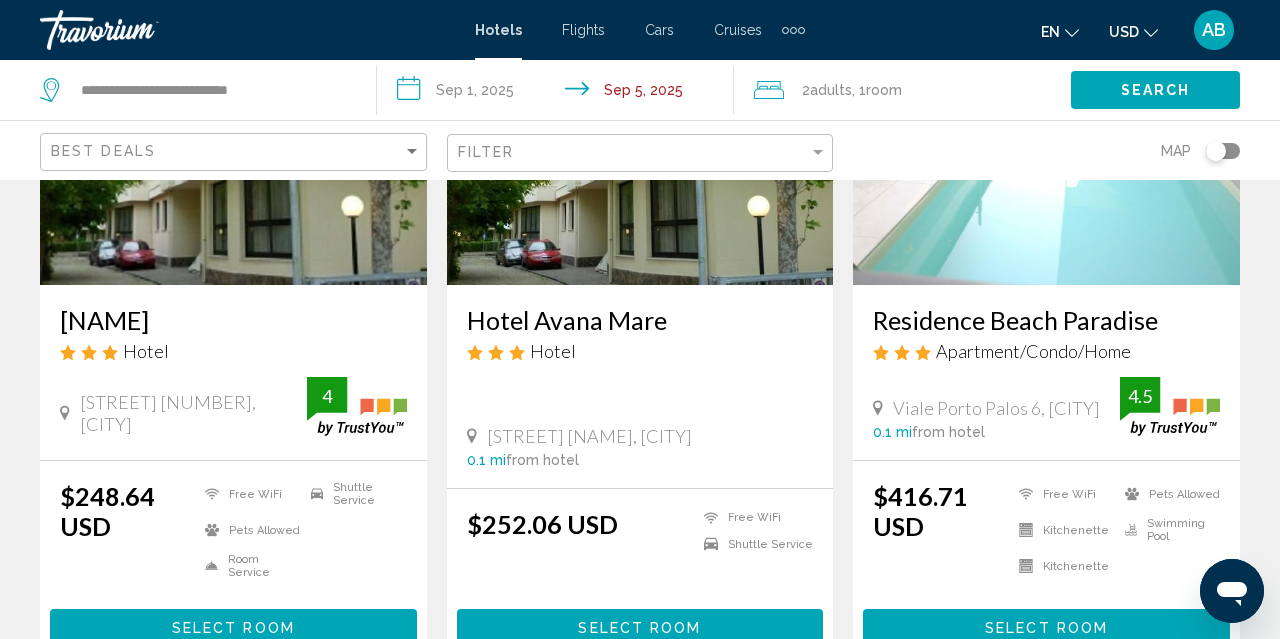 scroll, scrollTop: 287, scrollLeft: 0, axis: vertical 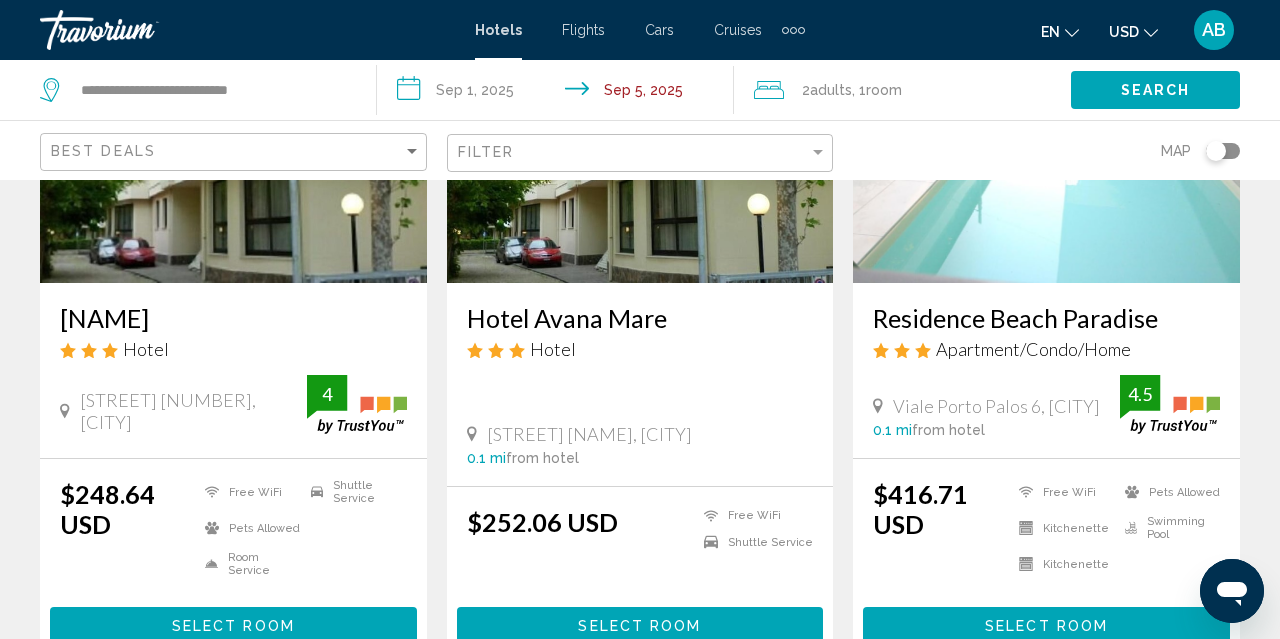 click at bounding box center [233, 123] 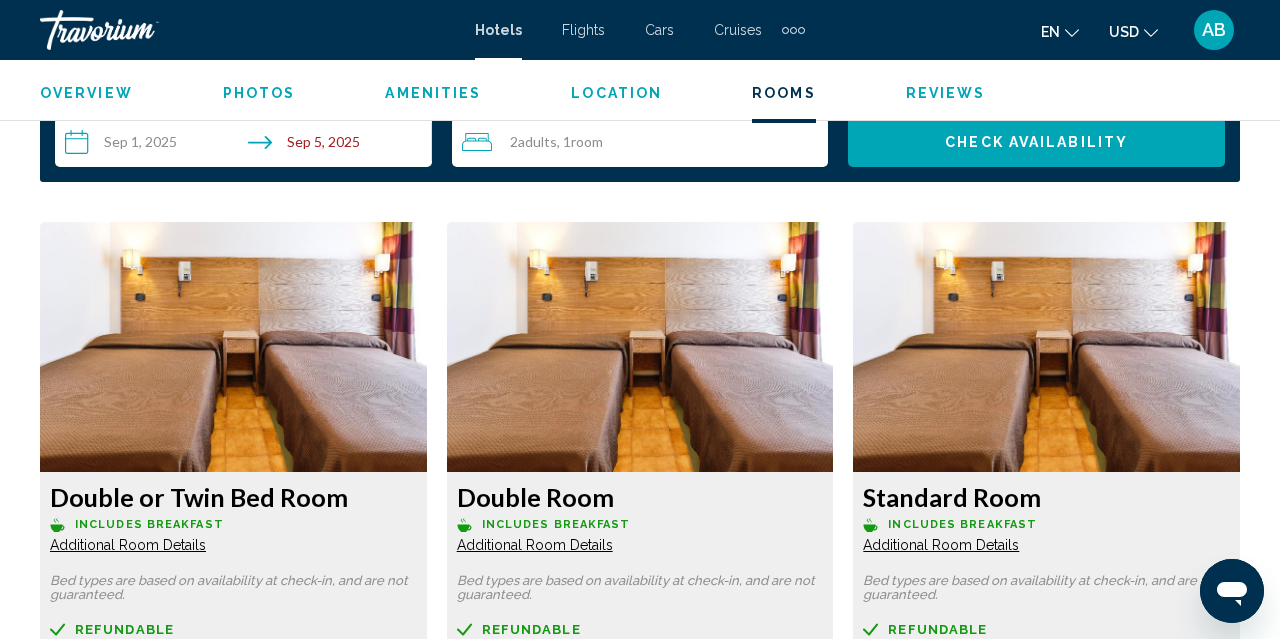 scroll, scrollTop: 2929, scrollLeft: 0, axis: vertical 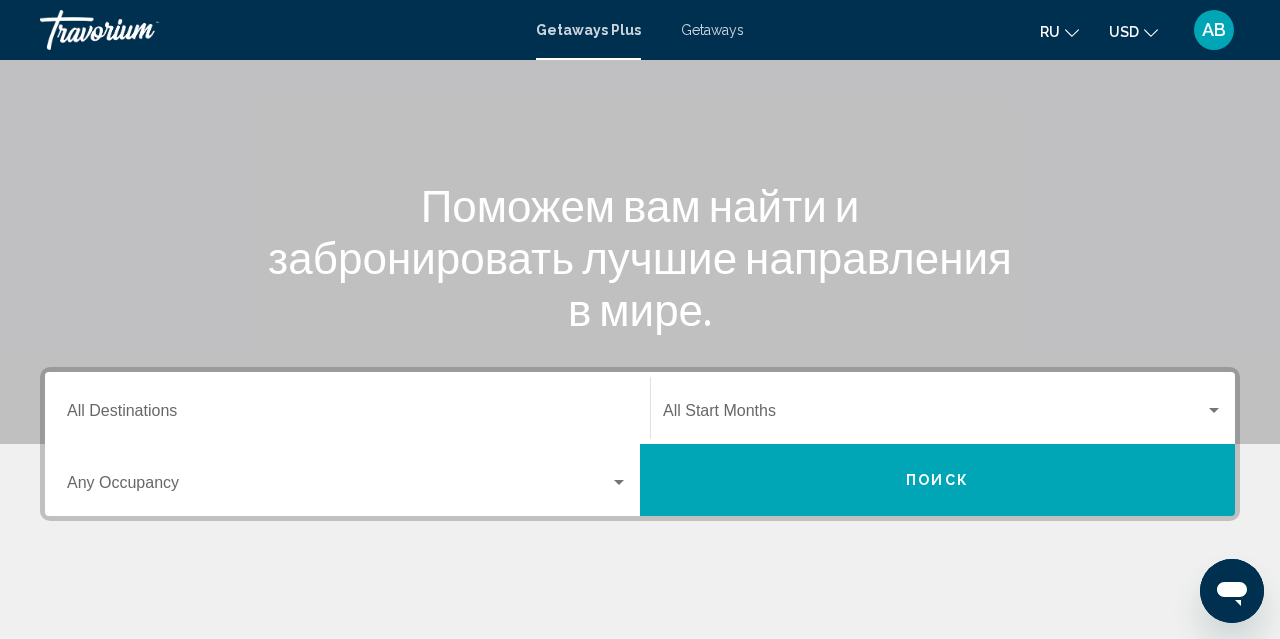click on "Destination All Destinations" at bounding box center [347, 408] 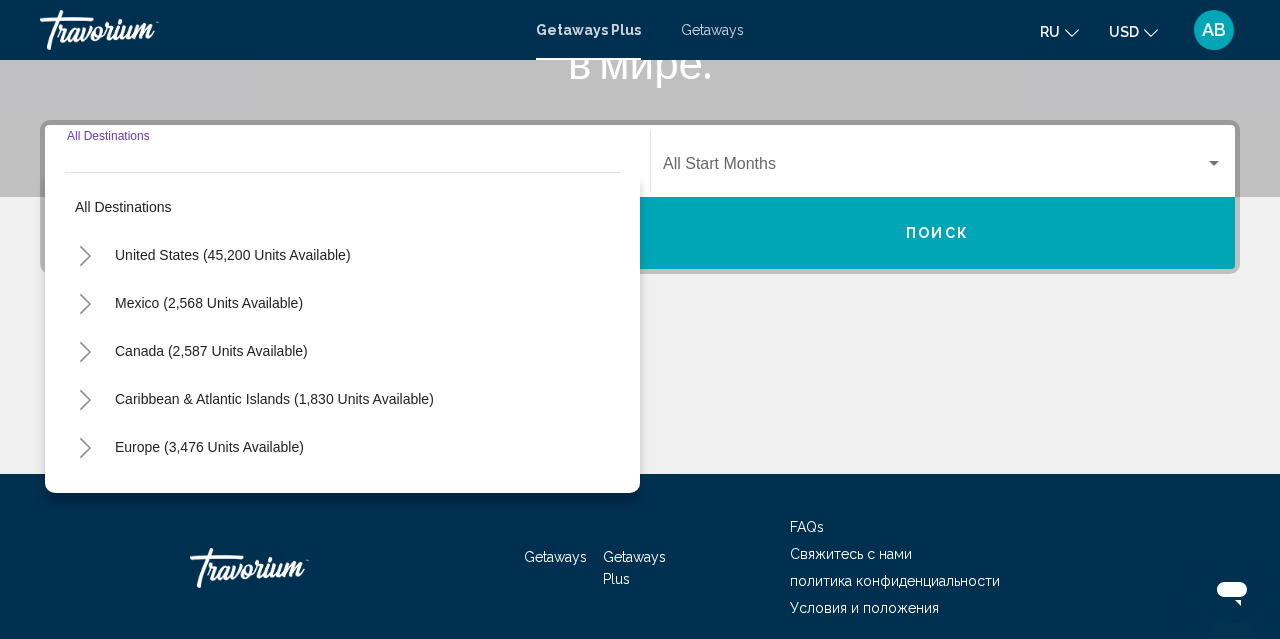 scroll, scrollTop: 458, scrollLeft: 0, axis: vertical 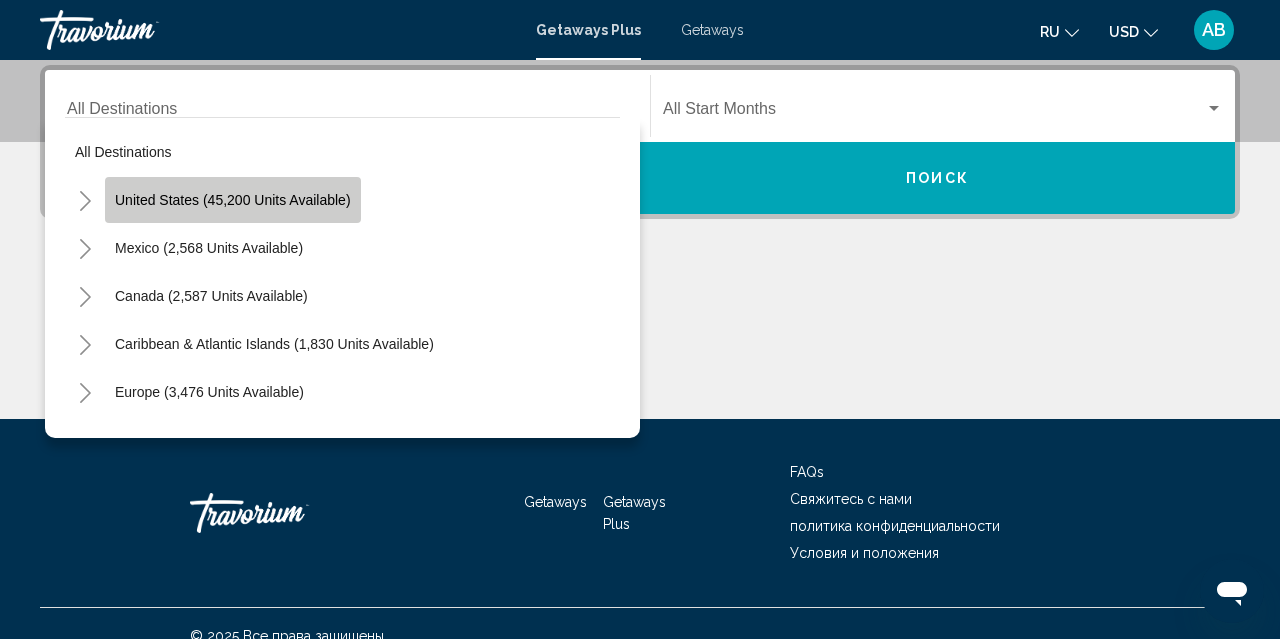 click on "United States (45,200 units available)" at bounding box center (209, 248) 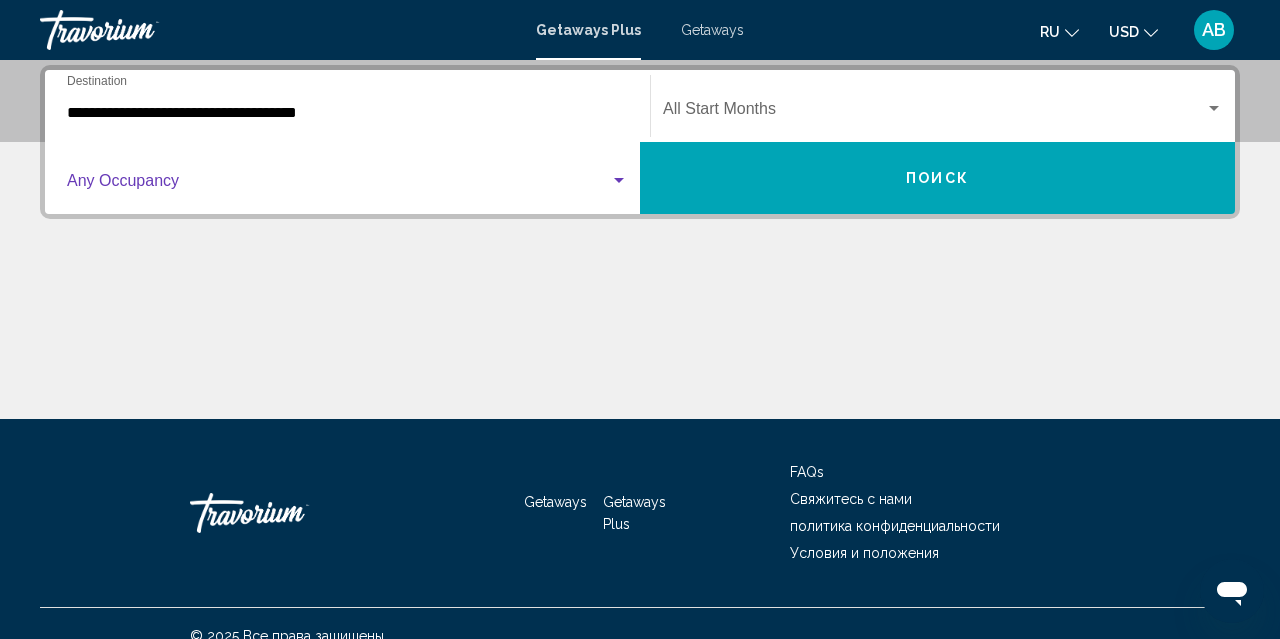 click at bounding box center [338, 185] 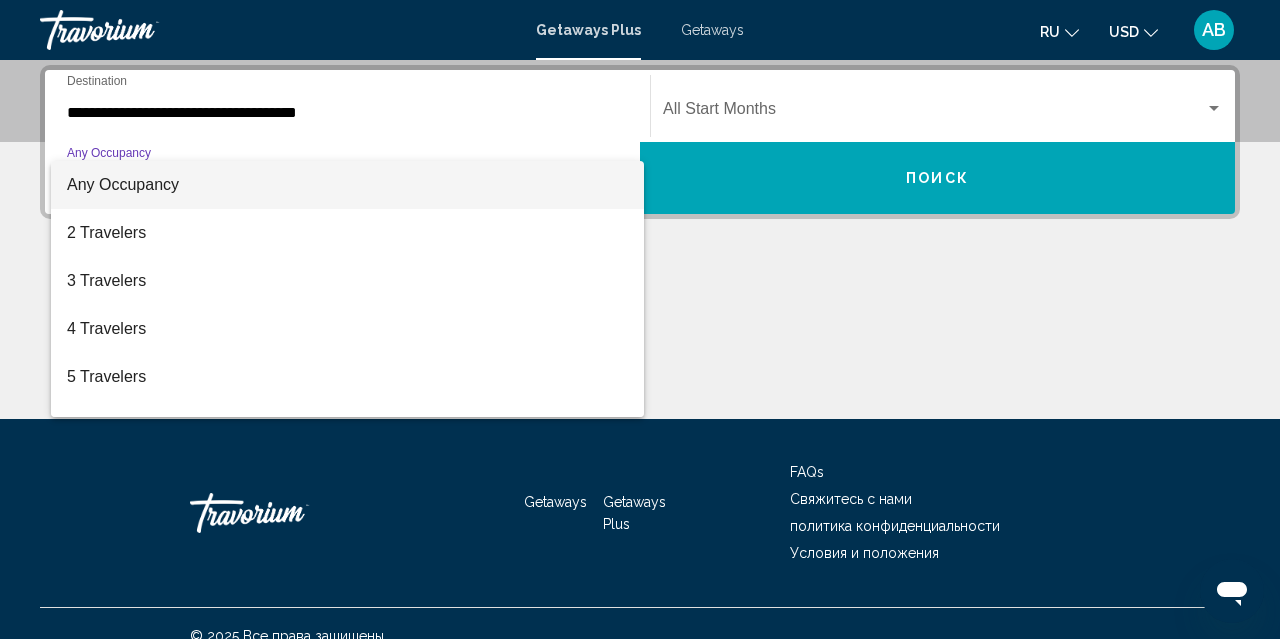 click at bounding box center (640, 319) 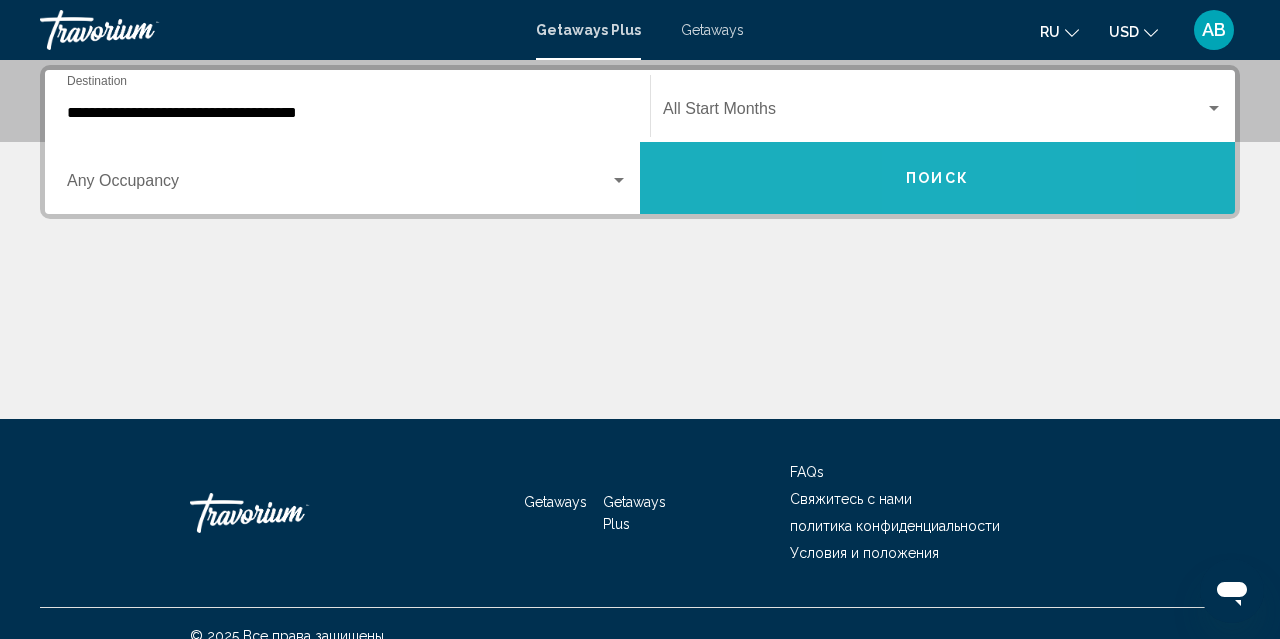 click on "Поиск" at bounding box center (937, 179) 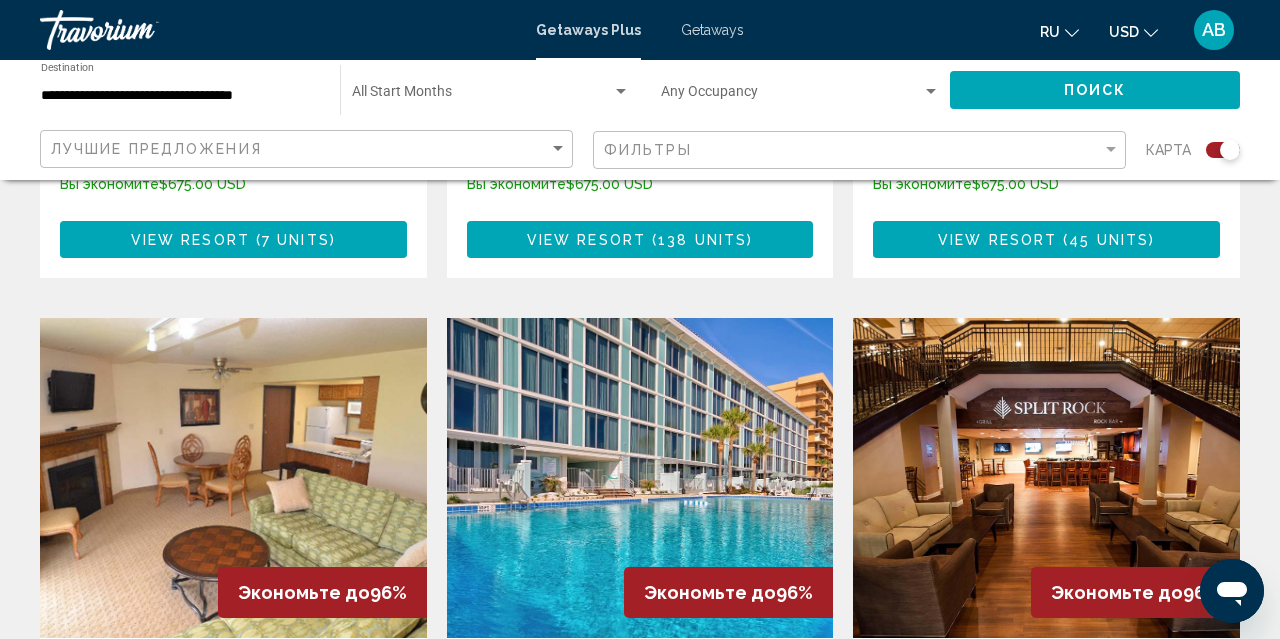 scroll, scrollTop: 1246, scrollLeft: 0, axis: vertical 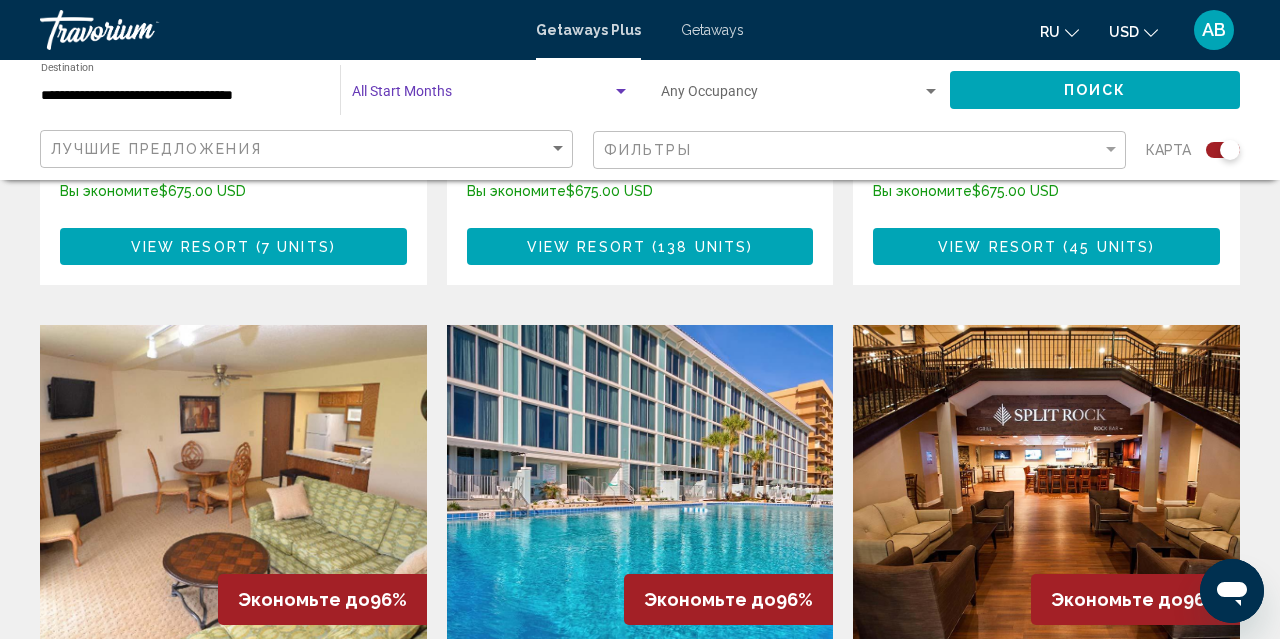 click at bounding box center [482, 96] 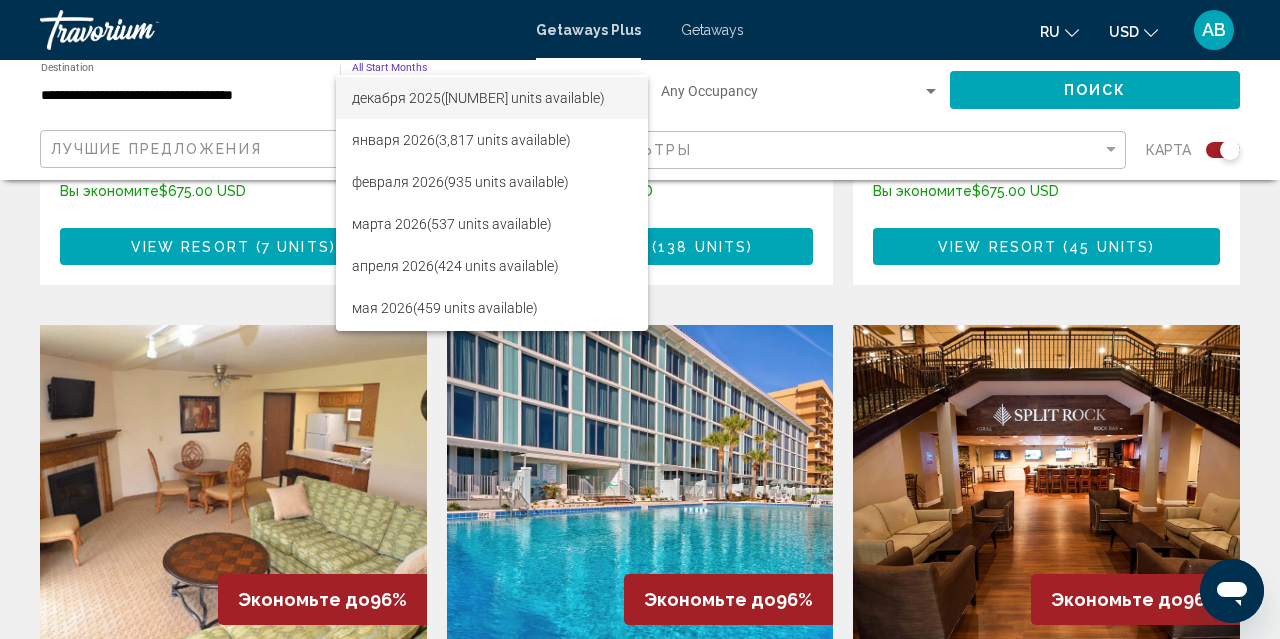 scroll, scrollTop: 212, scrollLeft: 0, axis: vertical 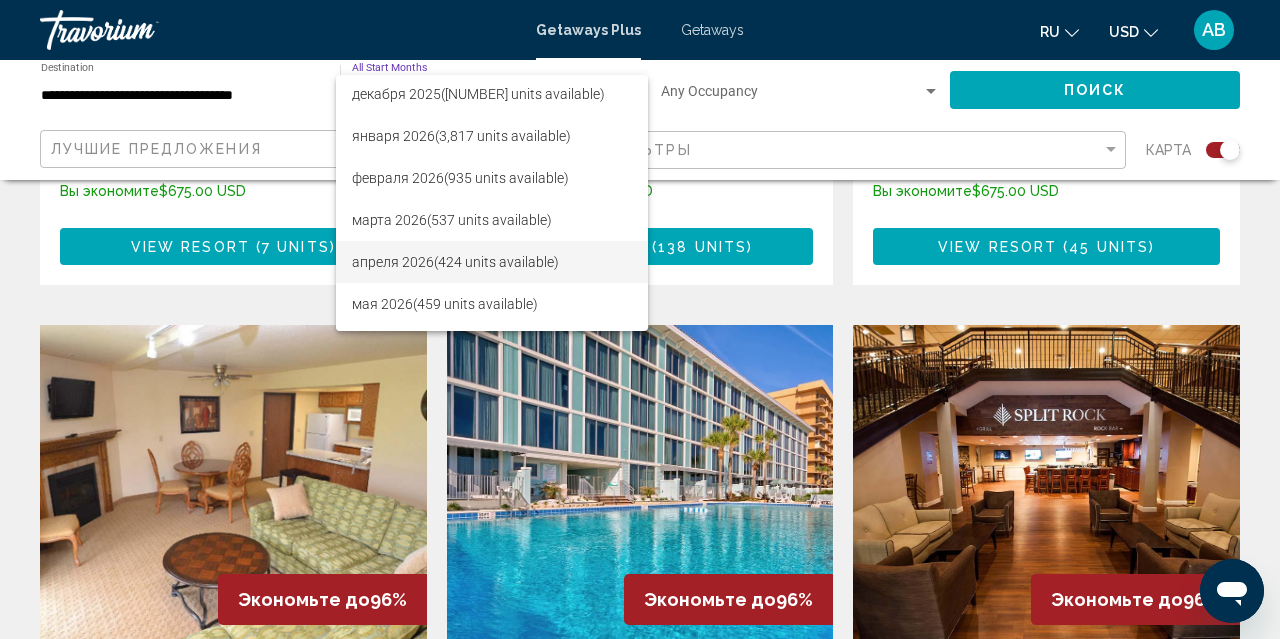 click on "[MONTH] [YEAR] ([NUMBER] units available)" at bounding box center (492, 262) 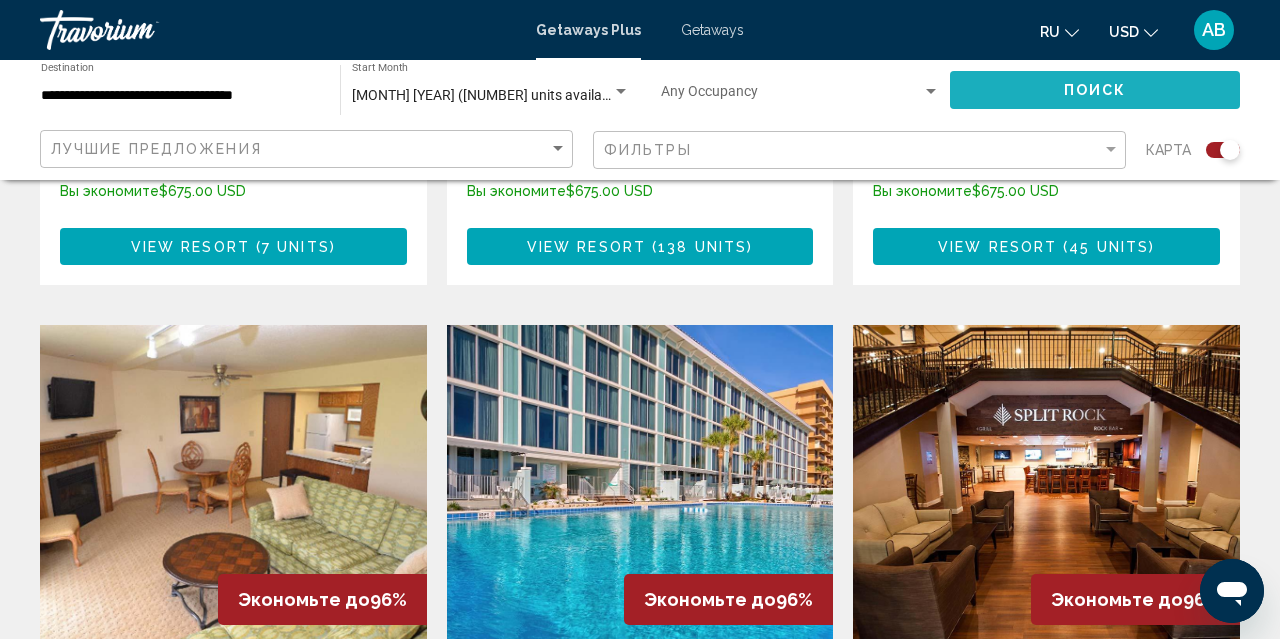 click on "Поиск" 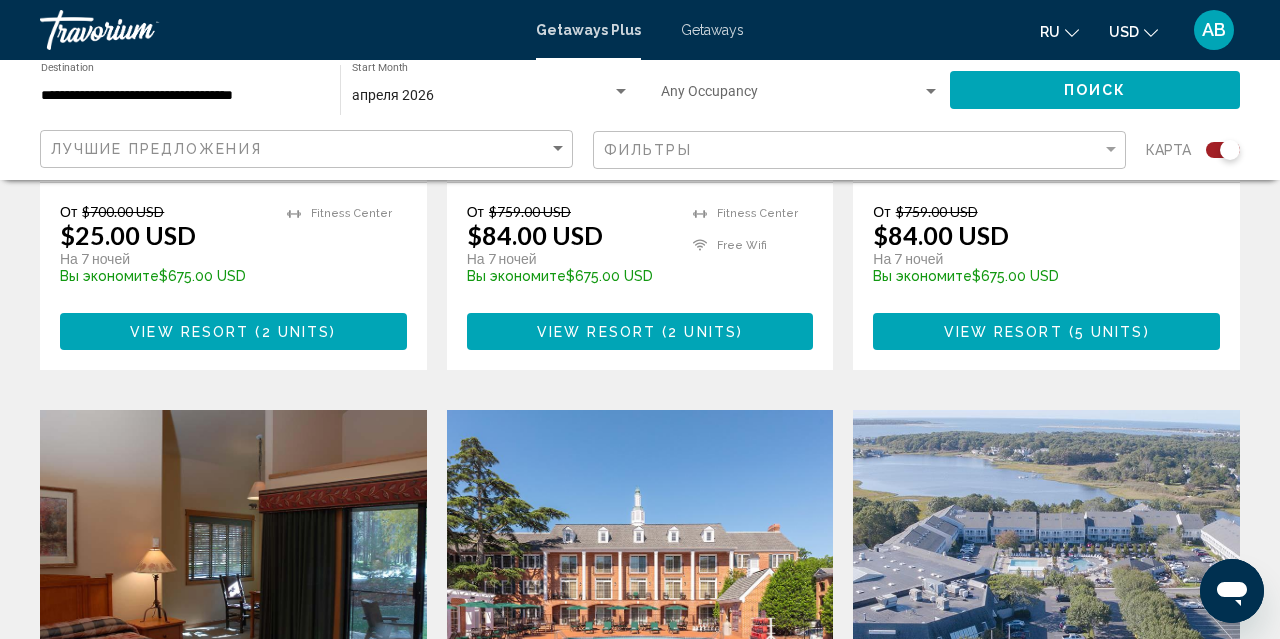 scroll, scrollTop: 2620, scrollLeft: 0, axis: vertical 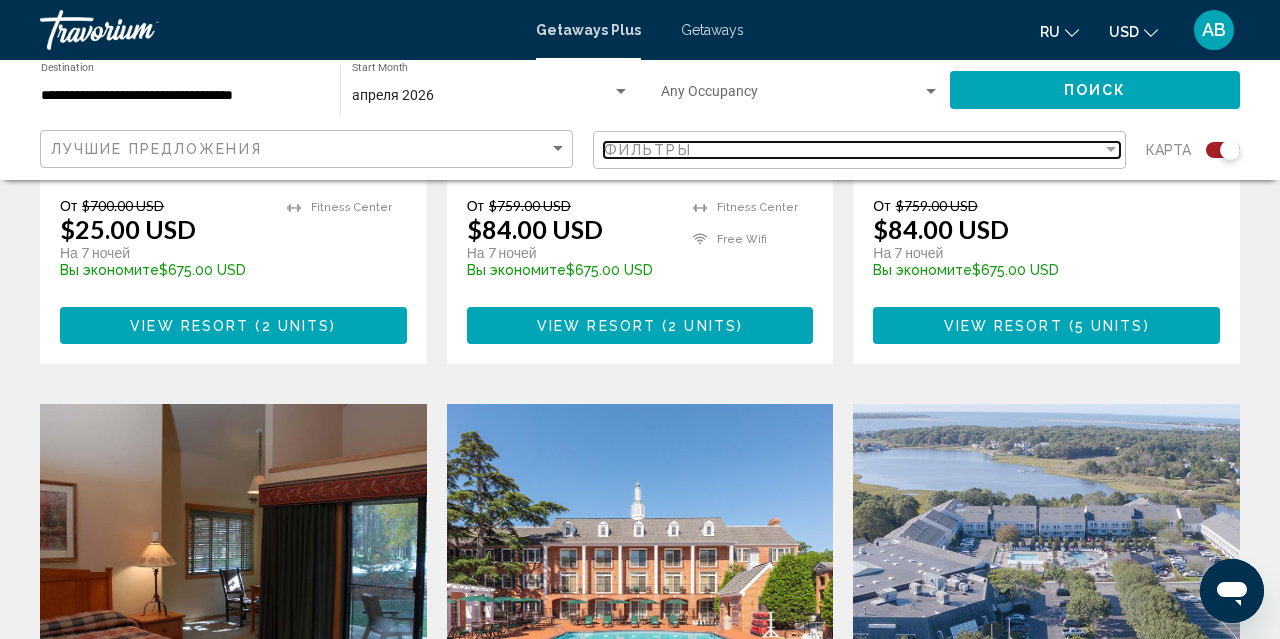 click on "Фильтры" at bounding box center [853, 150] 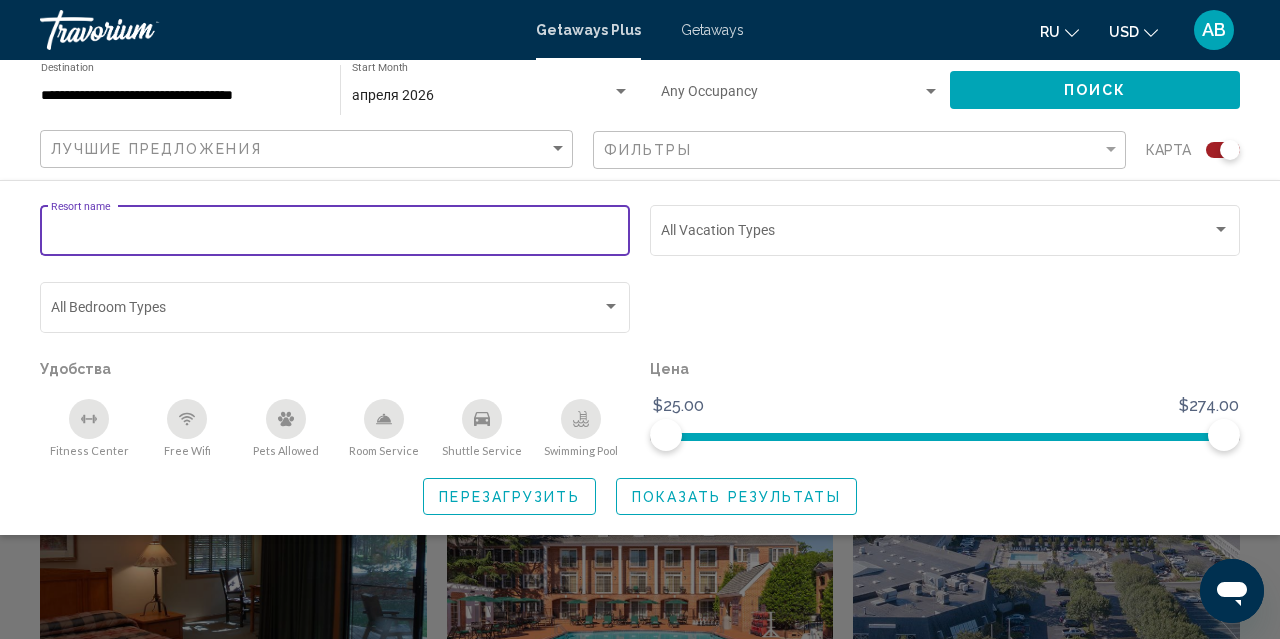 click on "Resort name" at bounding box center [335, 234] 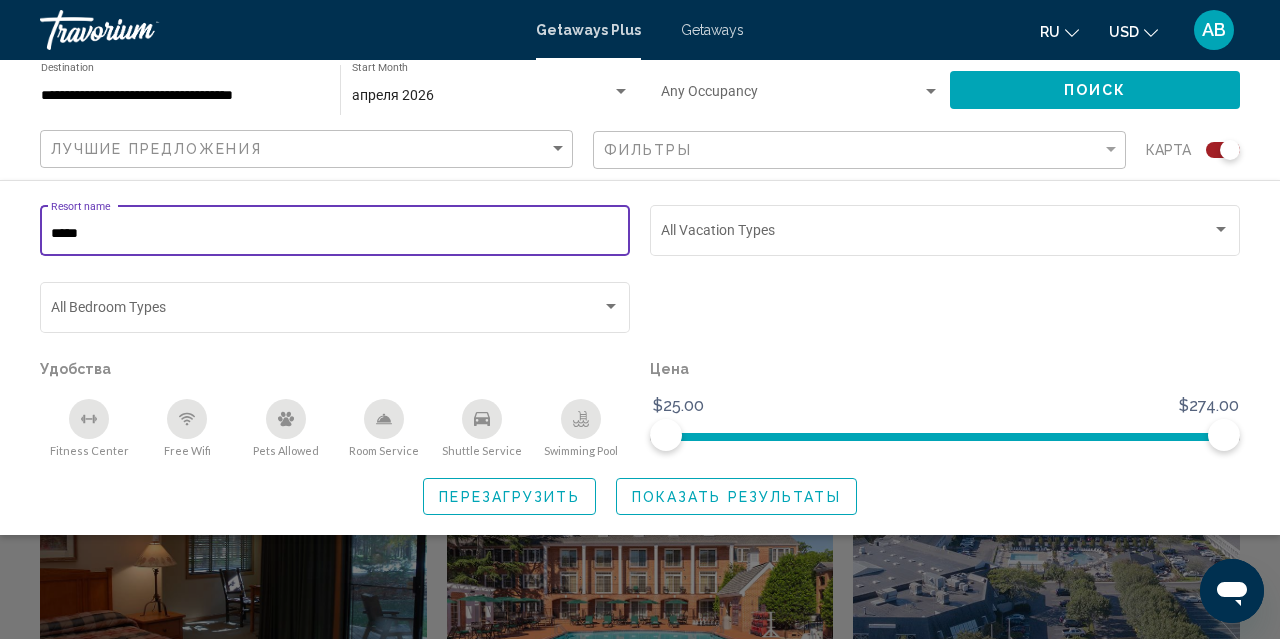 type on "*****" 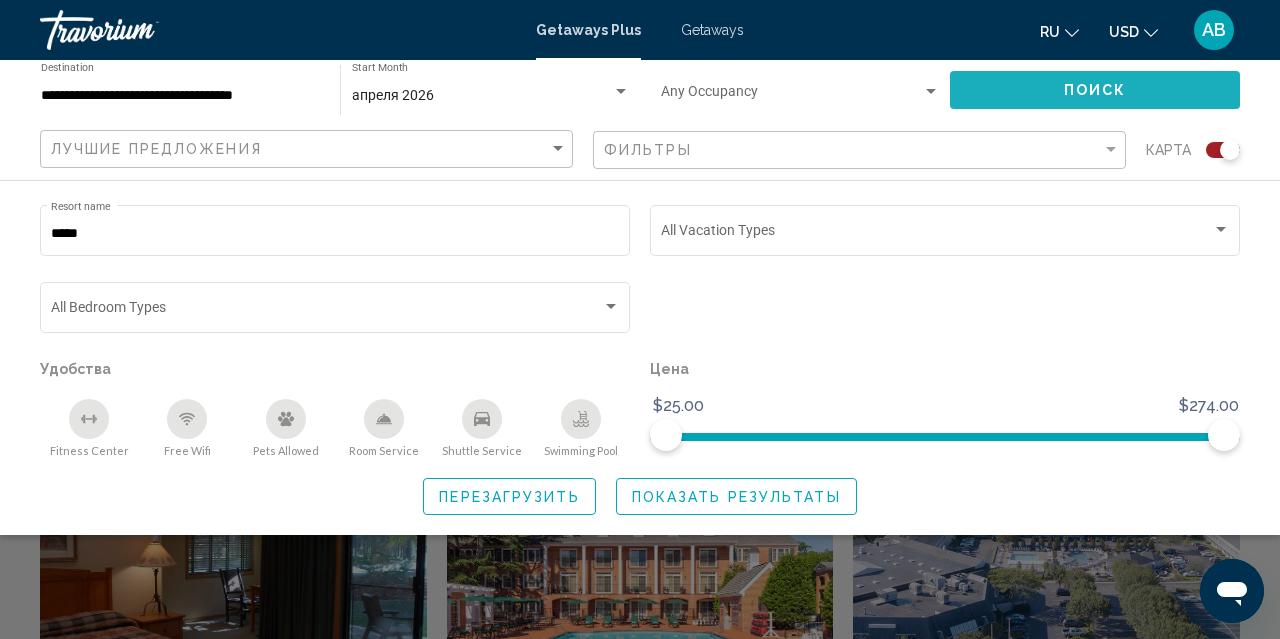 click on "Поиск" 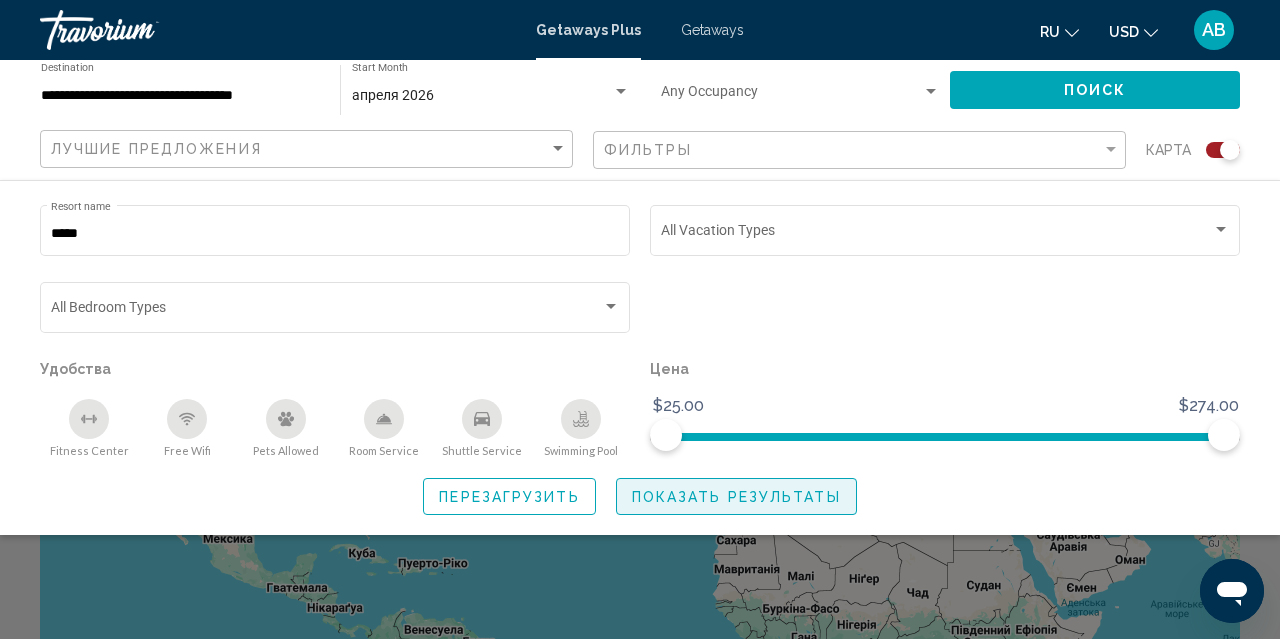 click on "Показать результаты" 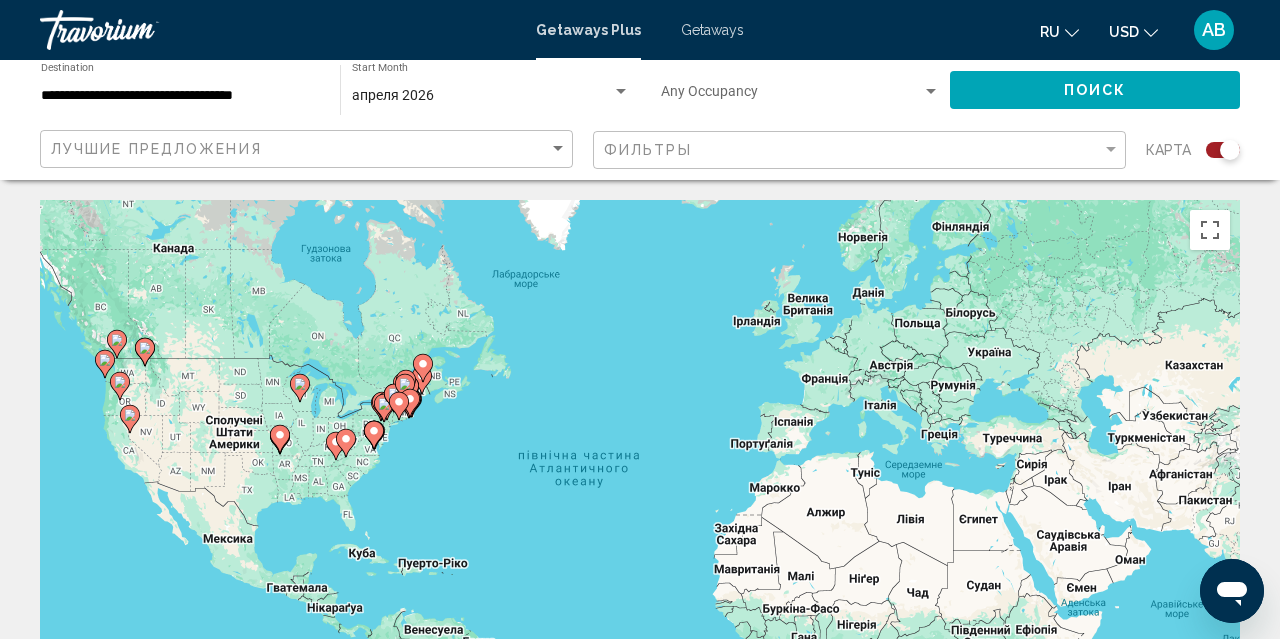 scroll, scrollTop: 0, scrollLeft: 0, axis: both 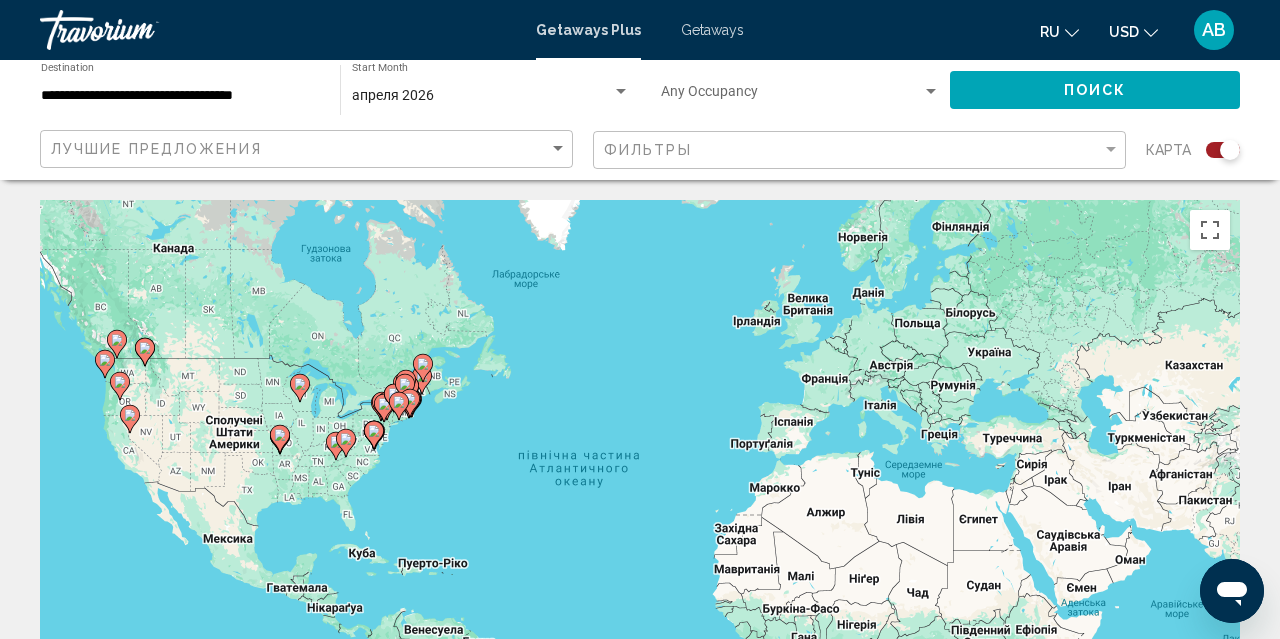 click on "Getaways" at bounding box center (712, 30) 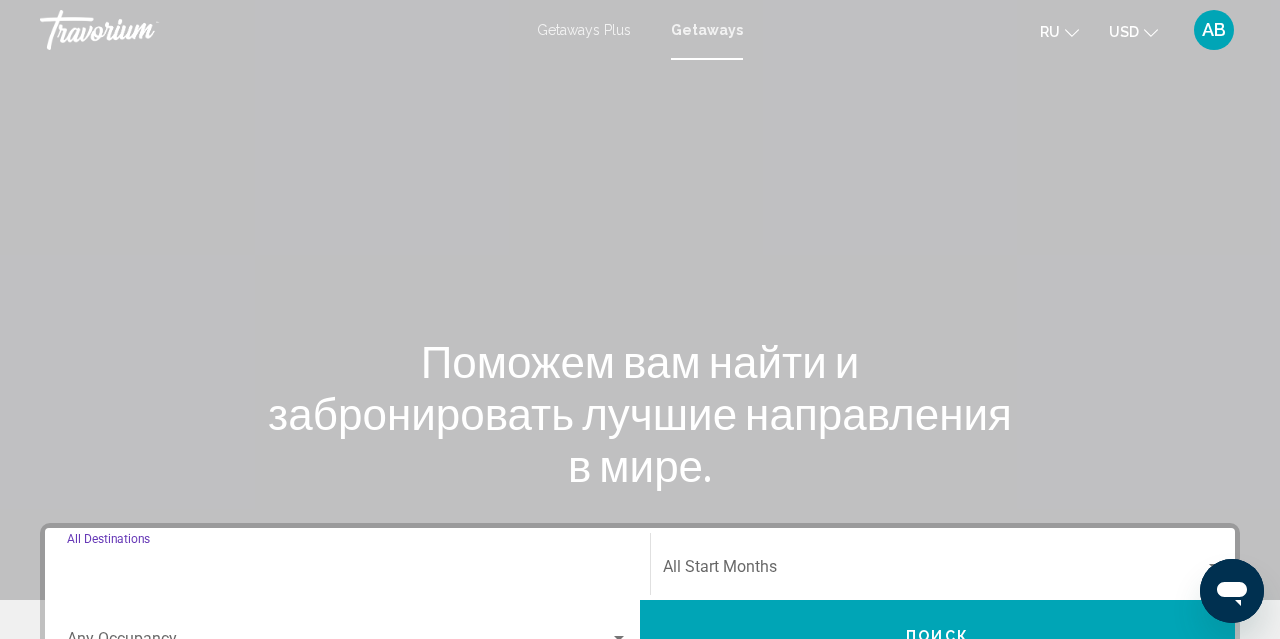 click on "Destination All Destinations" at bounding box center [347, 571] 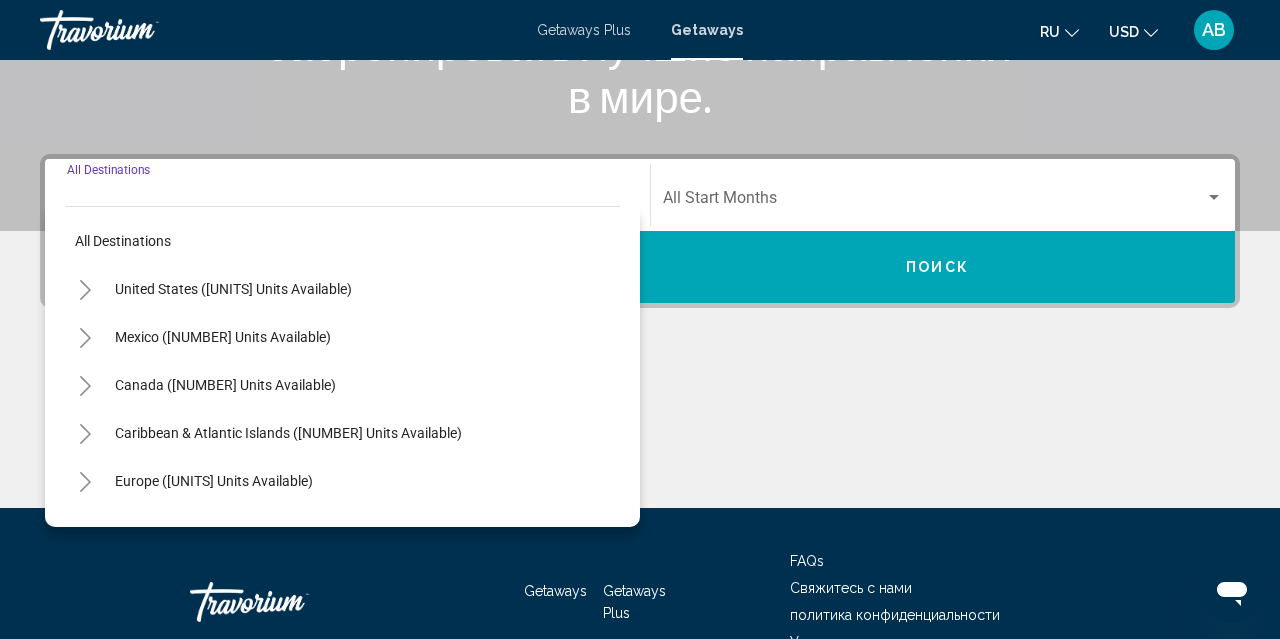 scroll, scrollTop: 458, scrollLeft: 0, axis: vertical 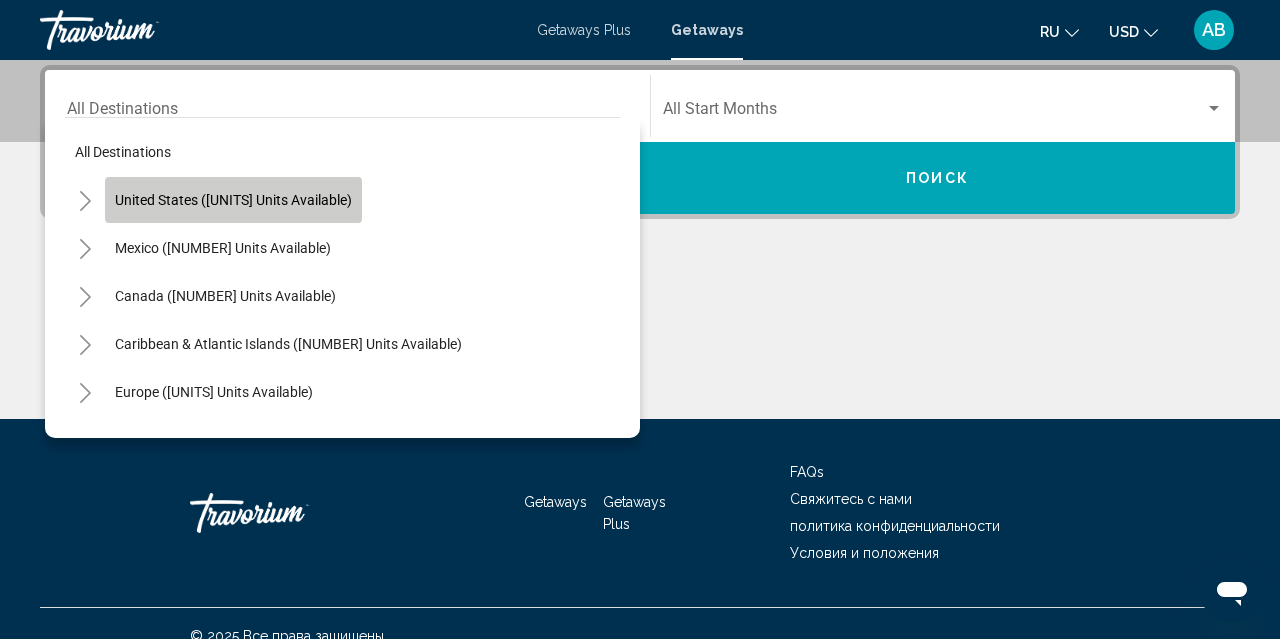 click on "United States ([UNITS] units available)" at bounding box center [223, 248] 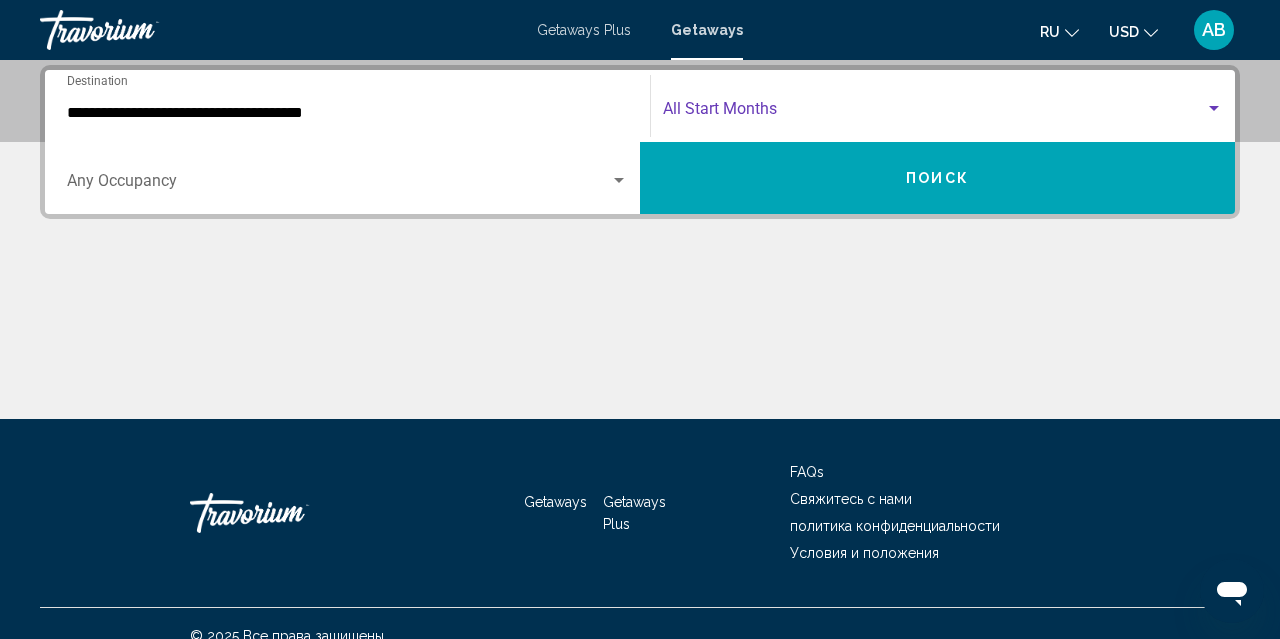 click at bounding box center (934, 113) 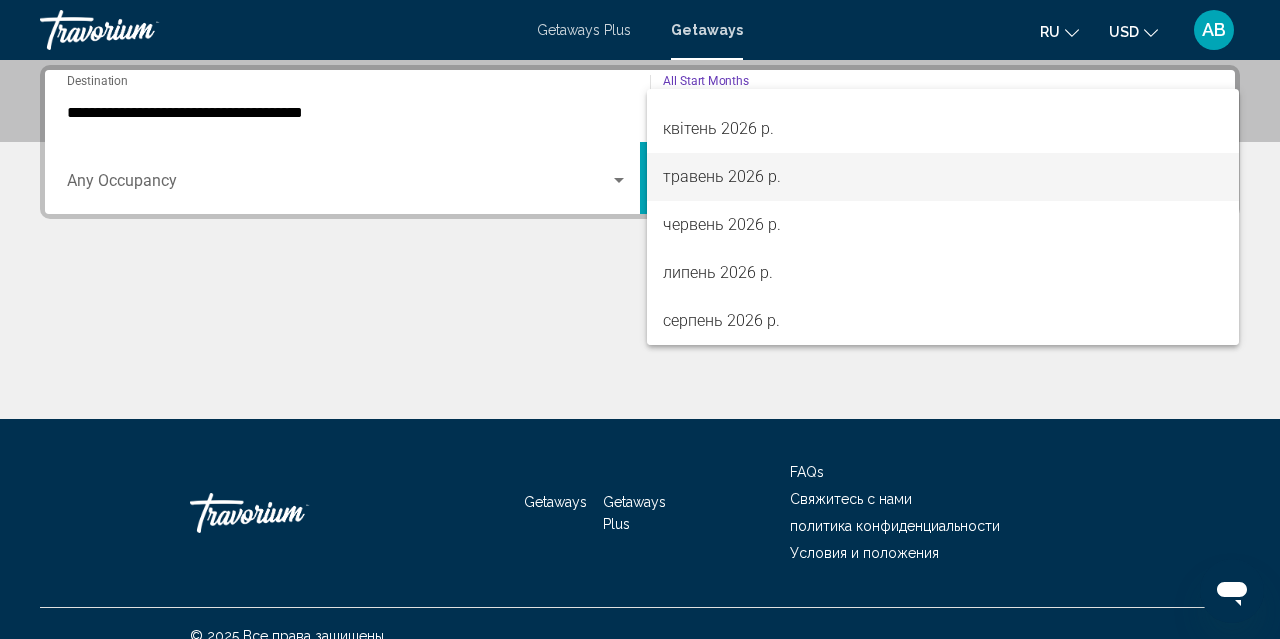 scroll, scrollTop: 416, scrollLeft: 0, axis: vertical 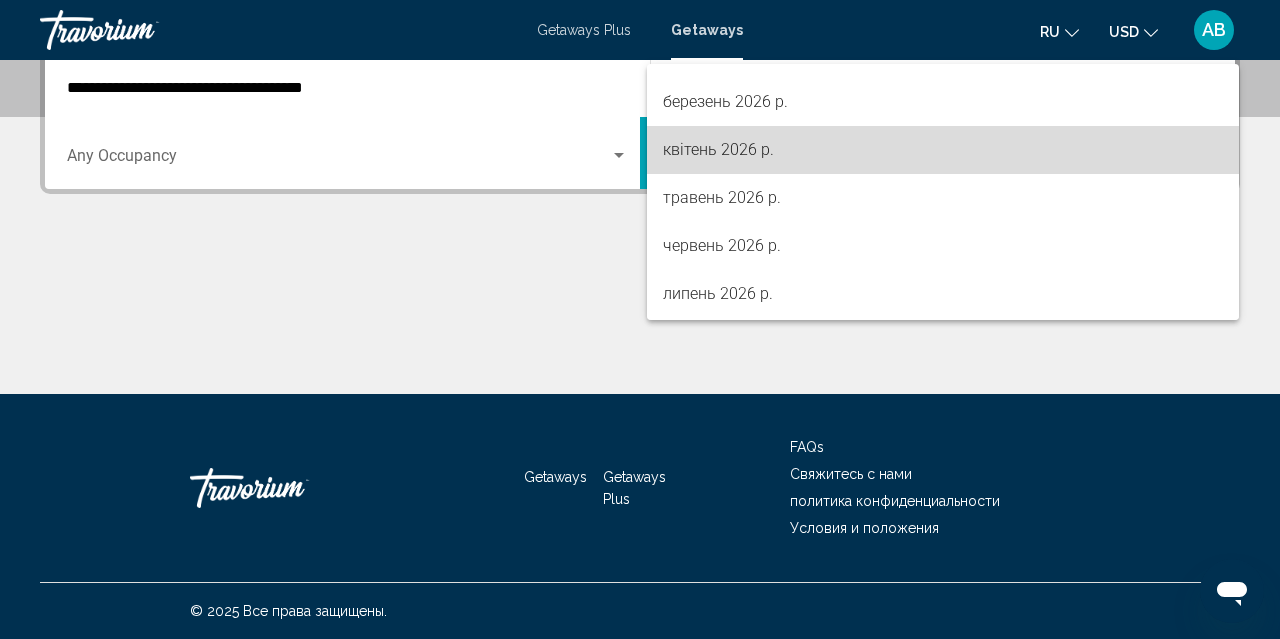 click on "квітень 2026 р." at bounding box center [943, 150] 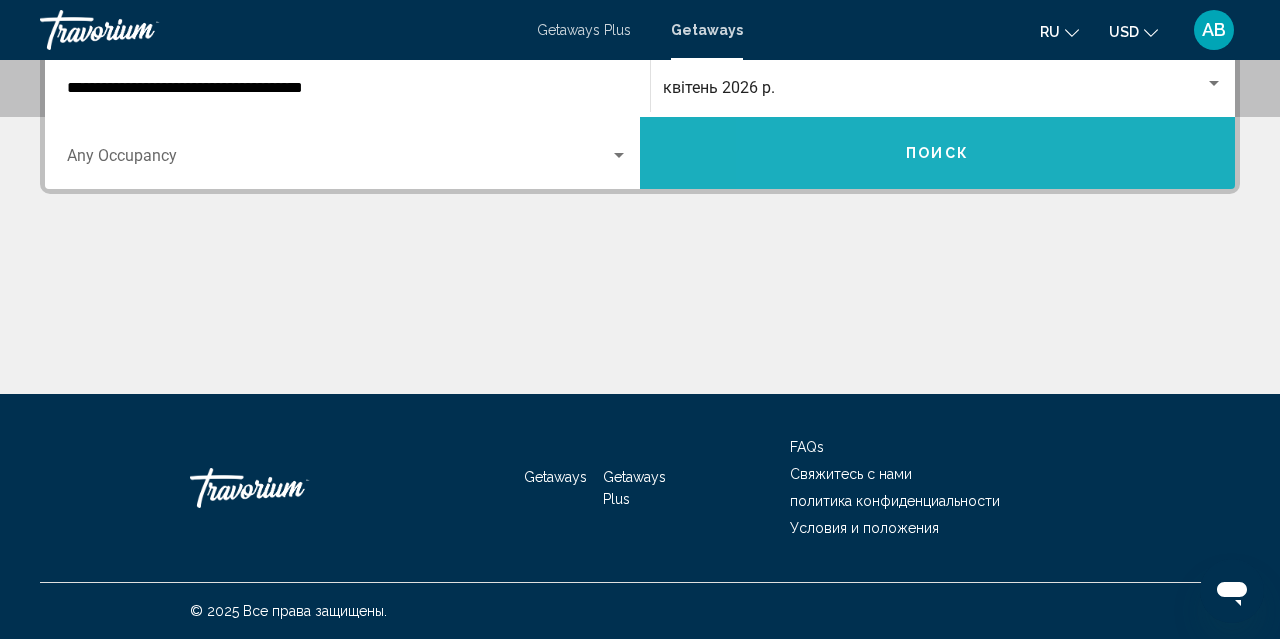 click on "Поиск" at bounding box center [937, 153] 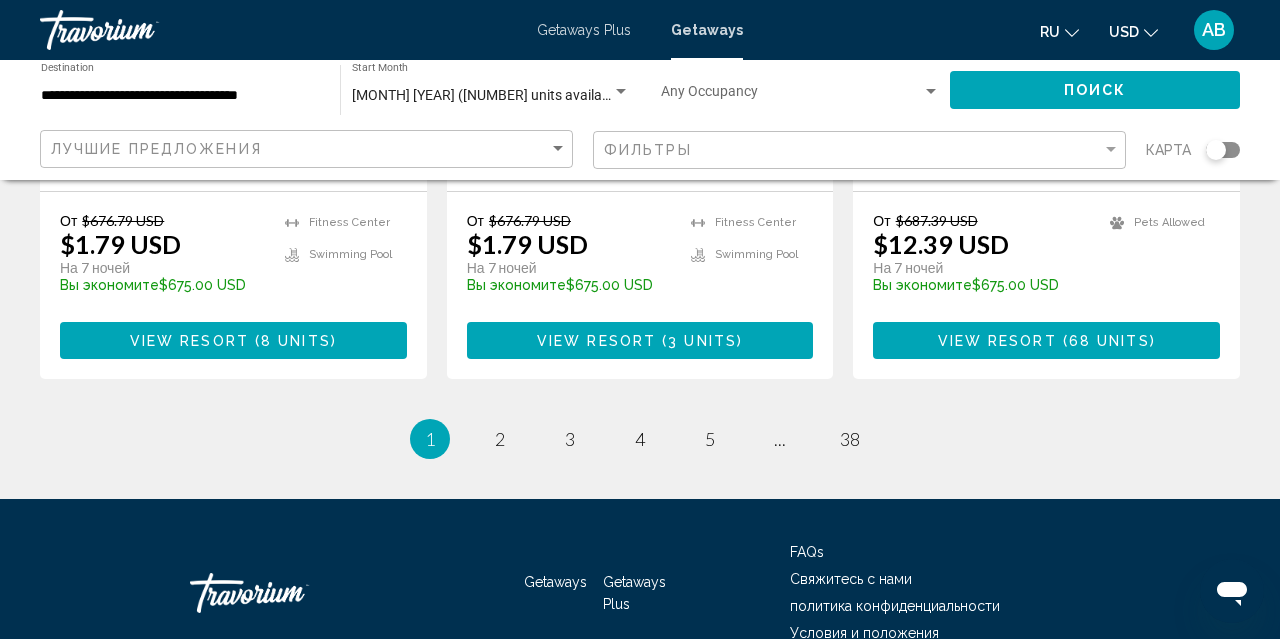 scroll, scrollTop: 2667, scrollLeft: 0, axis: vertical 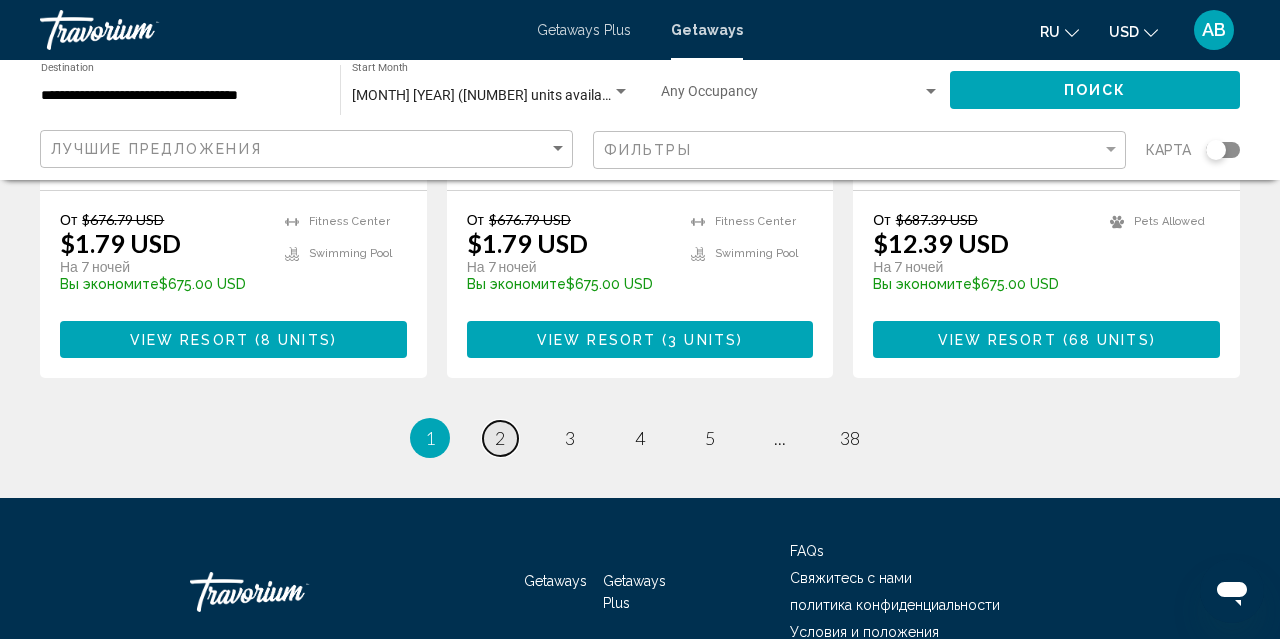 click on "2" at bounding box center [500, 438] 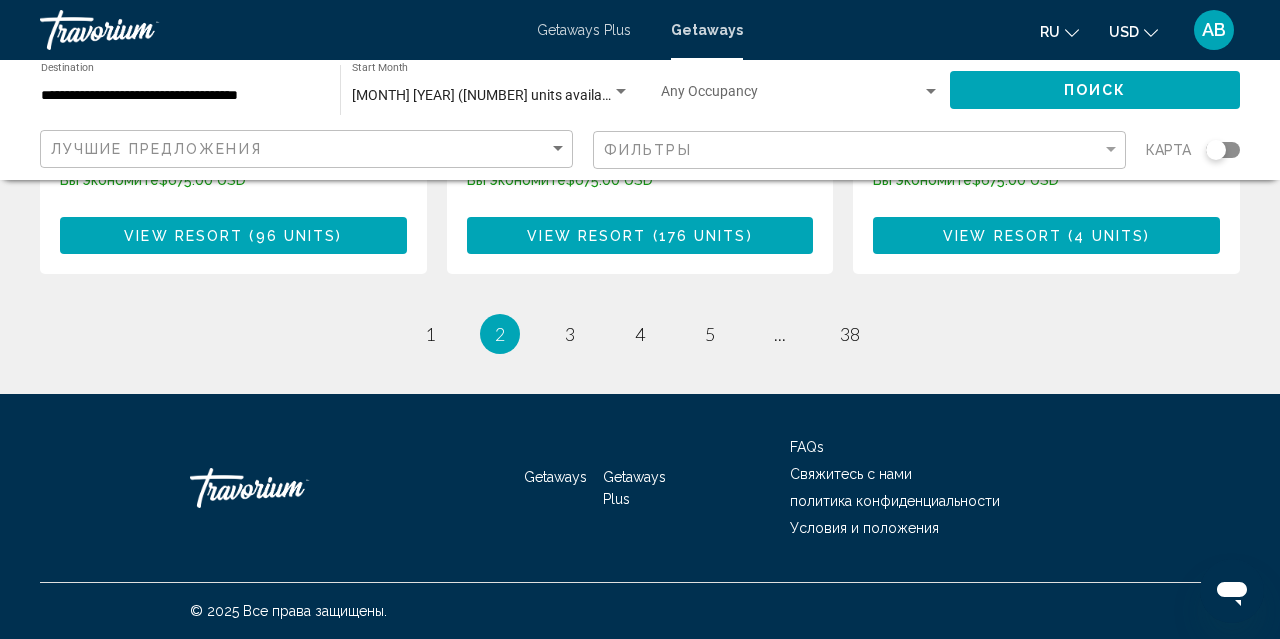 scroll, scrollTop: 2772, scrollLeft: 0, axis: vertical 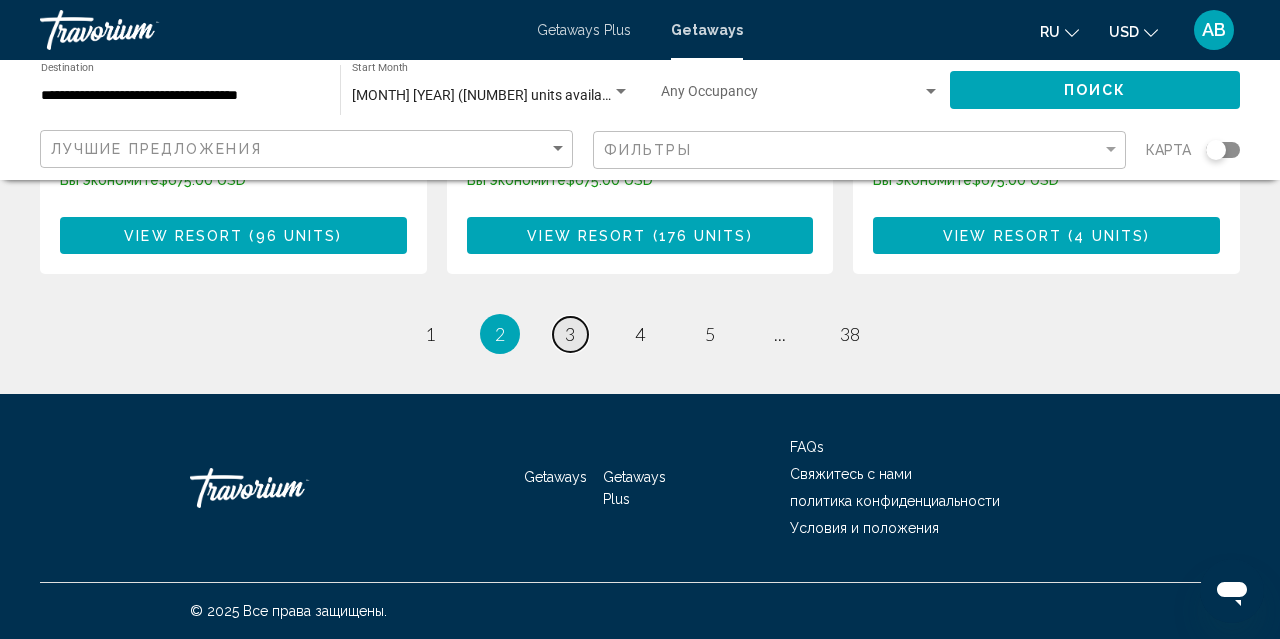 click on "3" at bounding box center (570, 334) 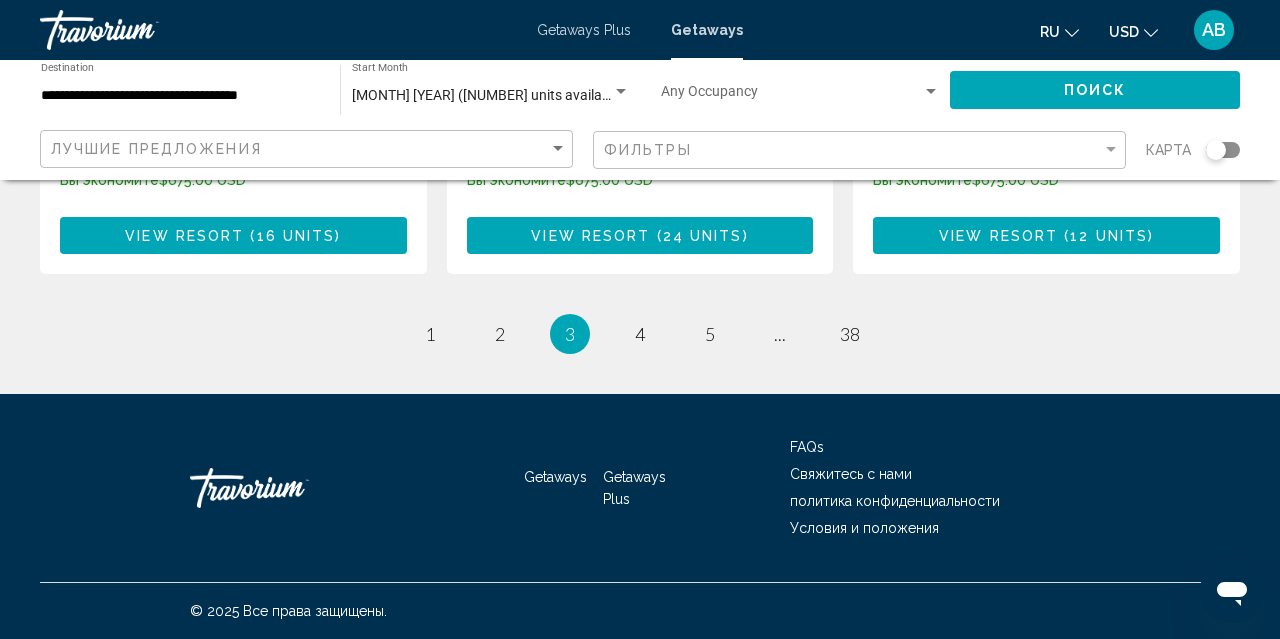 scroll, scrollTop: 2832, scrollLeft: 0, axis: vertical 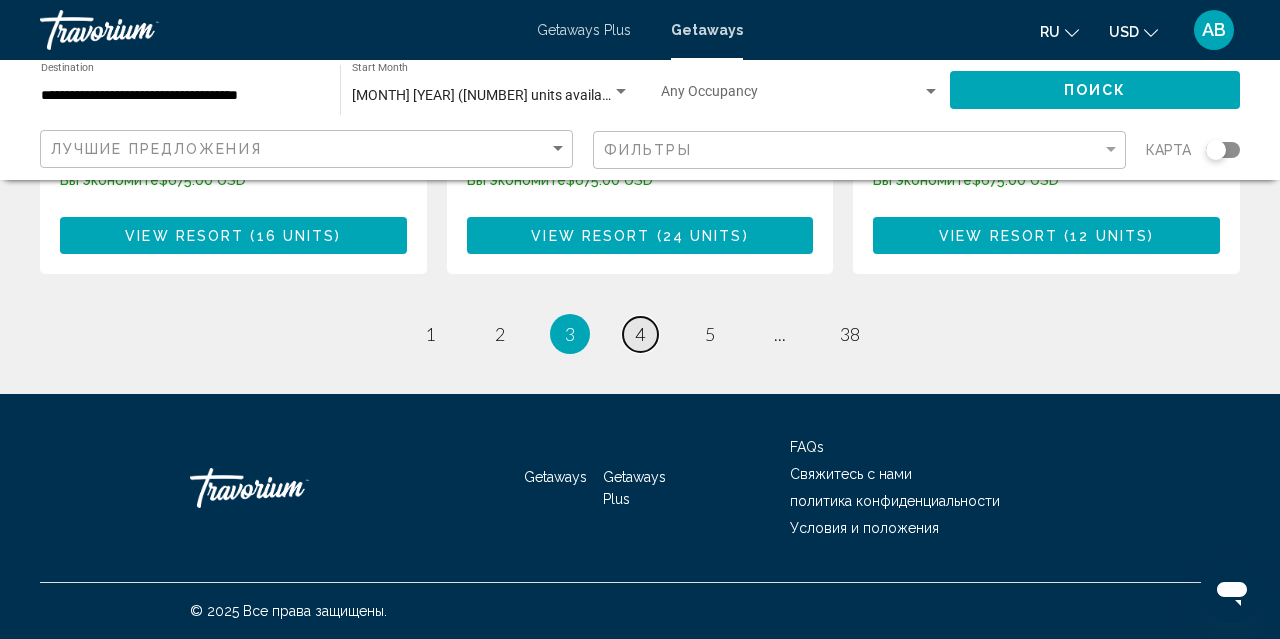 click on "4" at bounding box center [640, 334] 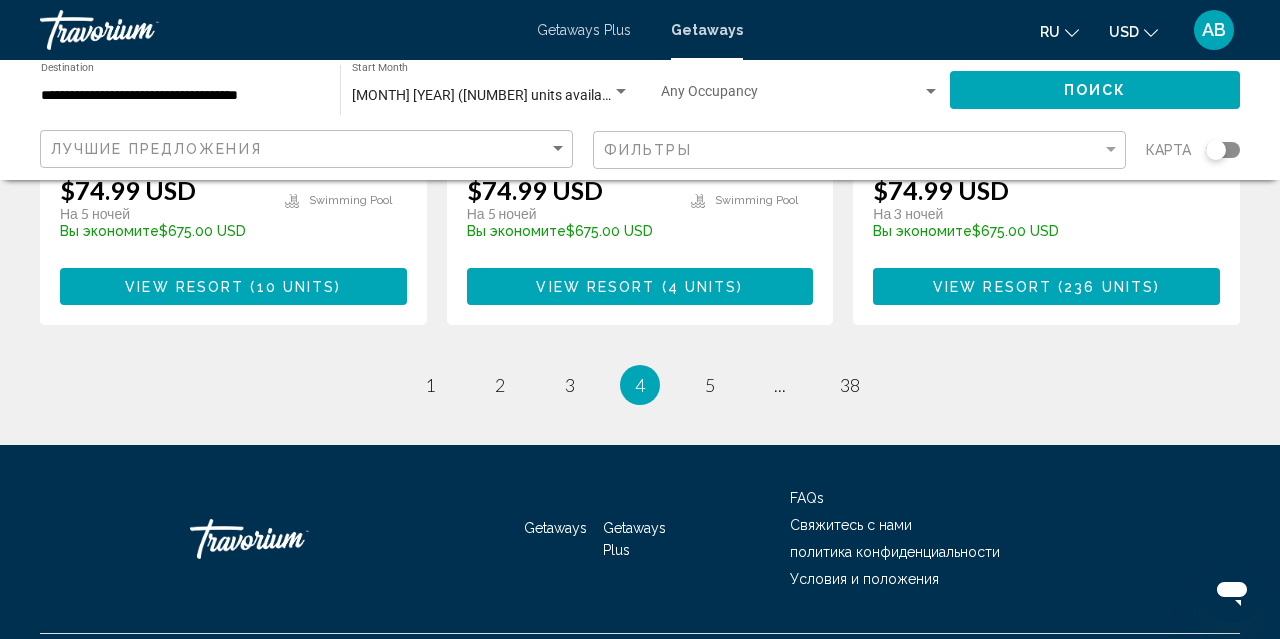 scroll, scrollTop: 2760, scrollLeft: 0, axis: vertical 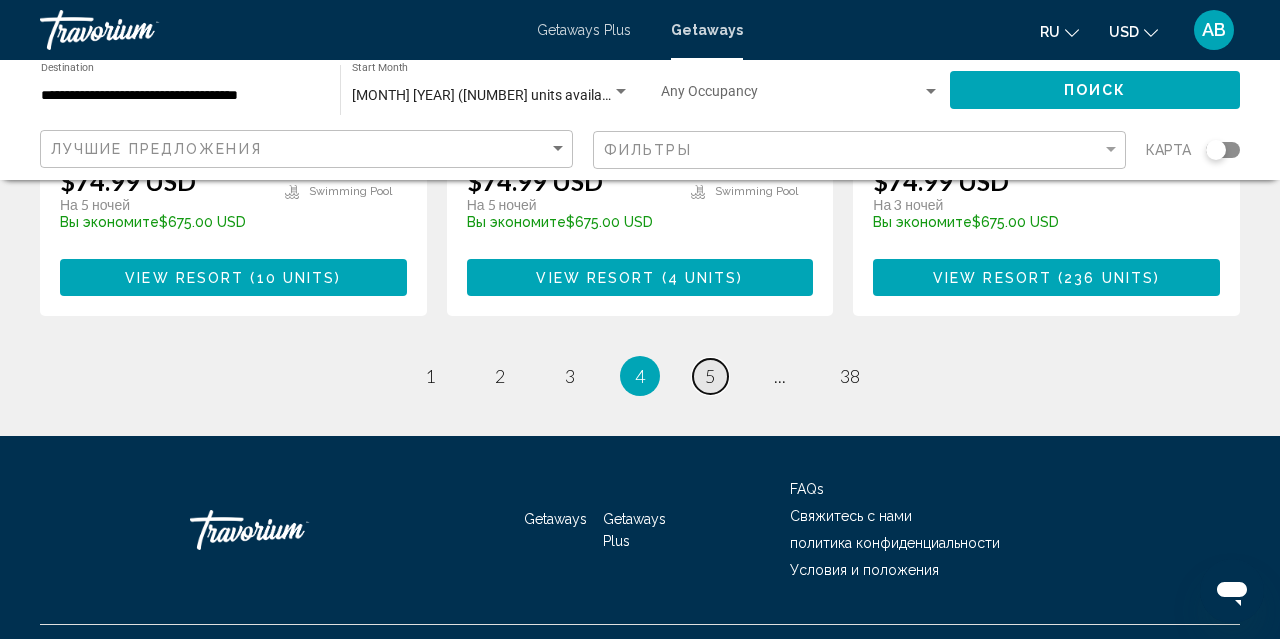 click on "5" at bounding box center (710, 376) 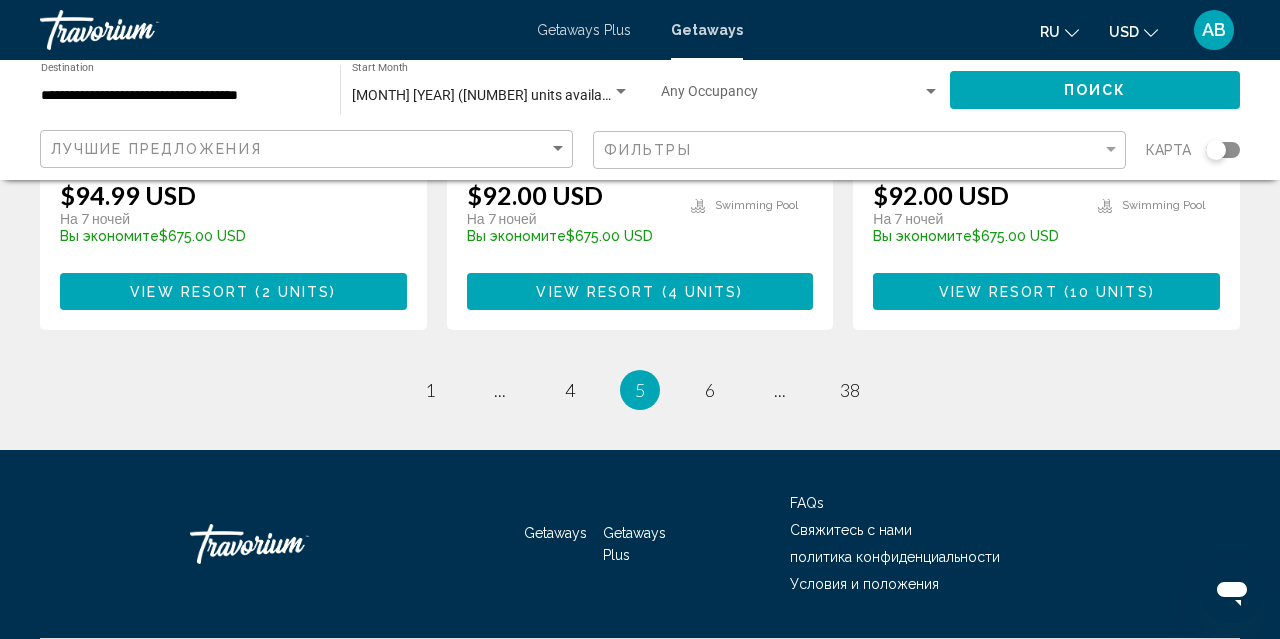 scroll, scrollTop: 2686, scrollLeft: 0, axis: vertical 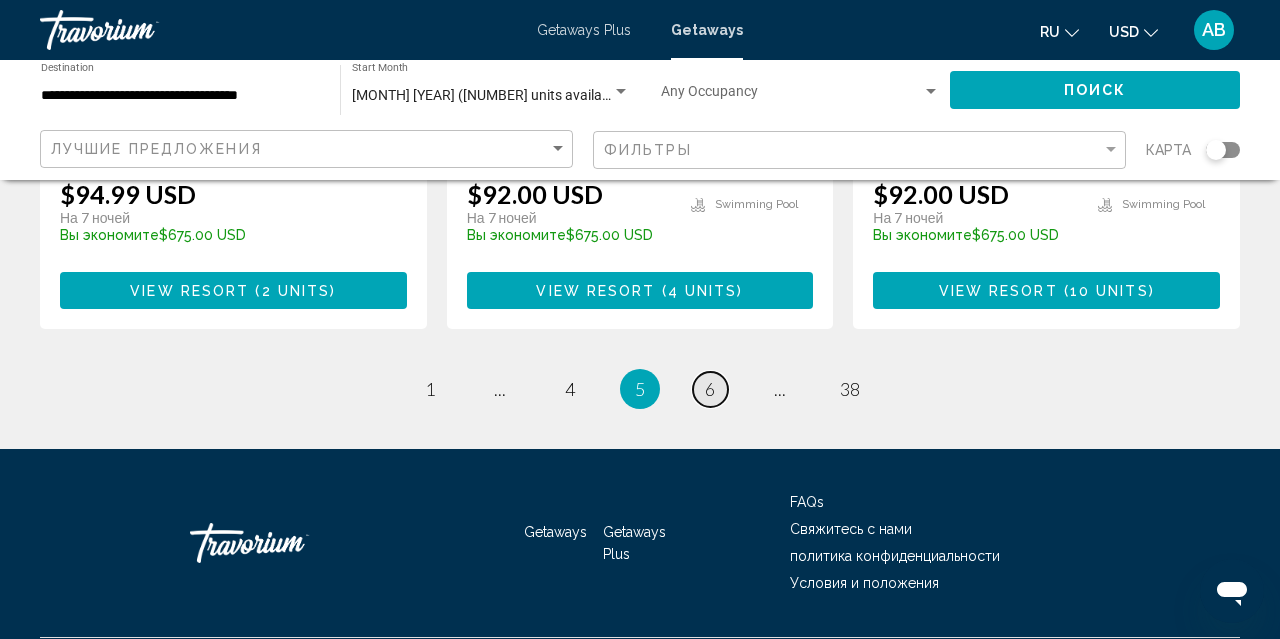 click on "6" at bounding box center [710, 389] 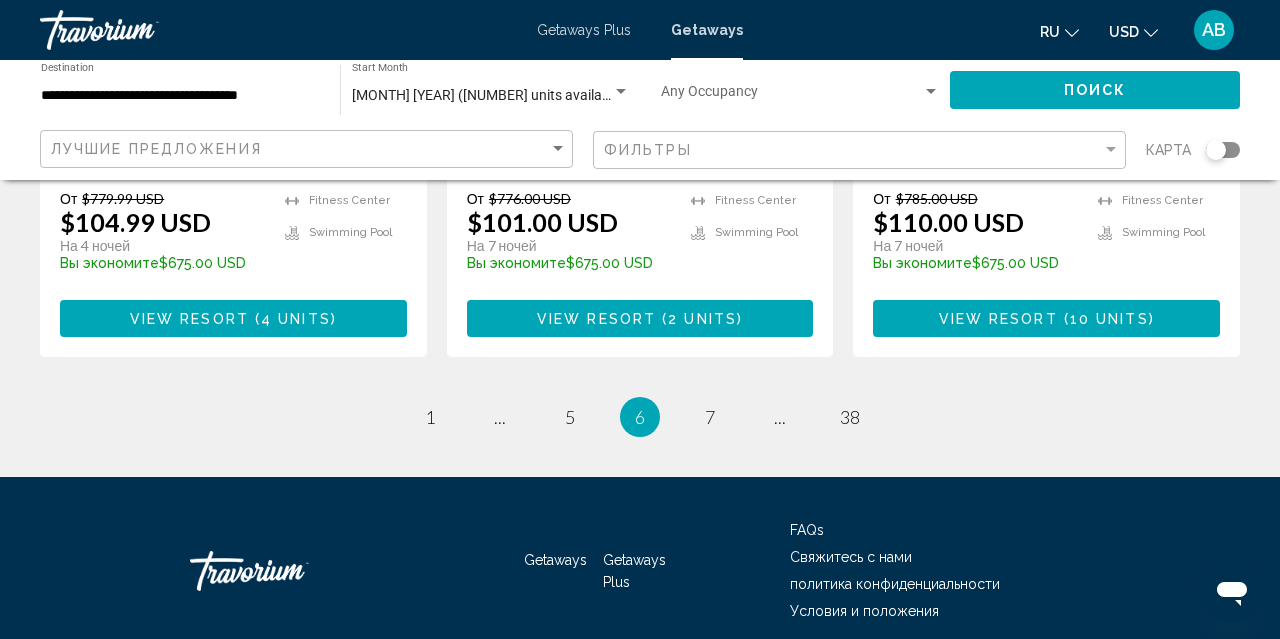 scroll, scrollTop: 2677, scrollLeft: 0, axis: vertical 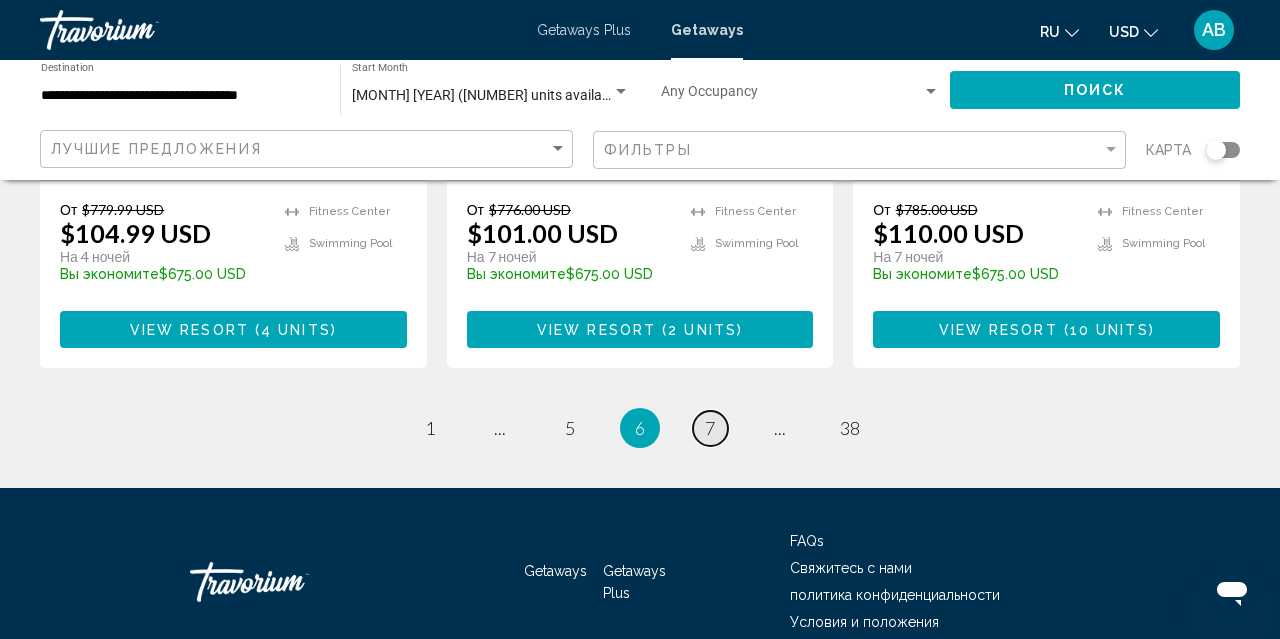click on "7" at bounding box center (710, 428) 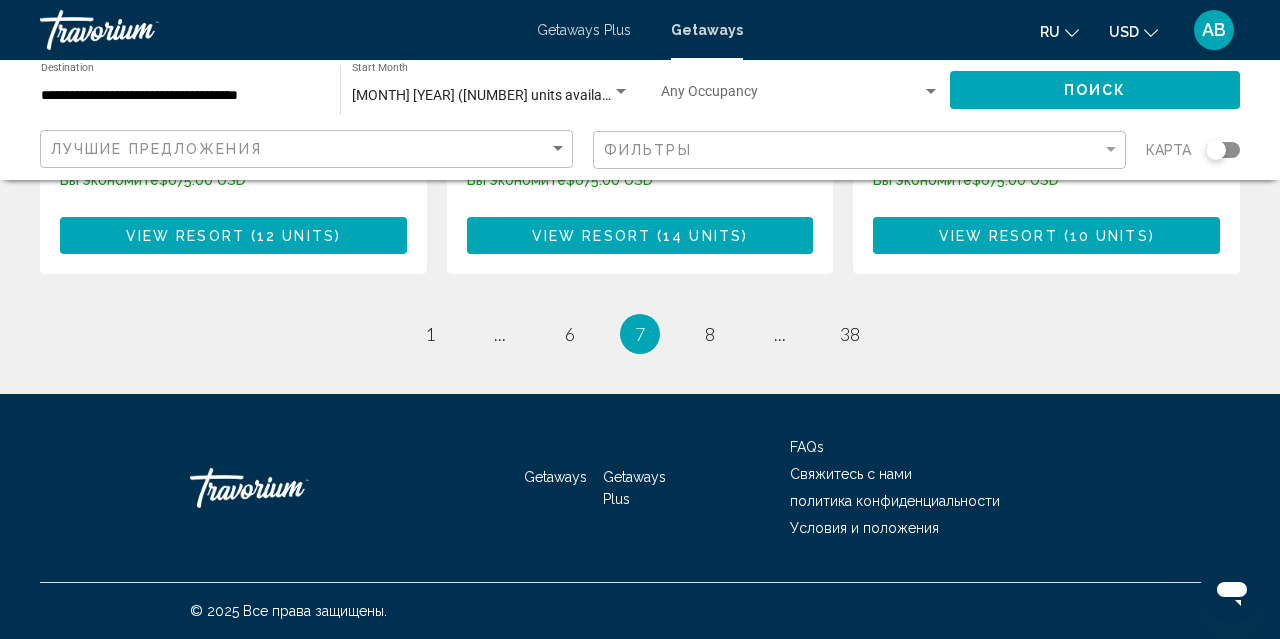 scroll, scrollTop: 2802, scrollLeft: 0, axis: vertical 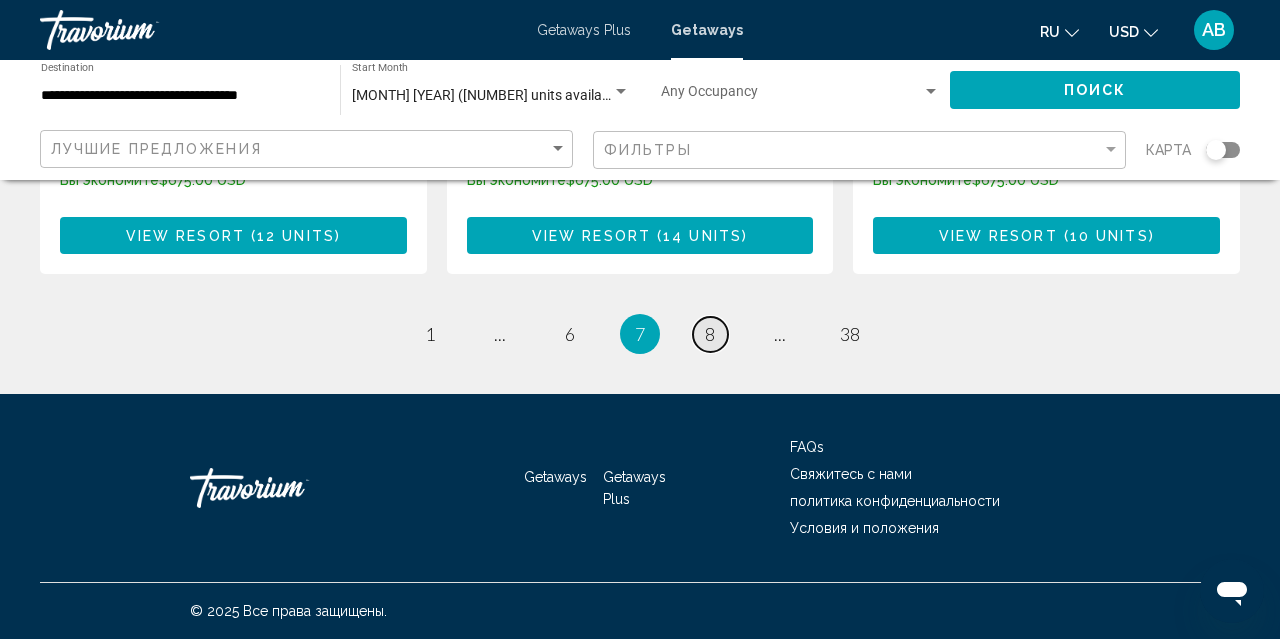 click on "8" at bounding box center [710, 334] 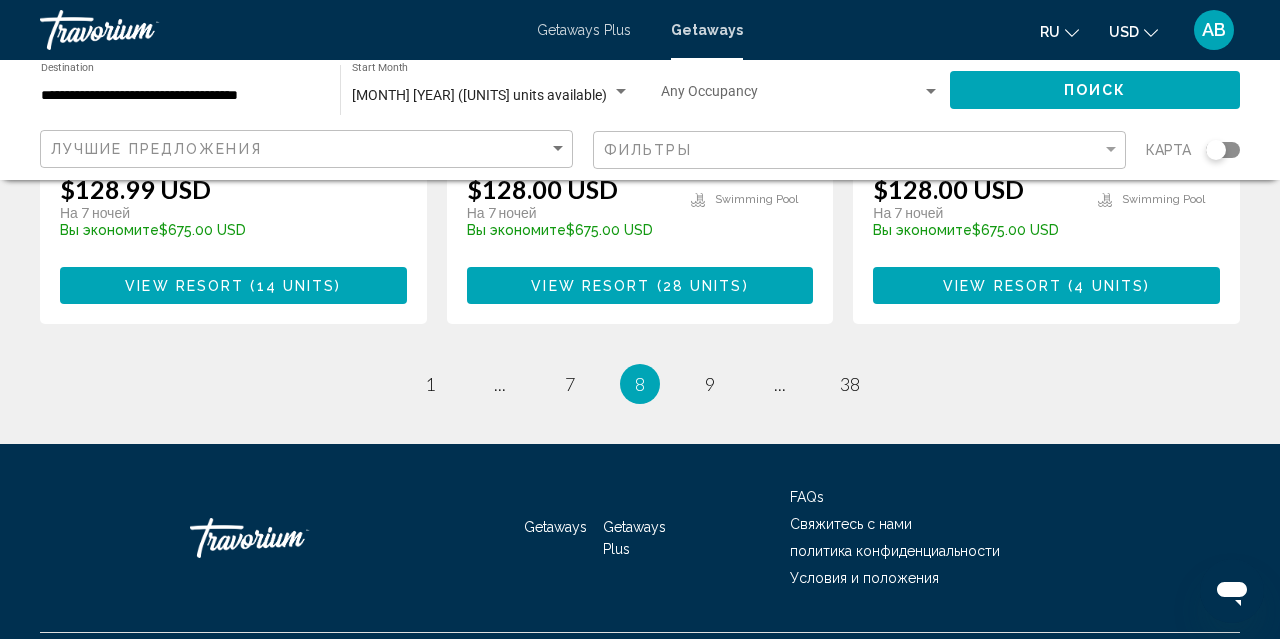 scroll, scrollTop: 2692, scrollLeft: 0, axis: vertical 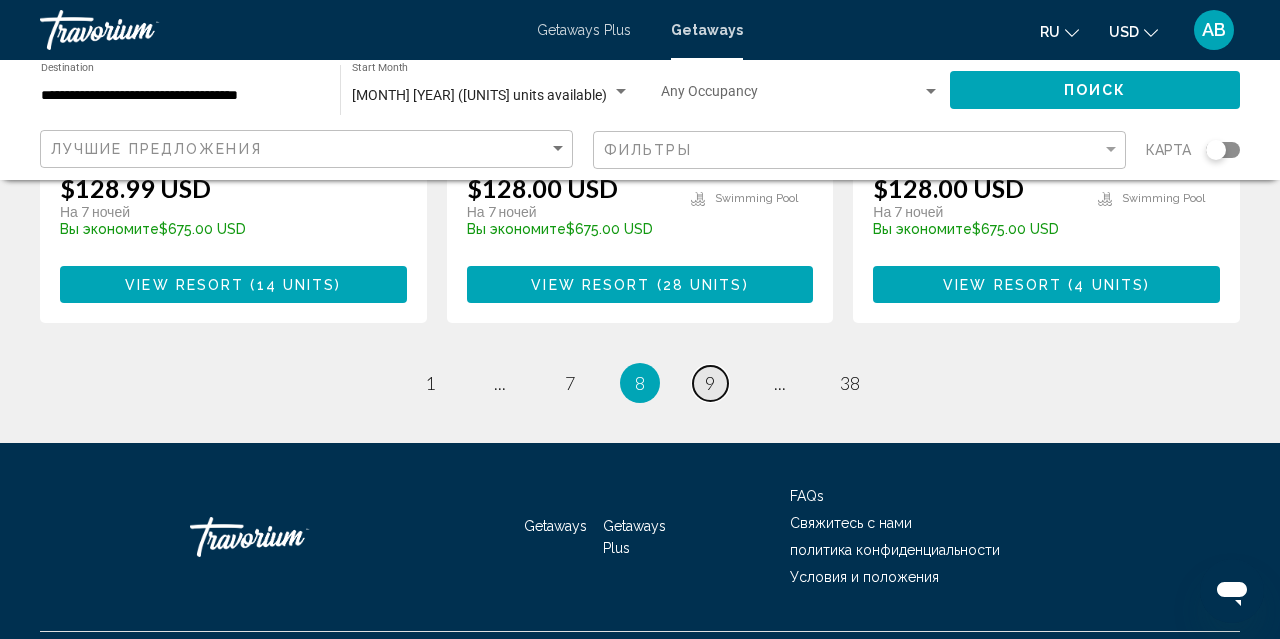 click on "9" at bounding box center (710, 383) 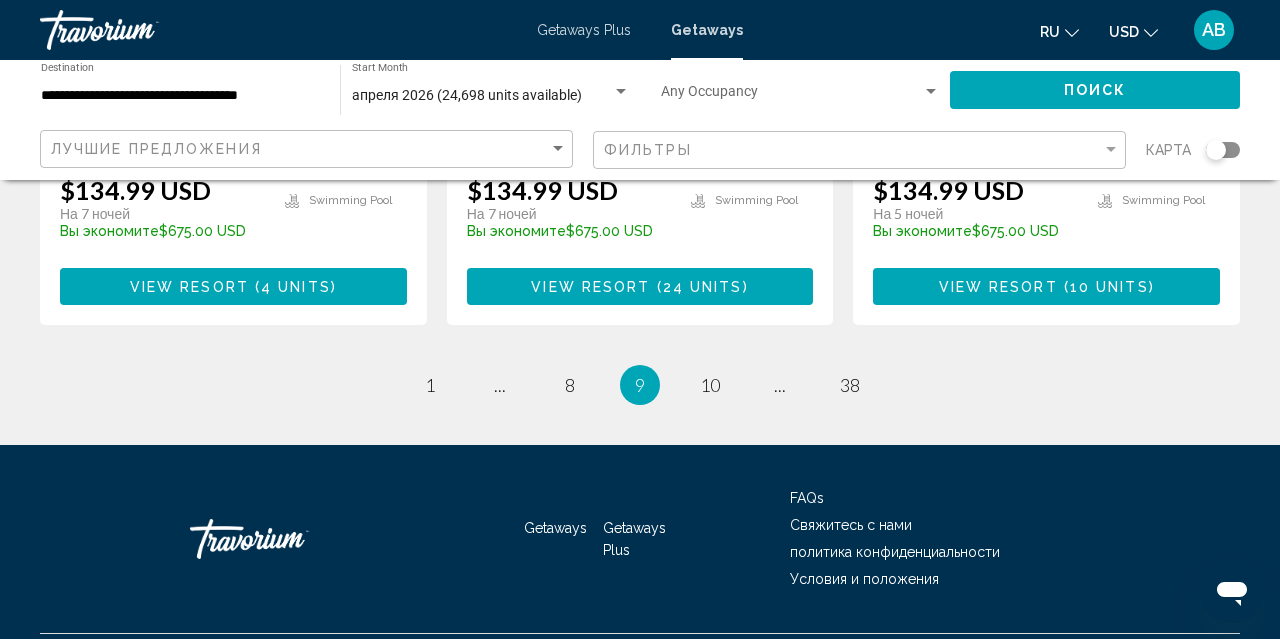 scroll, scrollTop: 2691, scrollLeft: 0, axis: vertical 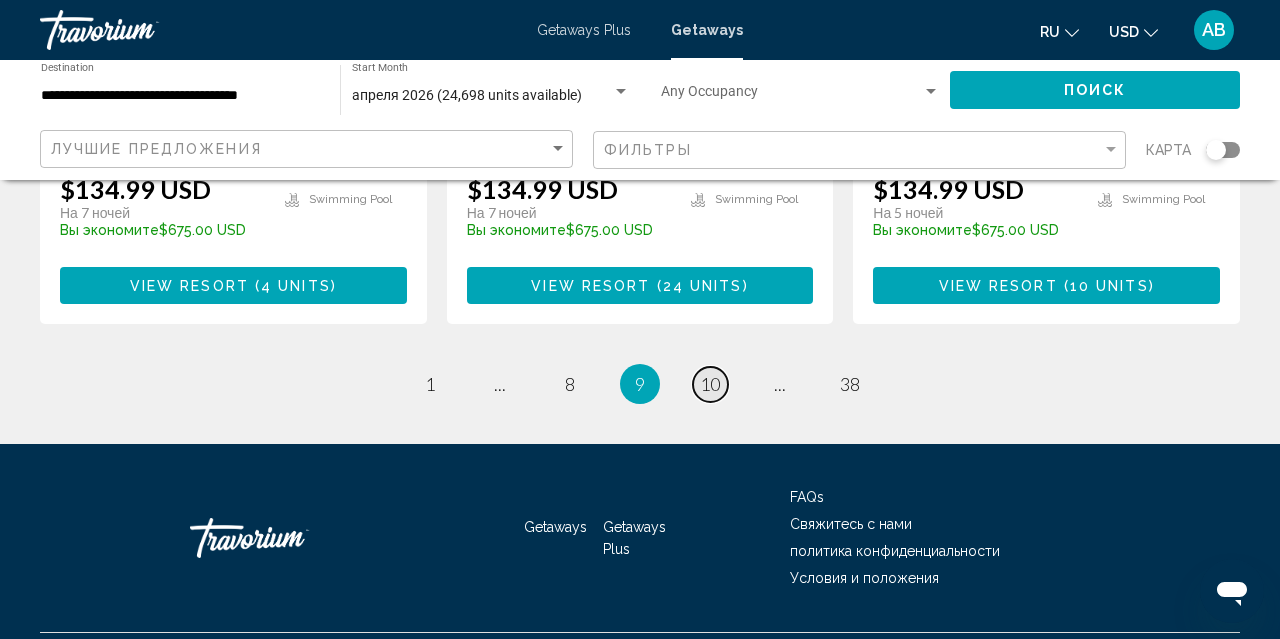 click on "10" at bounding box center [710, 384] 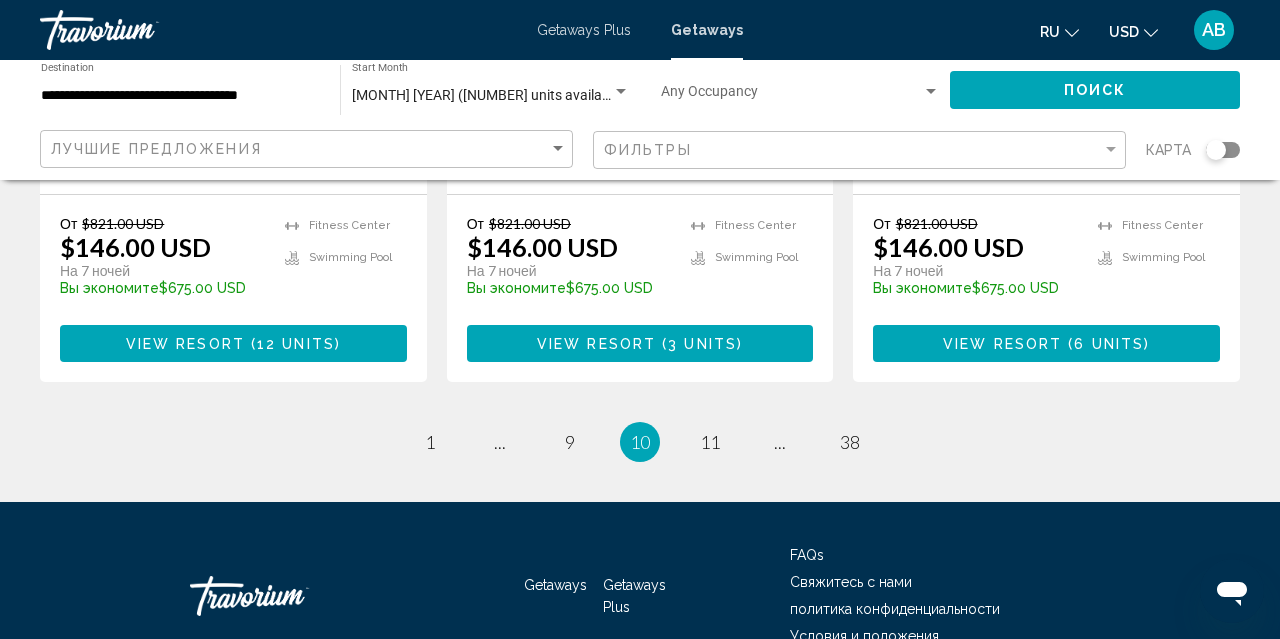 scroll, scrollTop: 2604, scrollLeft: 0, axis: vertical 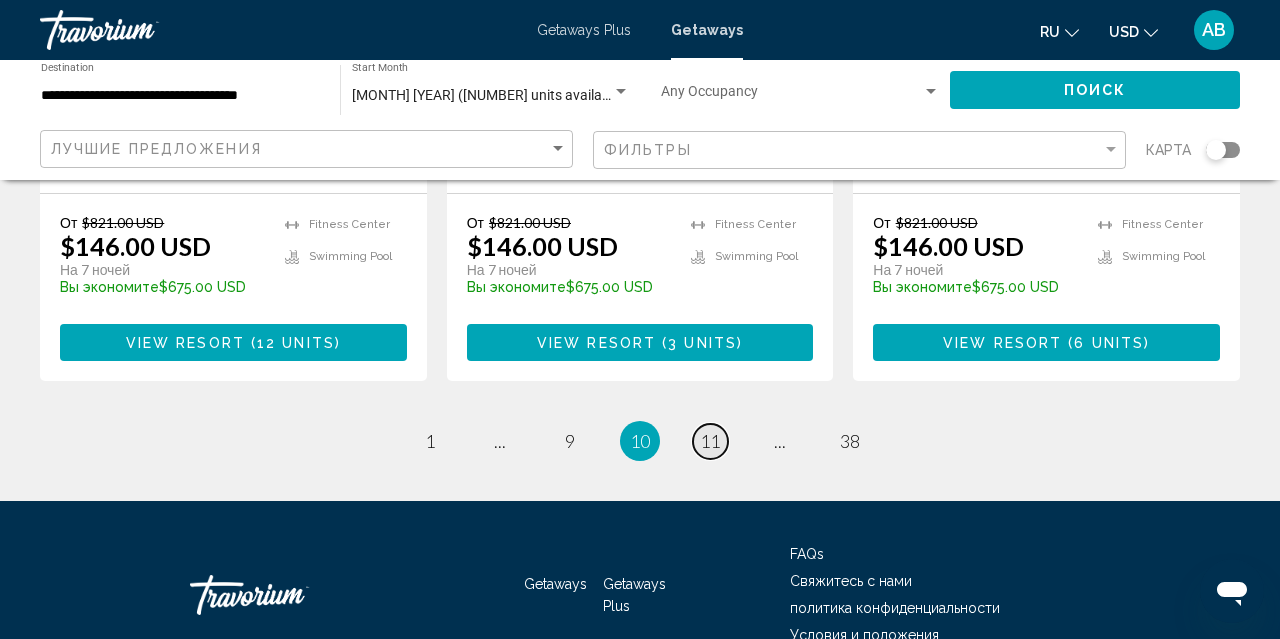 click on "11" at bounding box center [710, 441] 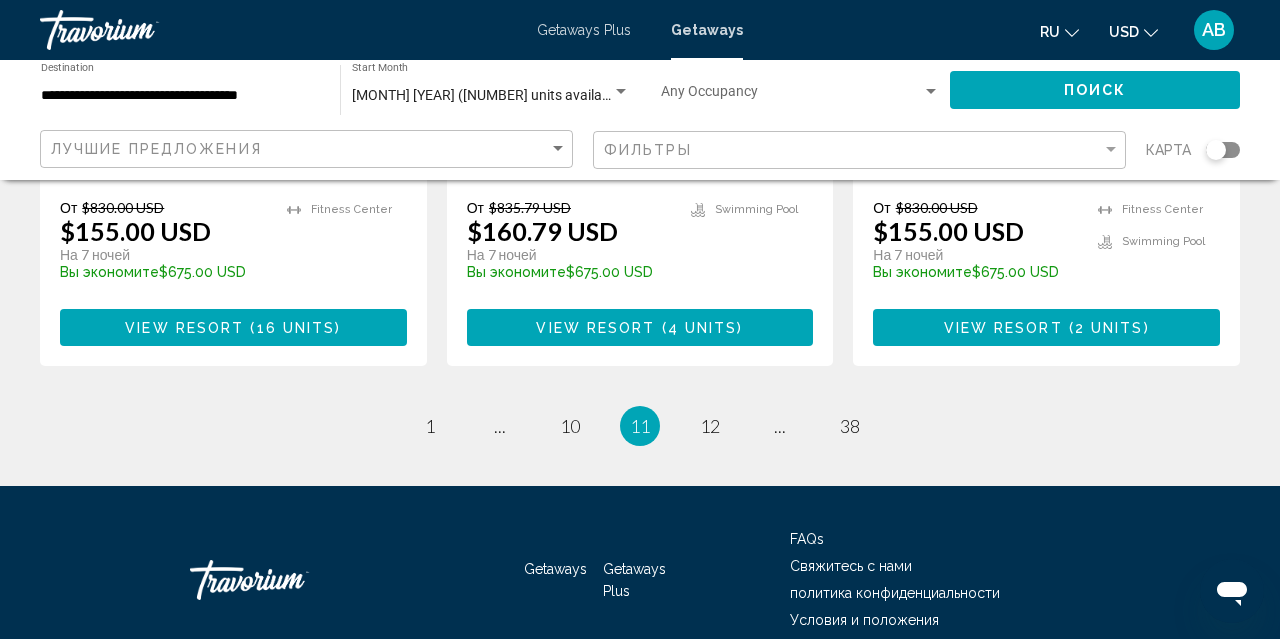 scroll, scrollTop: 2689, scrollLeft: 0, axis: vertical 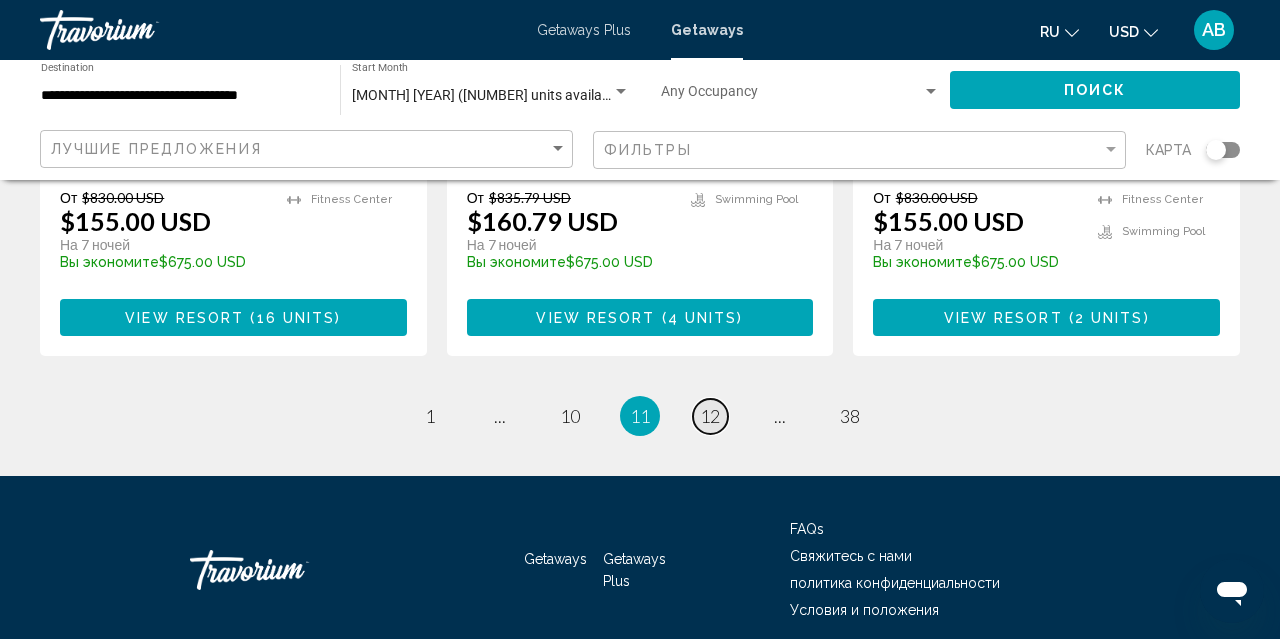 click on "12" at bounding box center [710, 416] 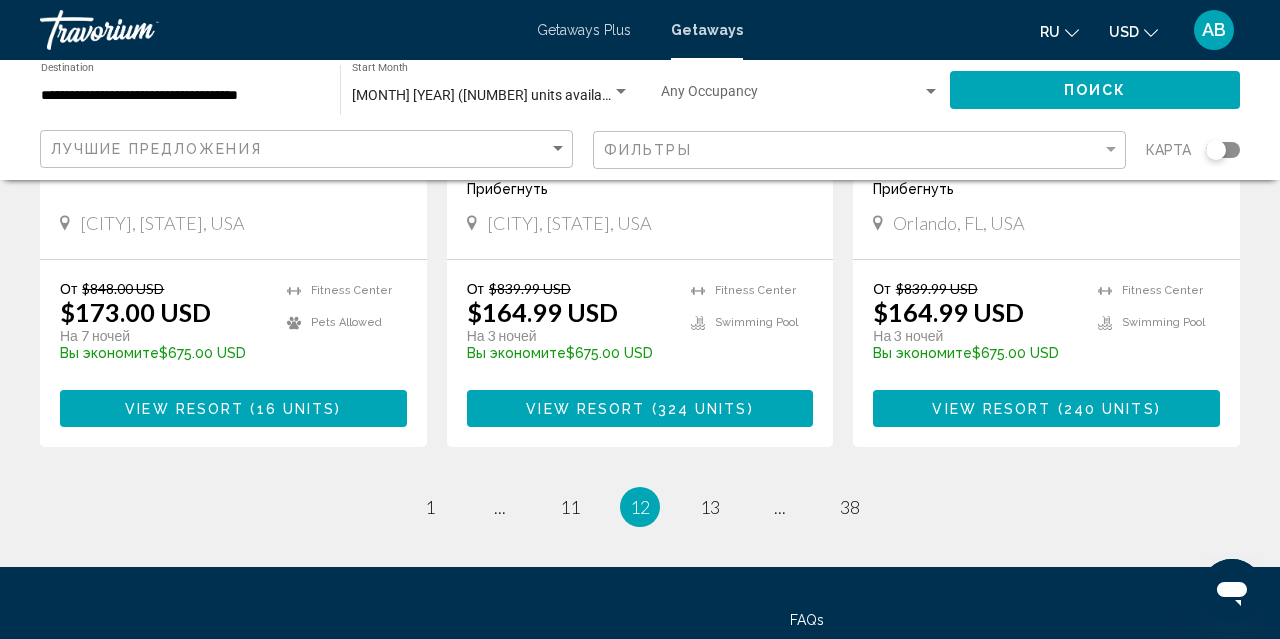 scroll, scrollTop: 2614, scrollLeft: 0, axis: vertical 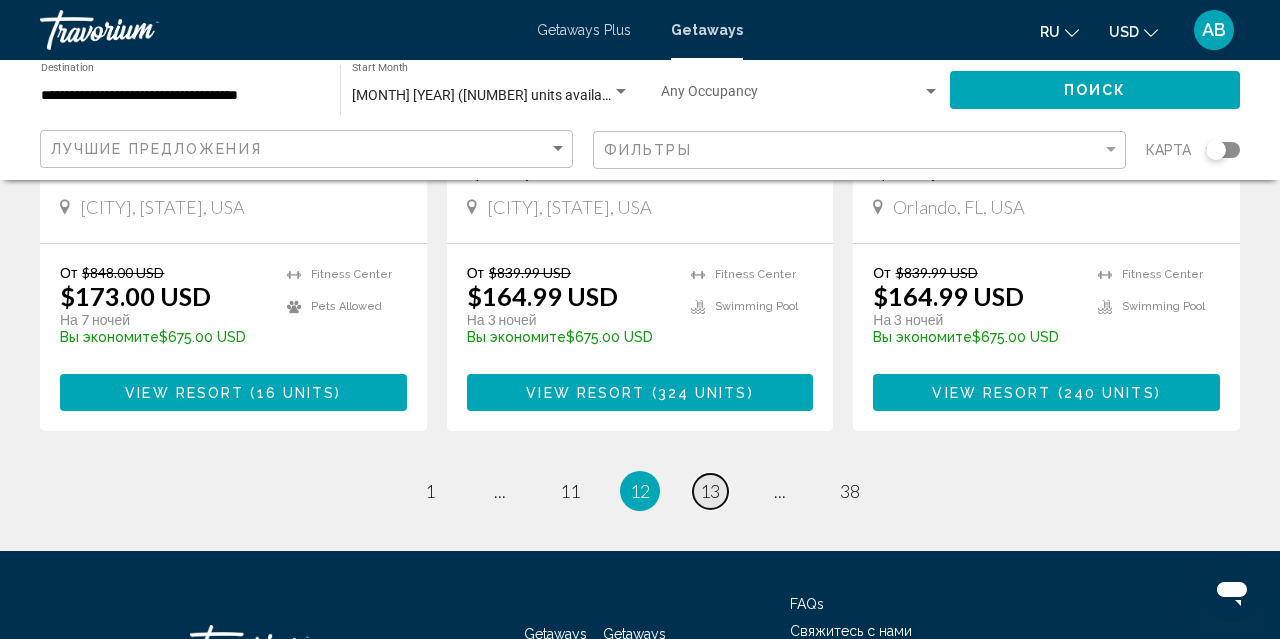 click on "13" at bounding box center (710, 491) 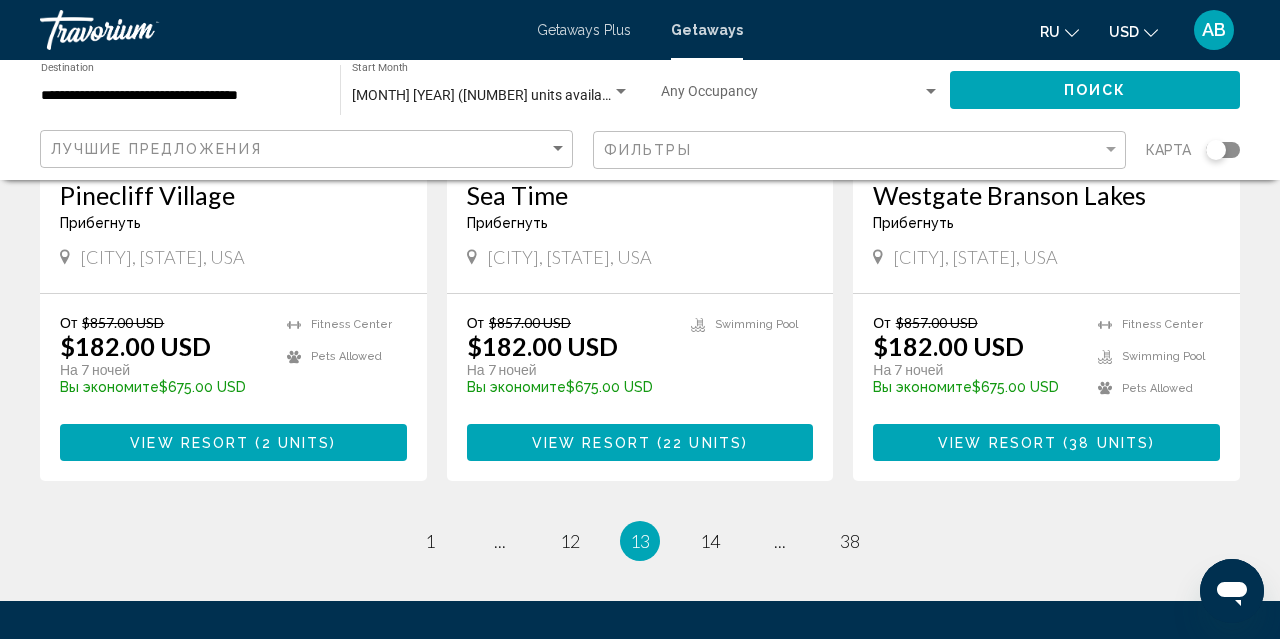 scroll, scrollTop: 2509, scrollLeft: 0, axis: vertical 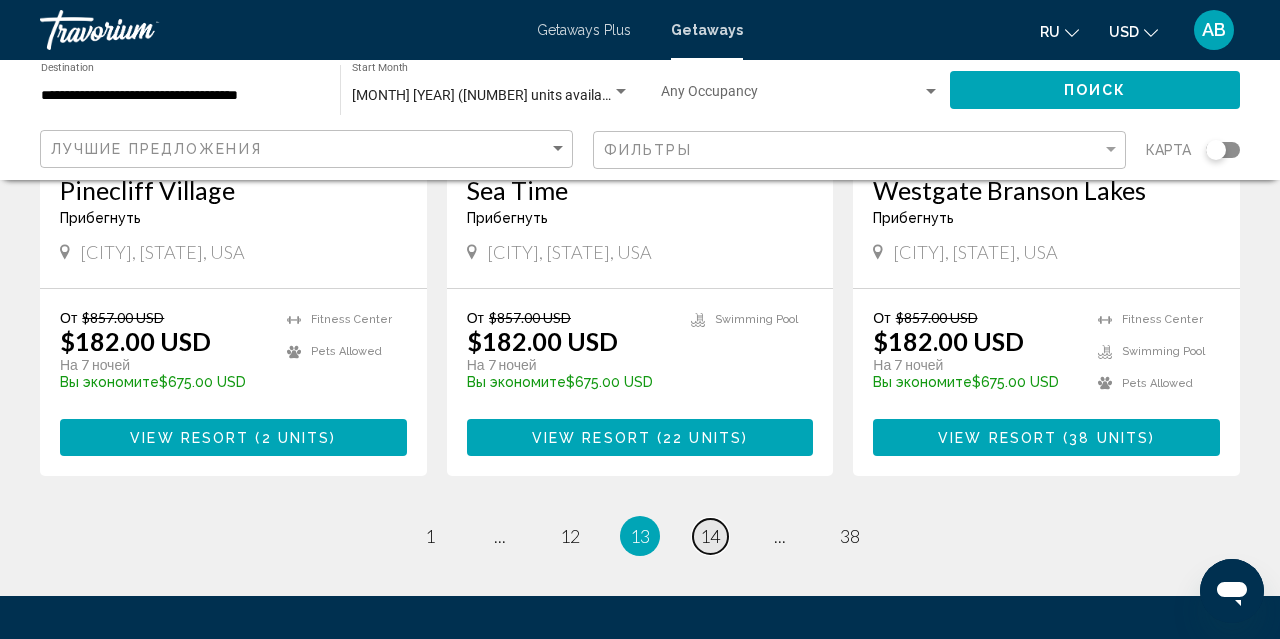 click on "14" at bounding box center [710, 536] 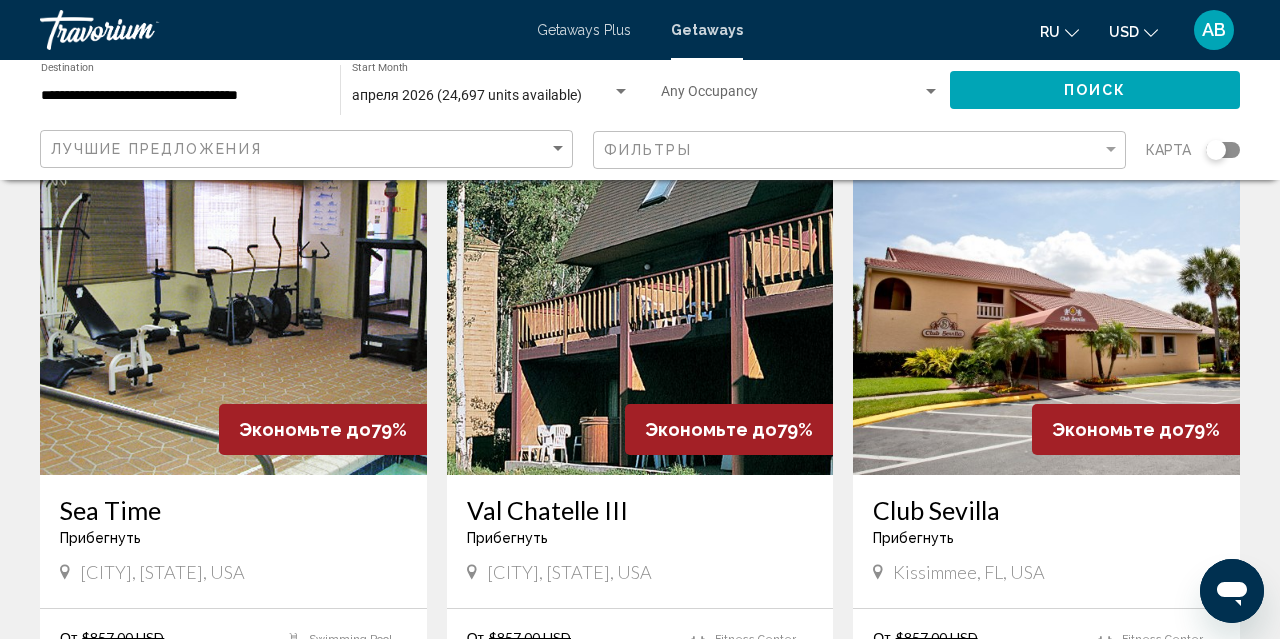 scroll, scrollTop: 109, scrollLeft: 0, axis: vertical 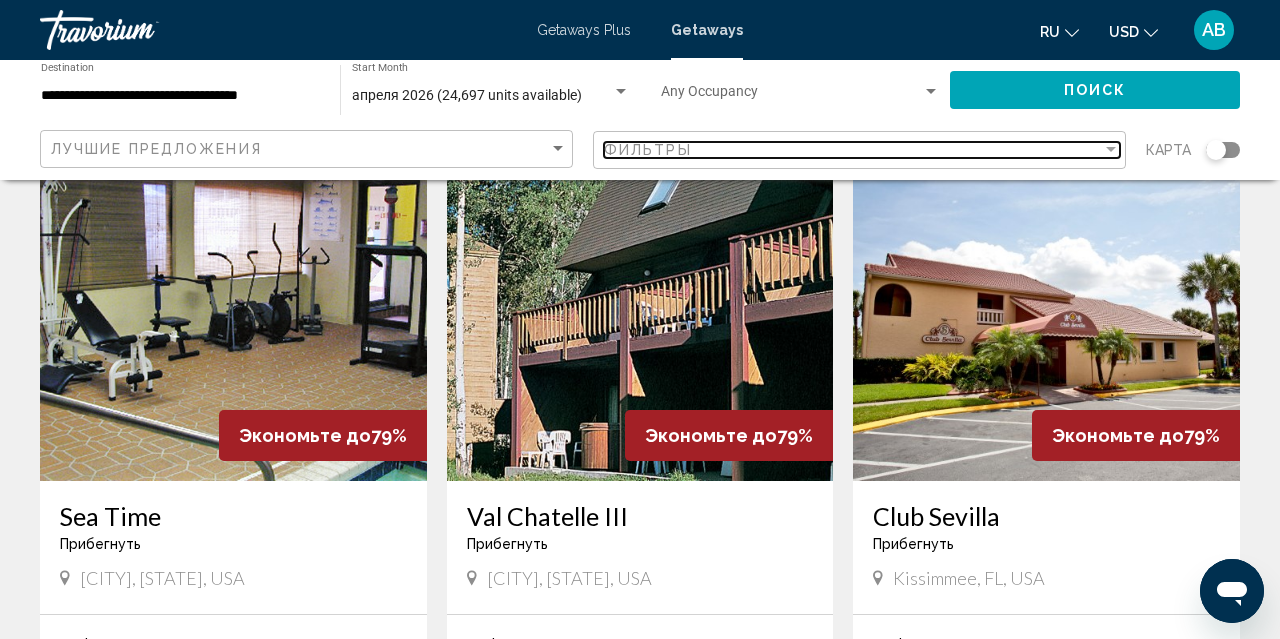 click on "Фильтры" at bounding box center [853, 150] 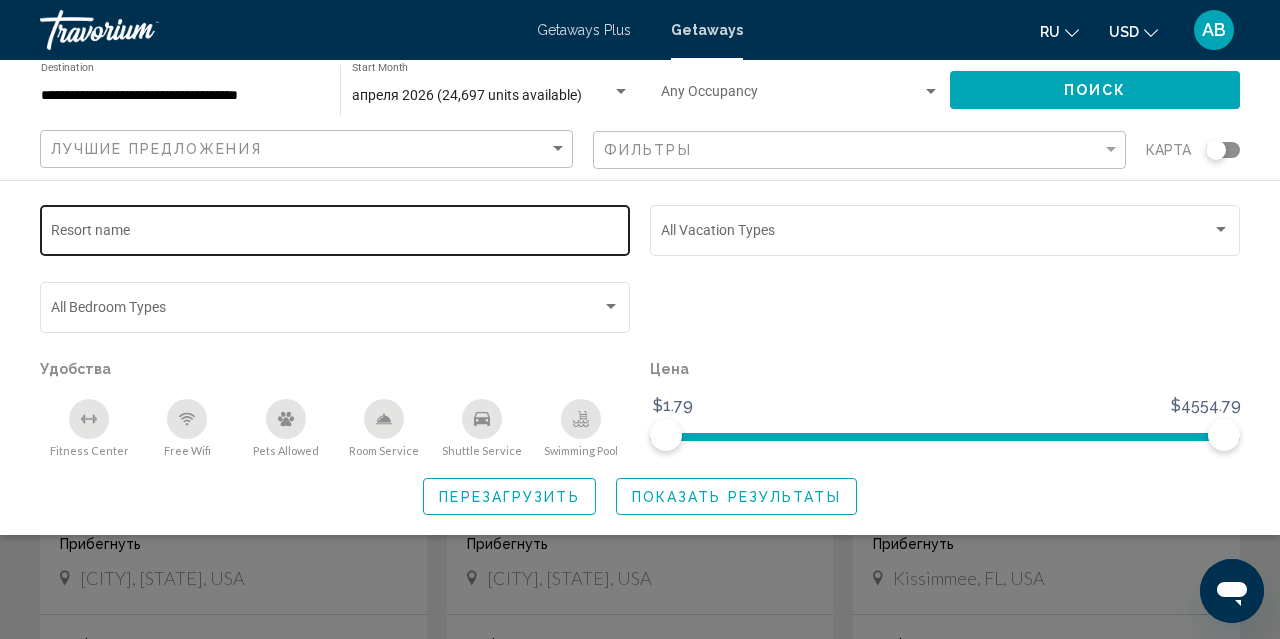 click on "Resort name" 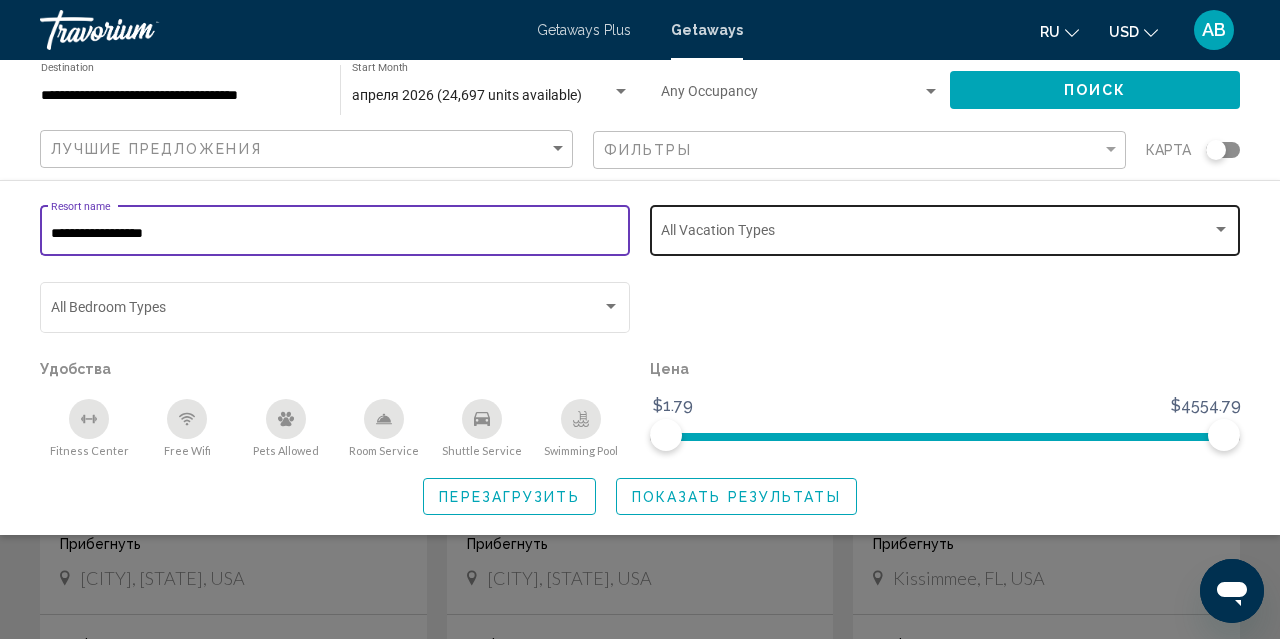type on "**********" 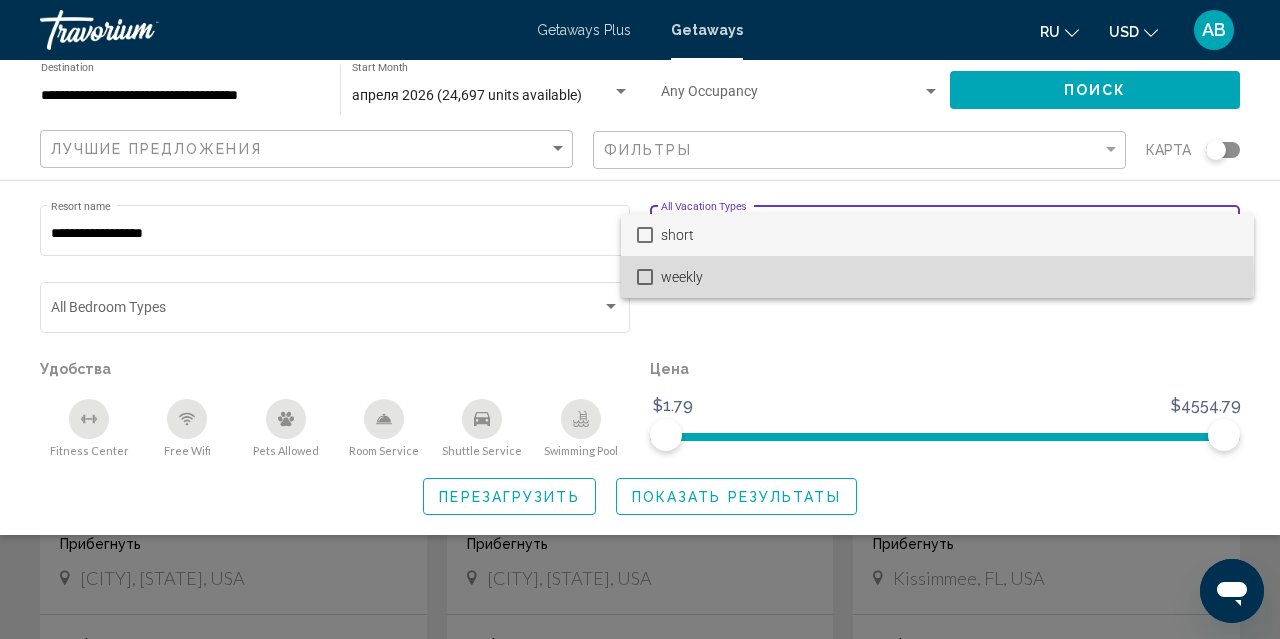 click at bounding box center [645, 277] 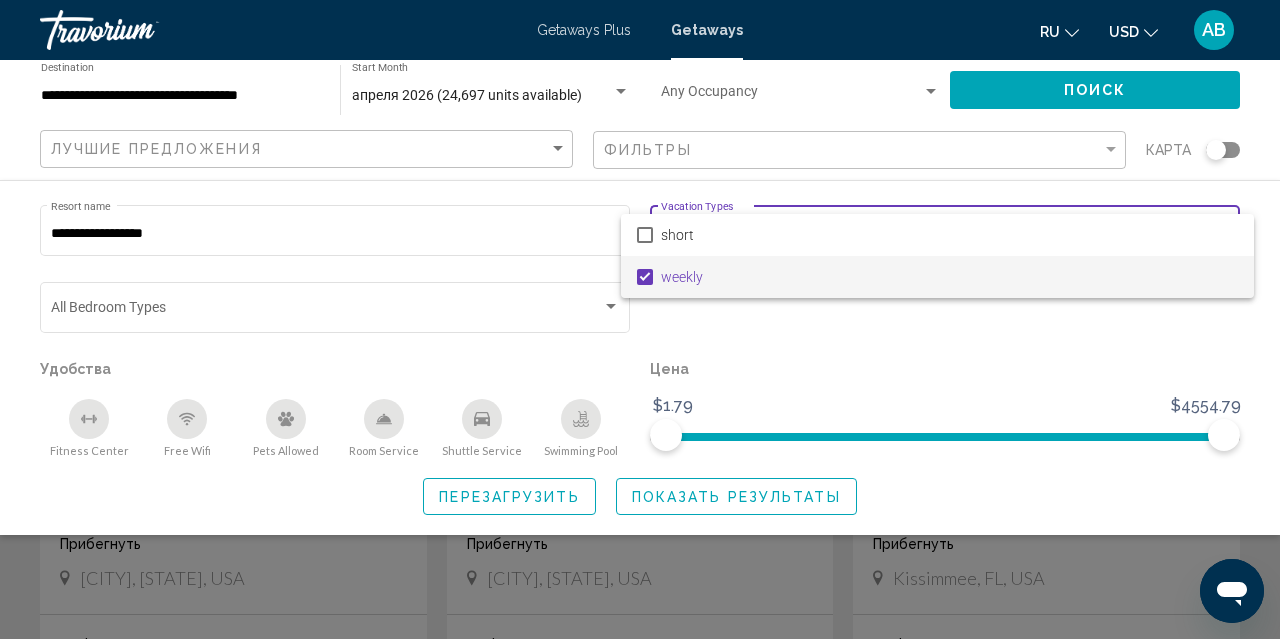 click at bounding box center [640, 319] 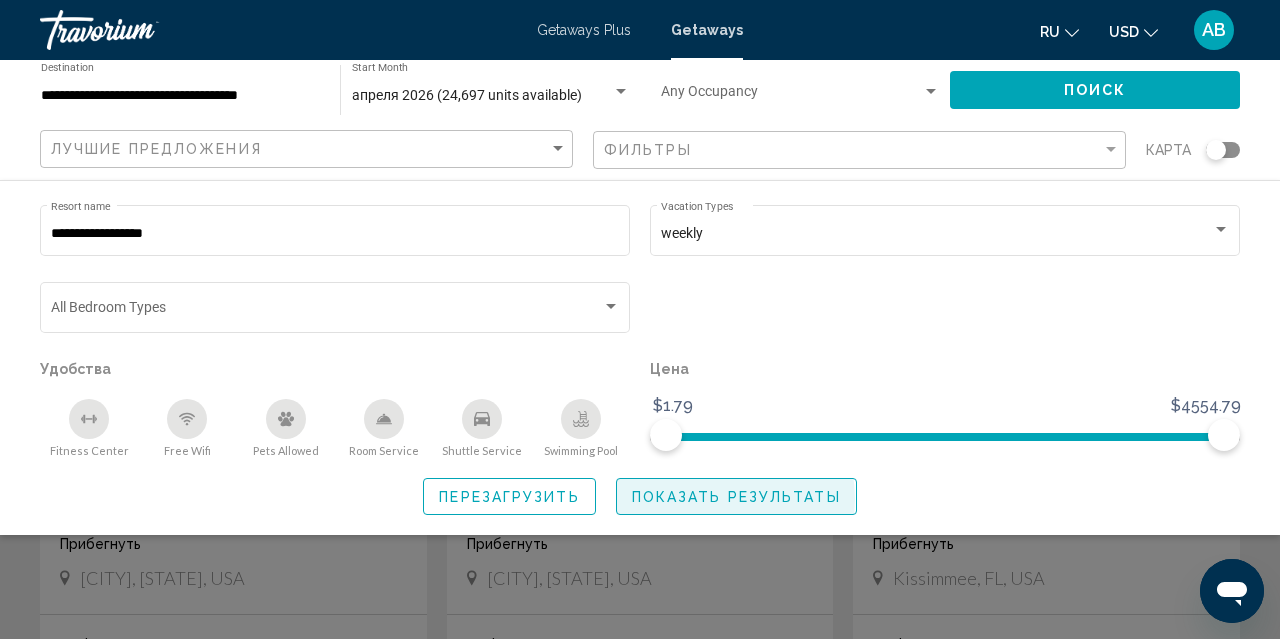 click on "Показать результаты" 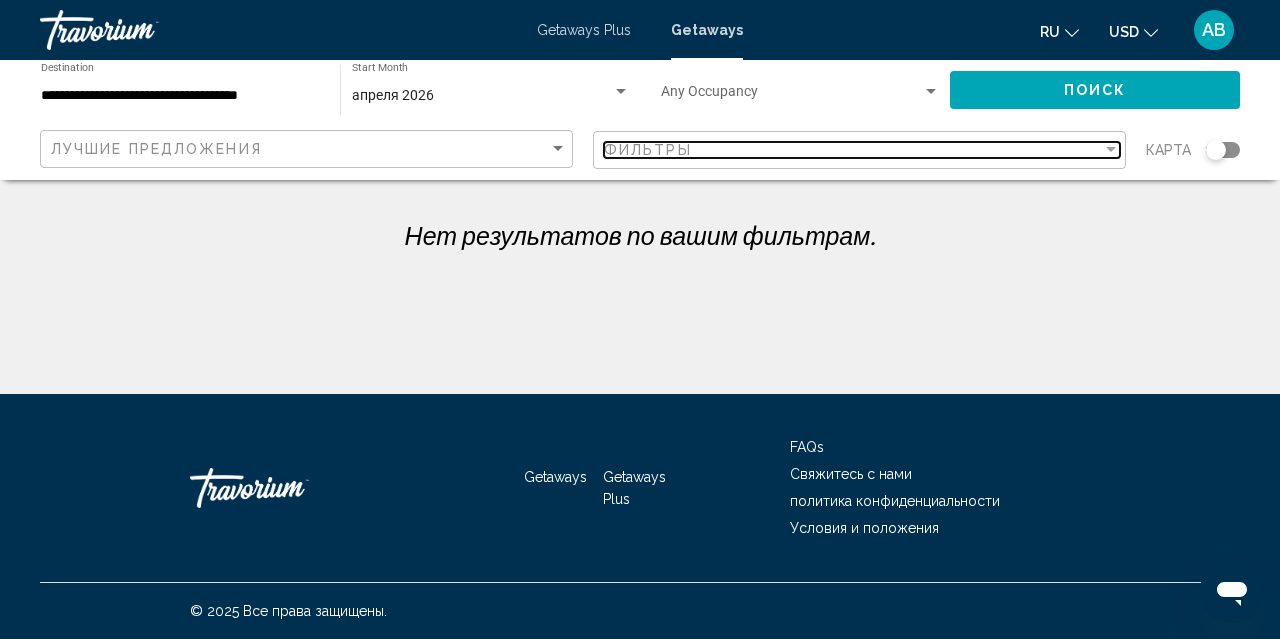 click on "Фильтры" at bounding box center (853, 150) 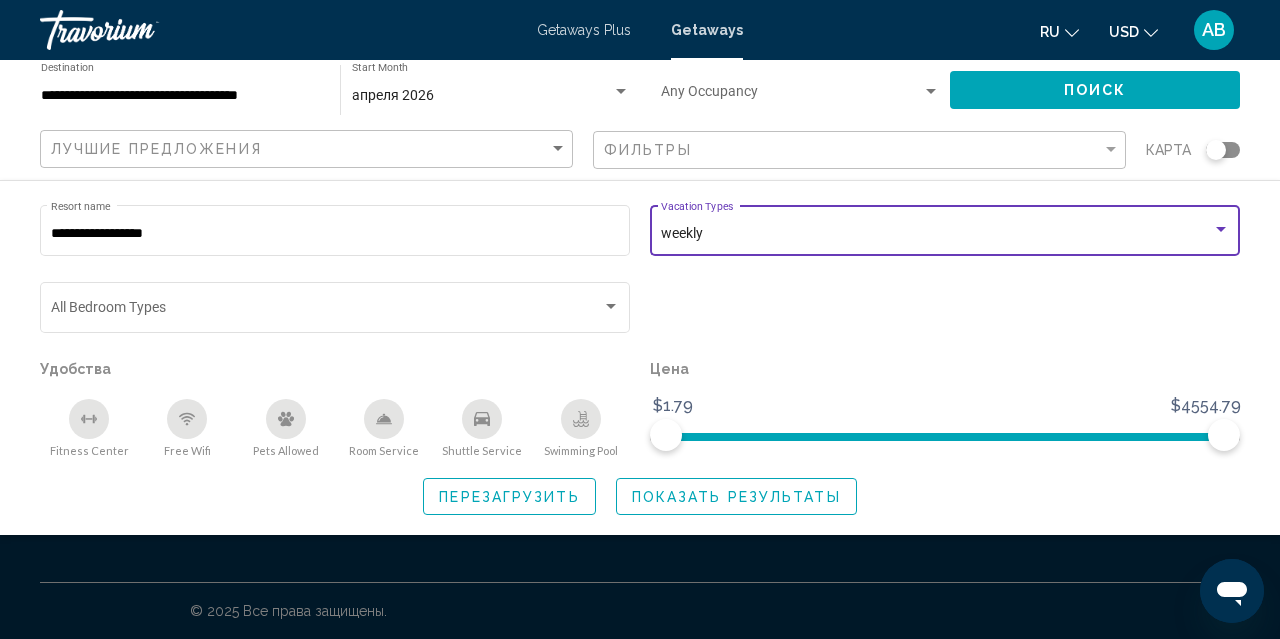 click on "weekly" at bounding box center (936, 234) 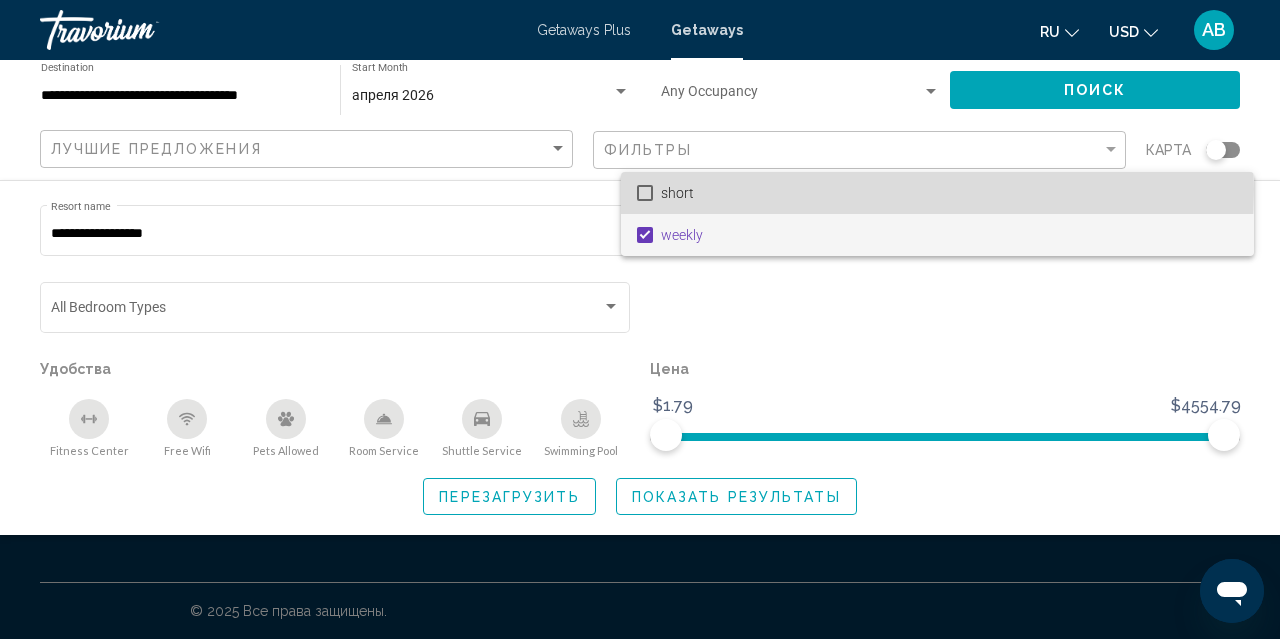 click on "short" at bounding box center (937, 193) 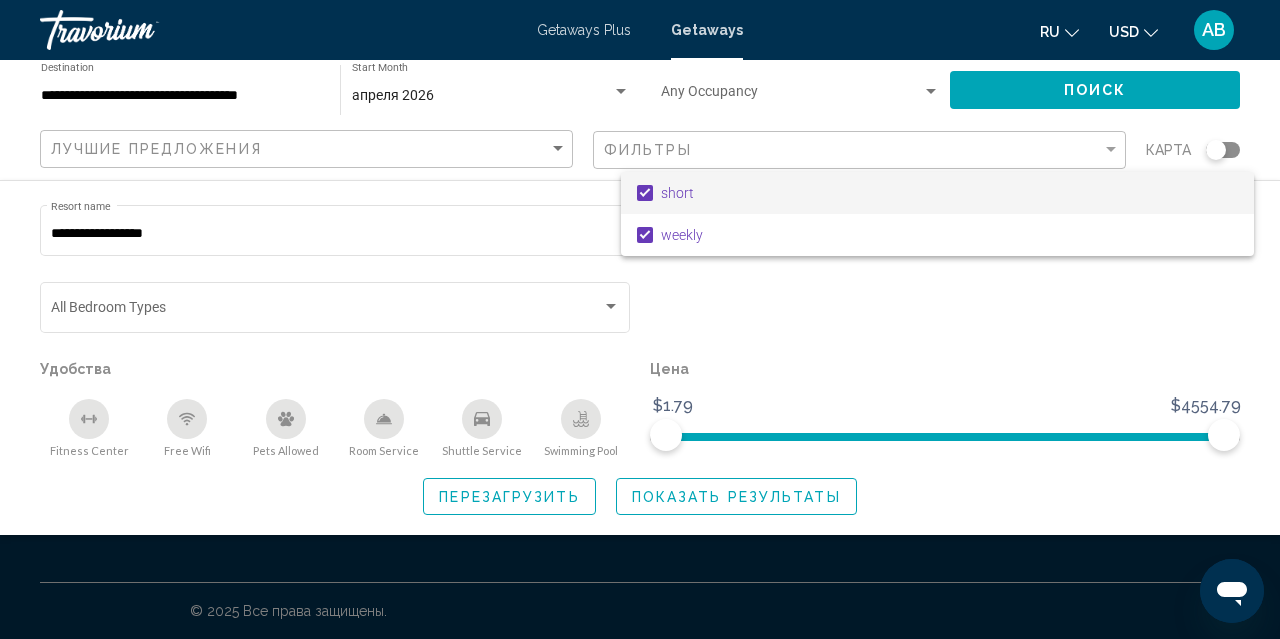 click at bounding box center [640, 319] 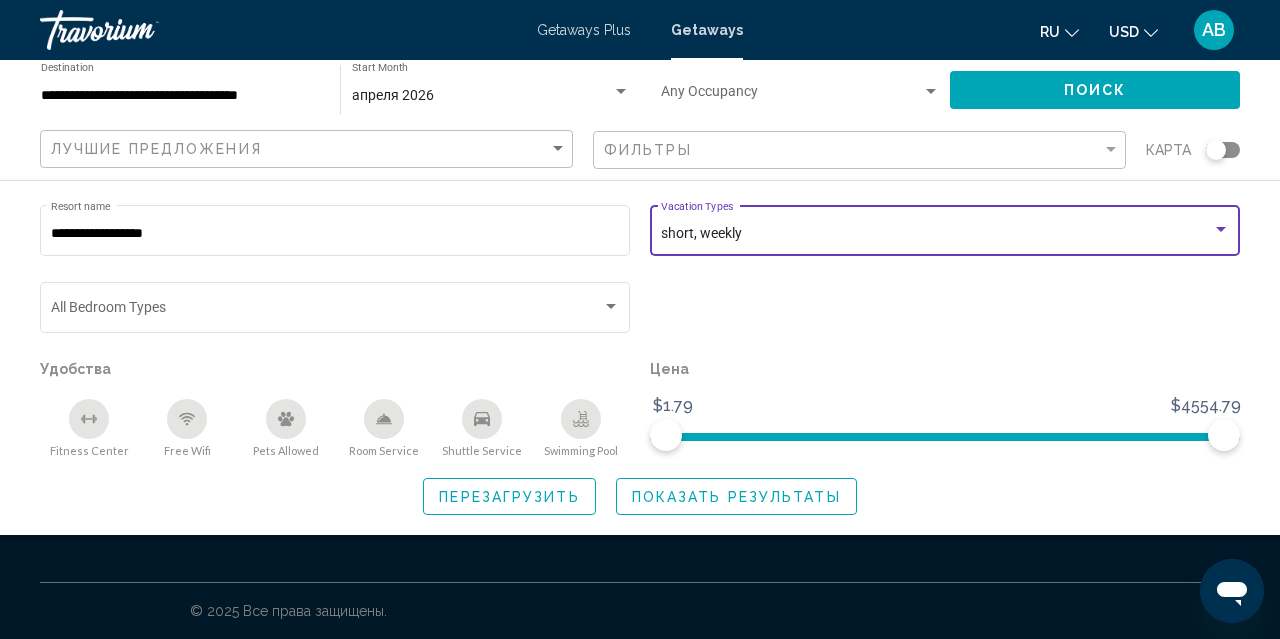 click on "short, weekly" at bounding box center (936, 234) 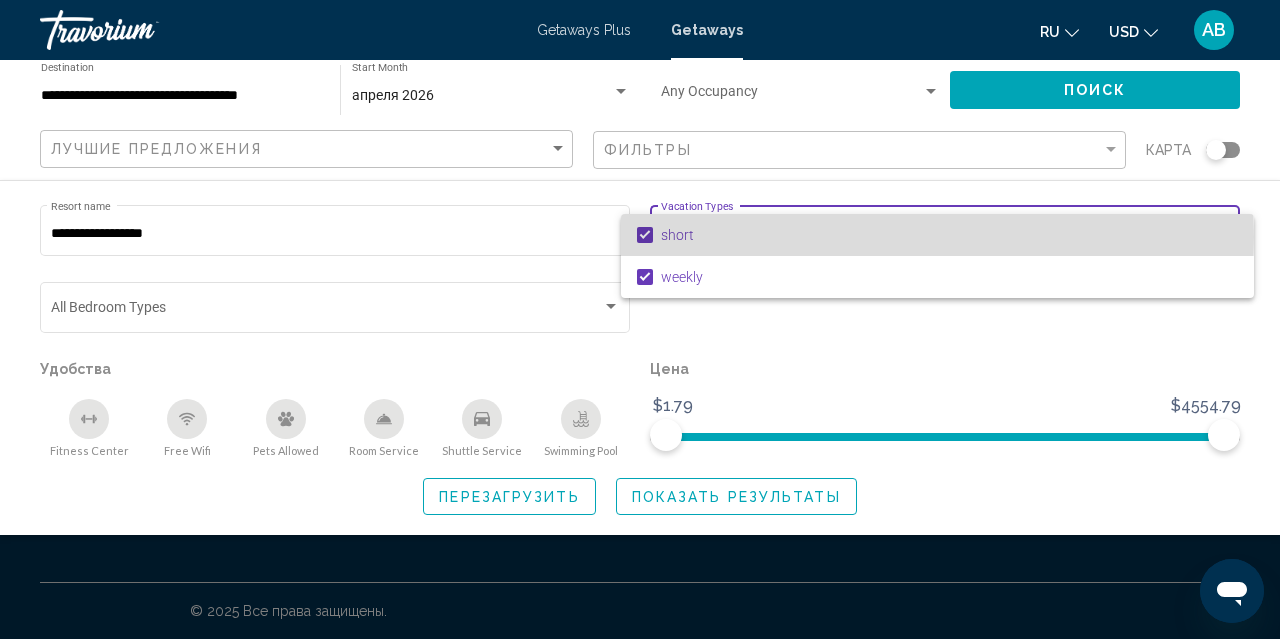 click at bounding box center [645, 235] 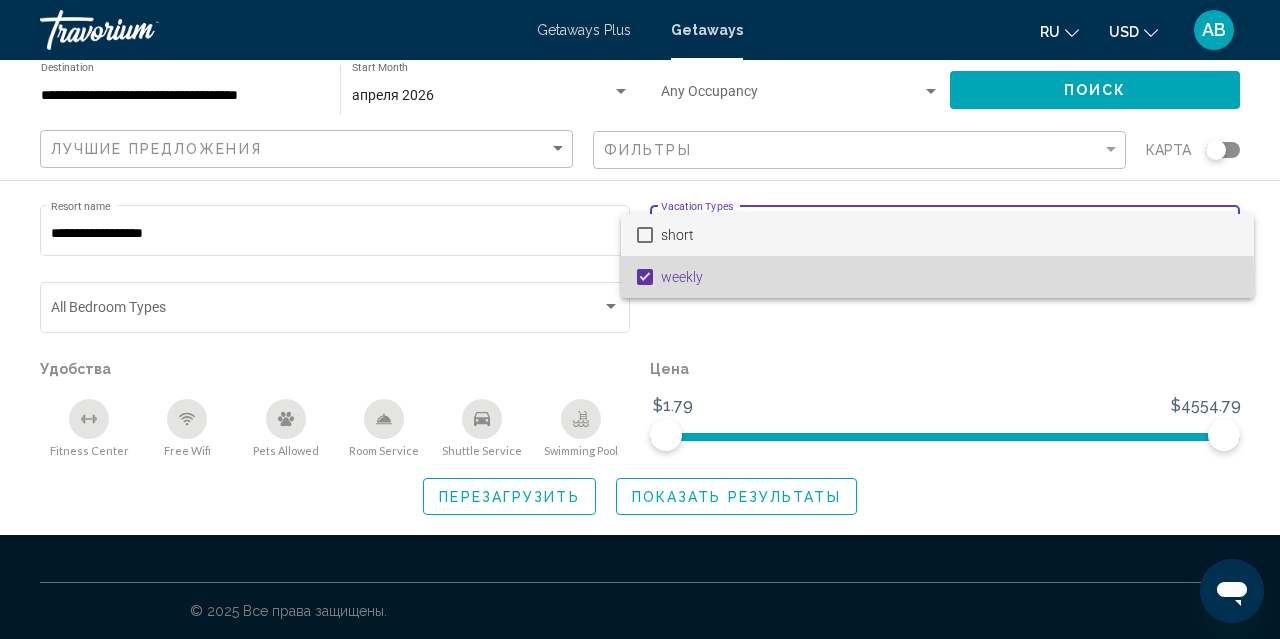 click at bounding box center [645, 277] 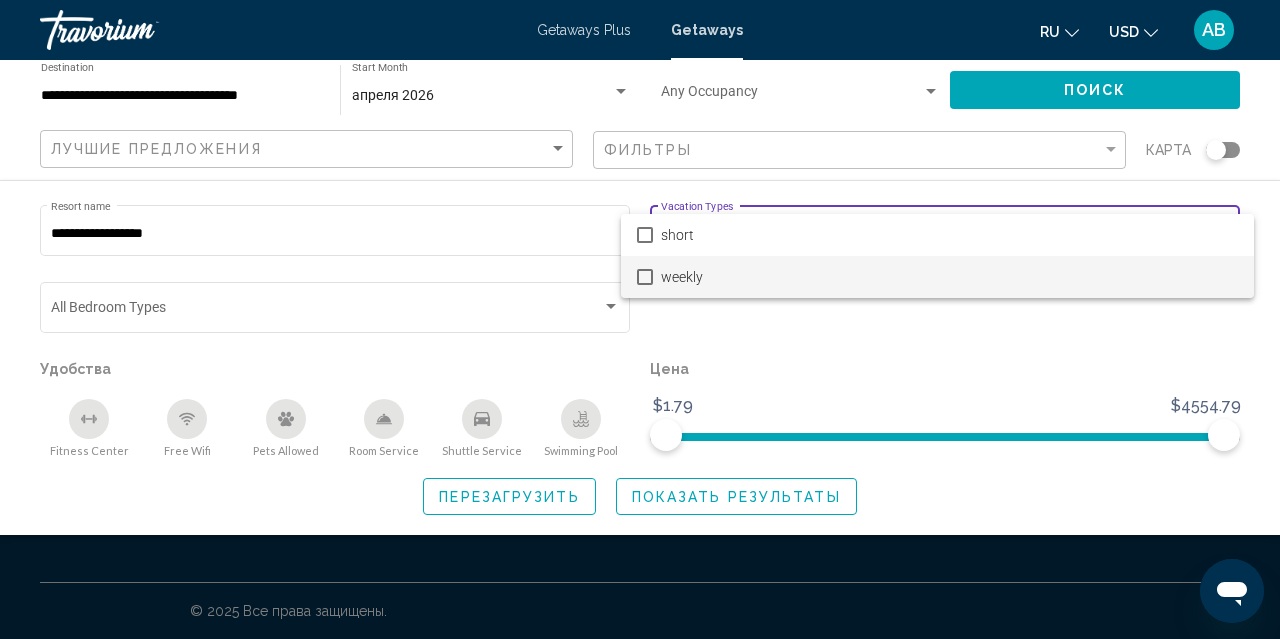 click at bounding box center [640, 319] 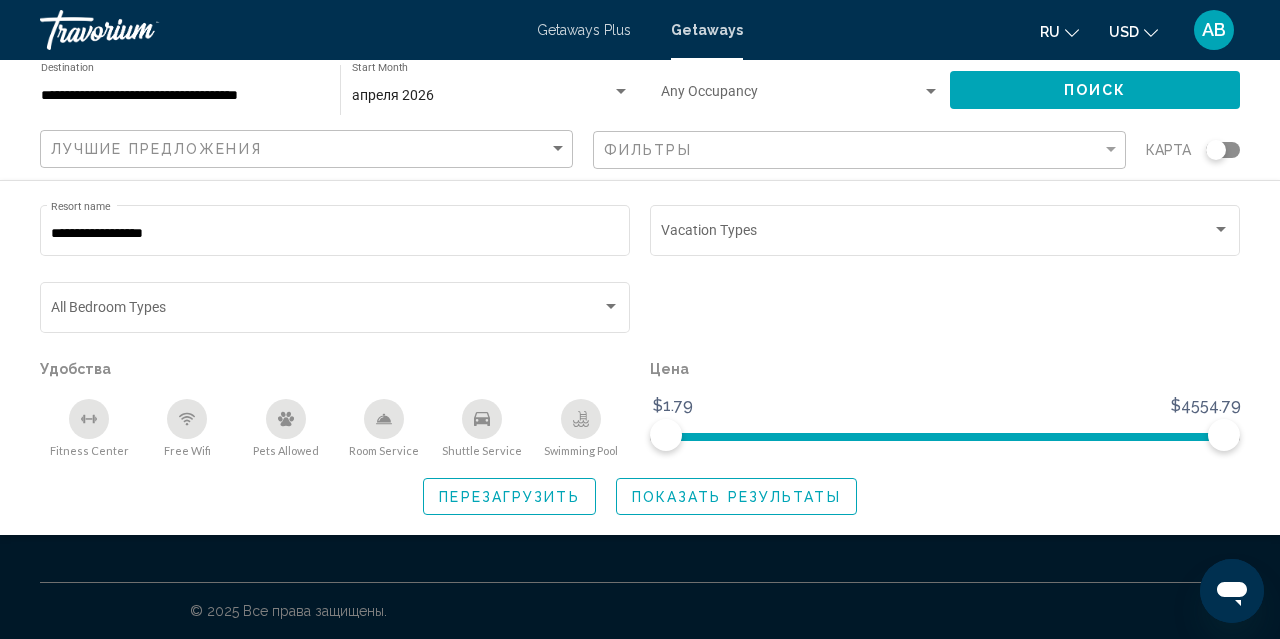 scroll, scrollTop: 0, scrollLeft: 0, axis: both 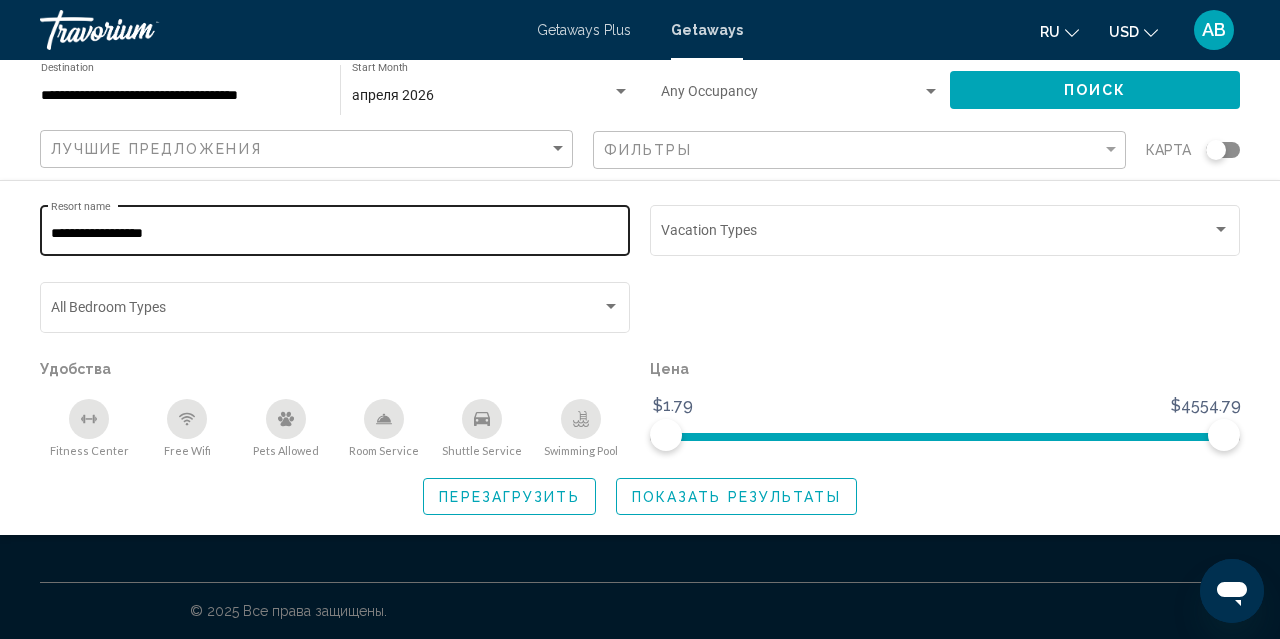 click on "**********" 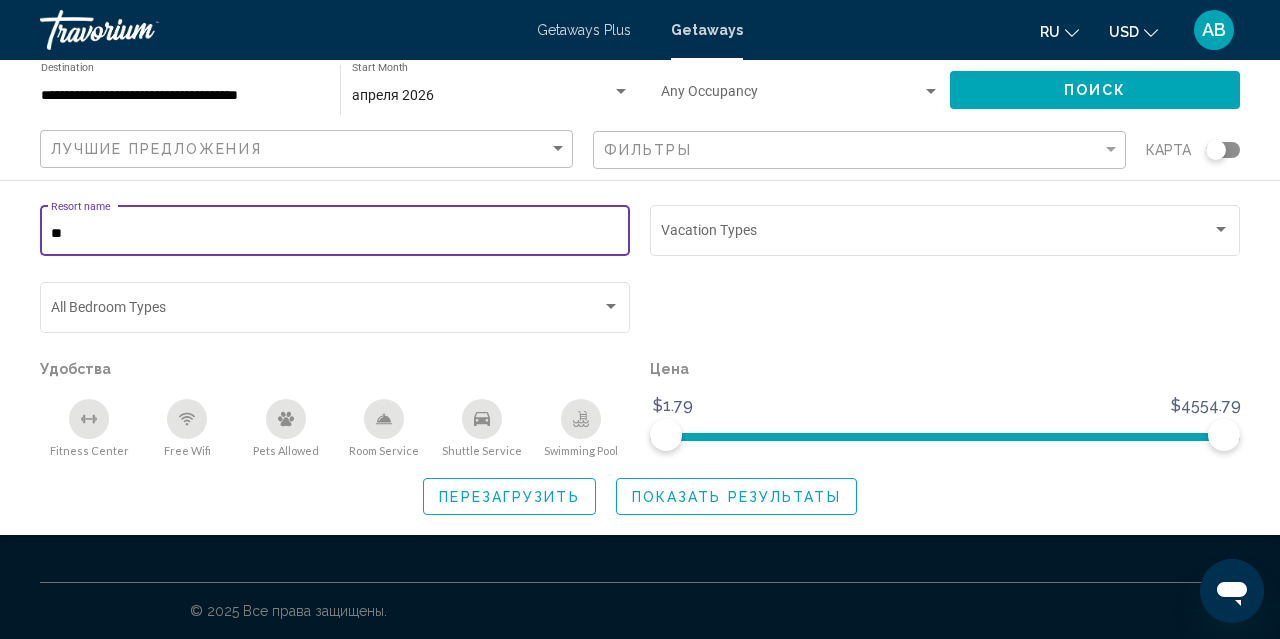 type on "*" 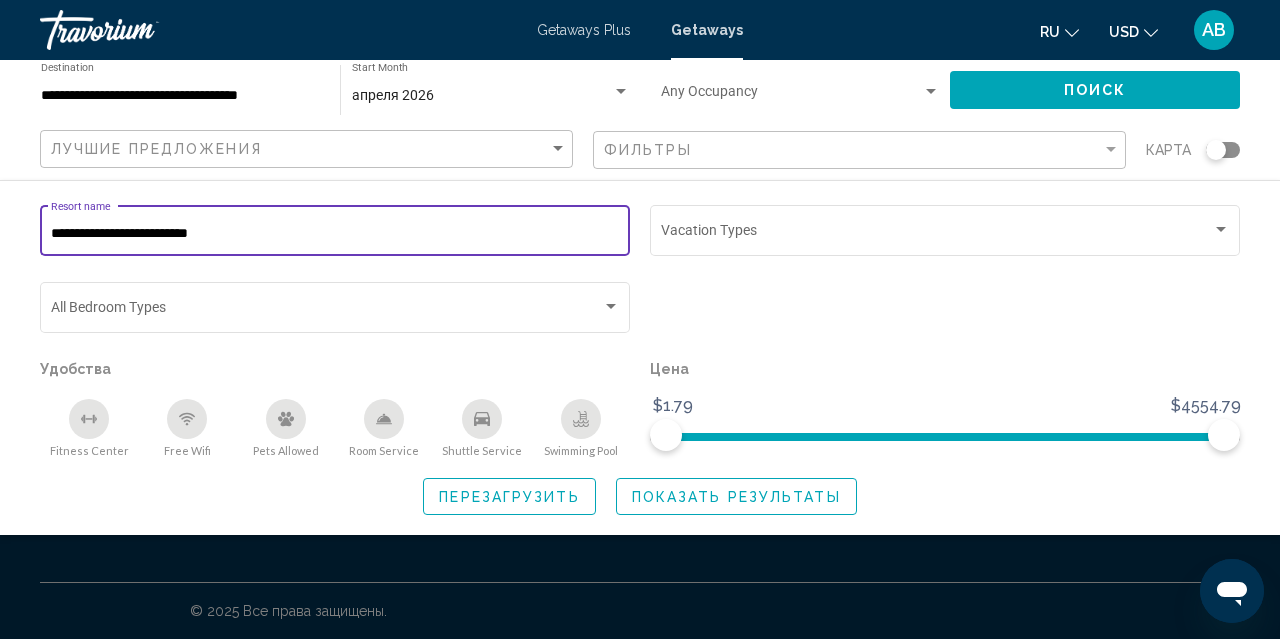 type on "**********" 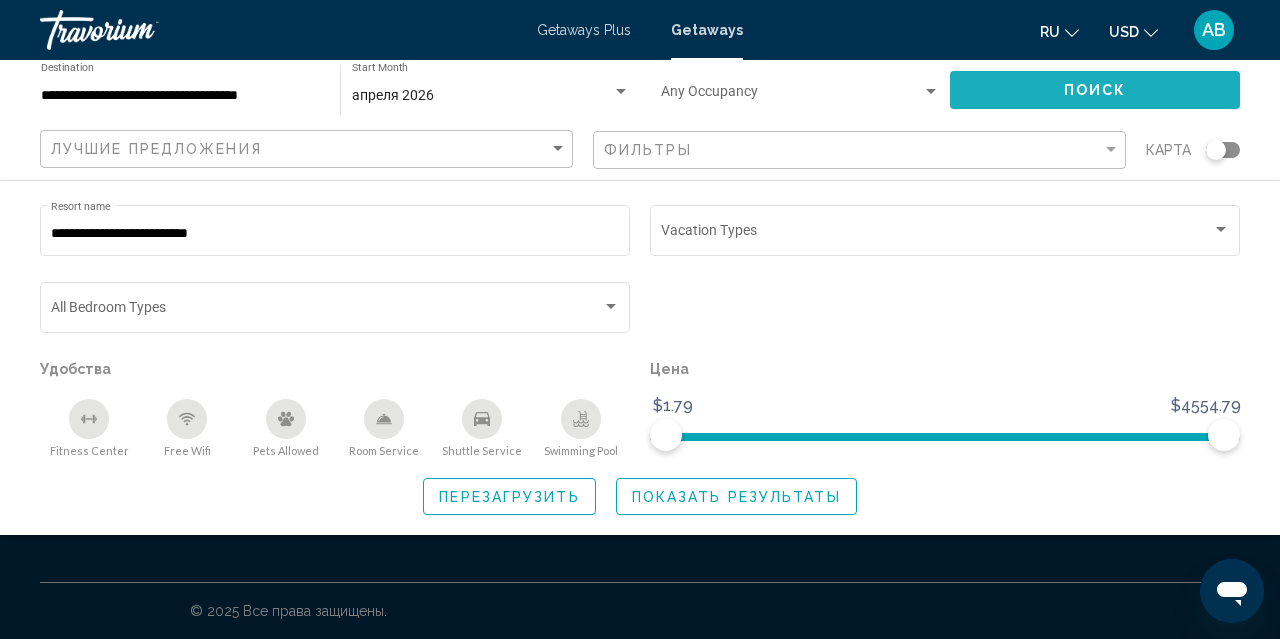 click on "Поиск" 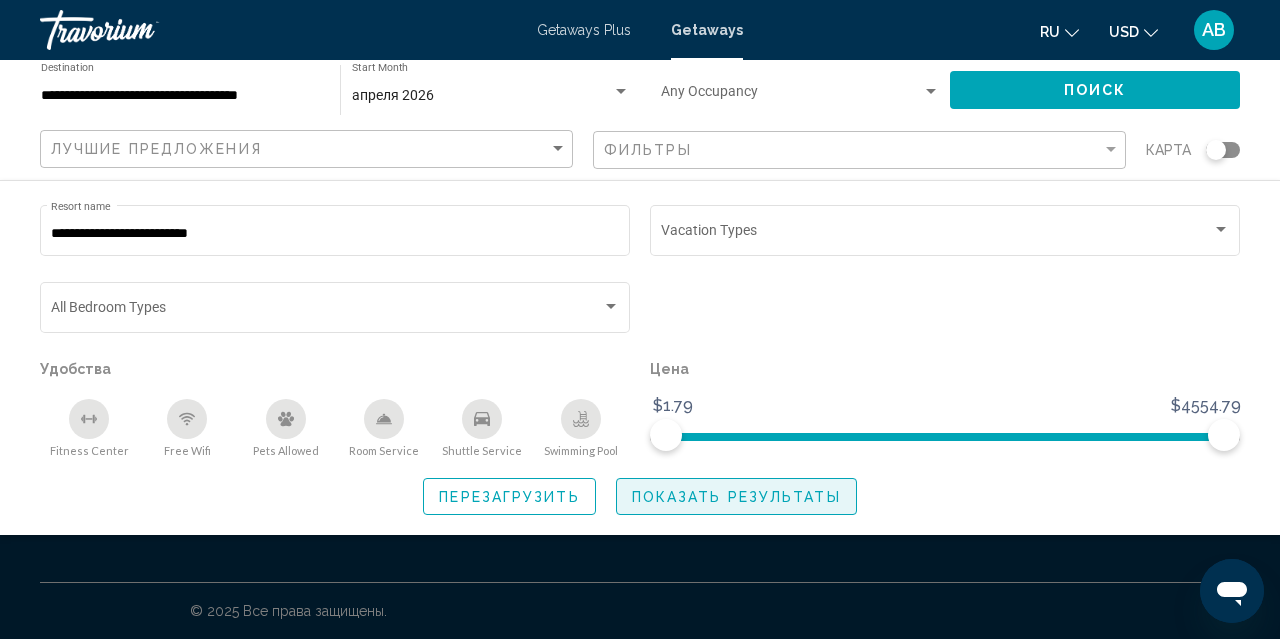 click on "Показать результаты" 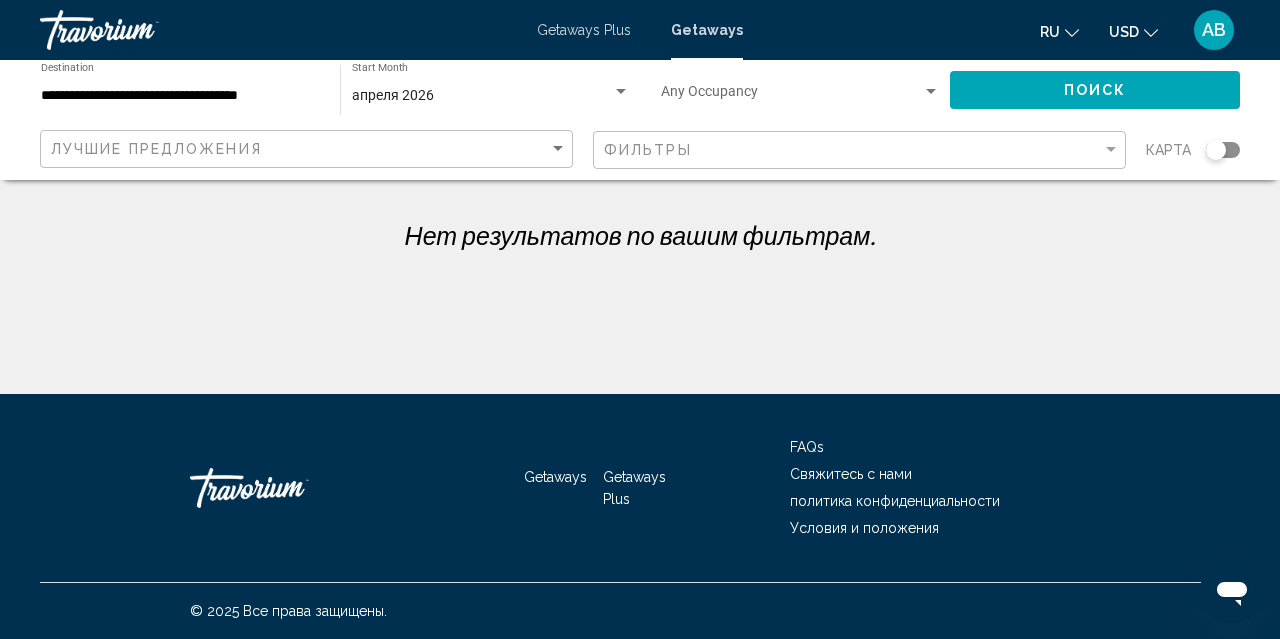 click on "Фильтры" 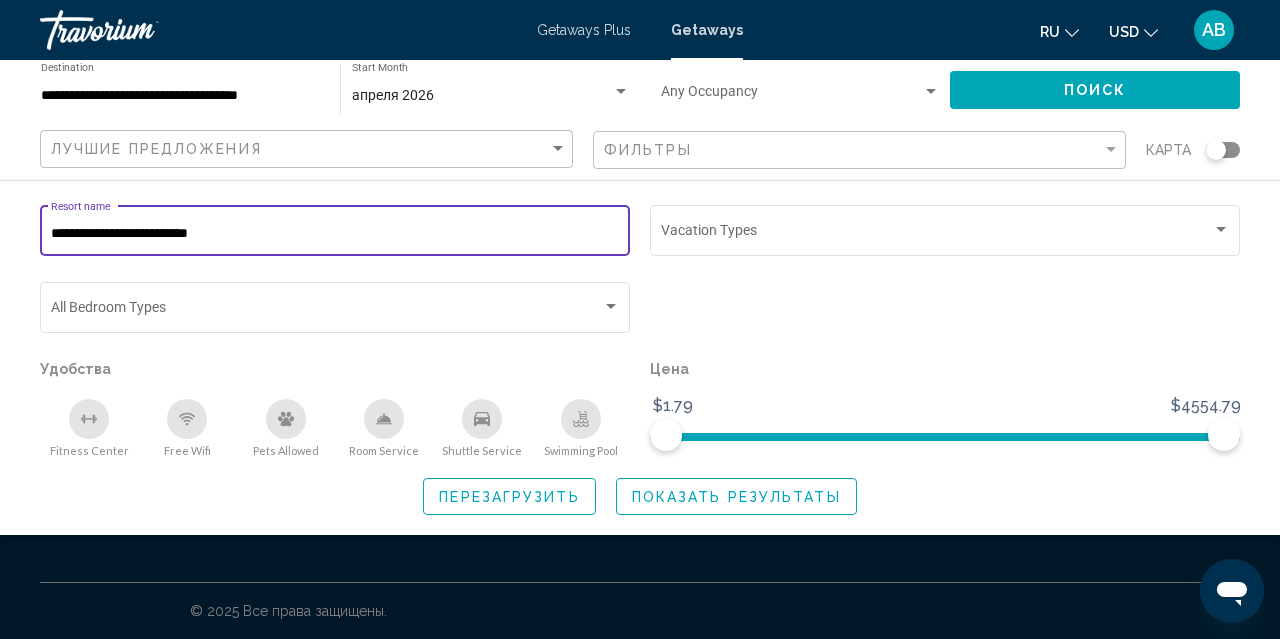 click on "**********" at bounding box center (335, 234) 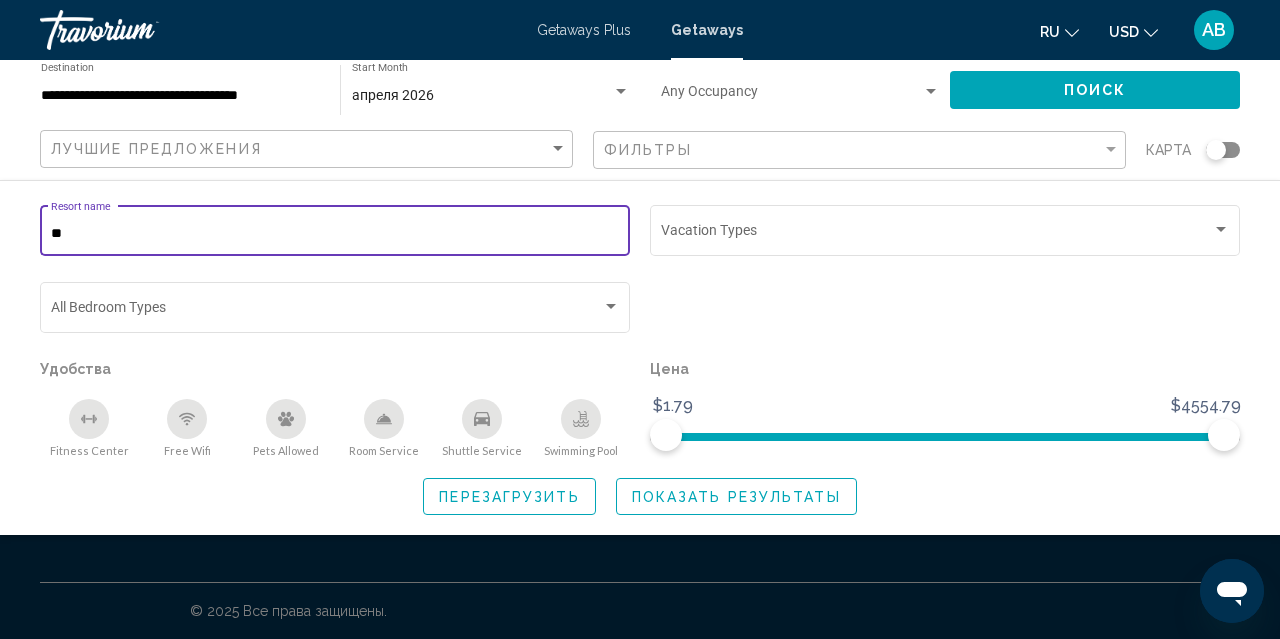 type on "*" 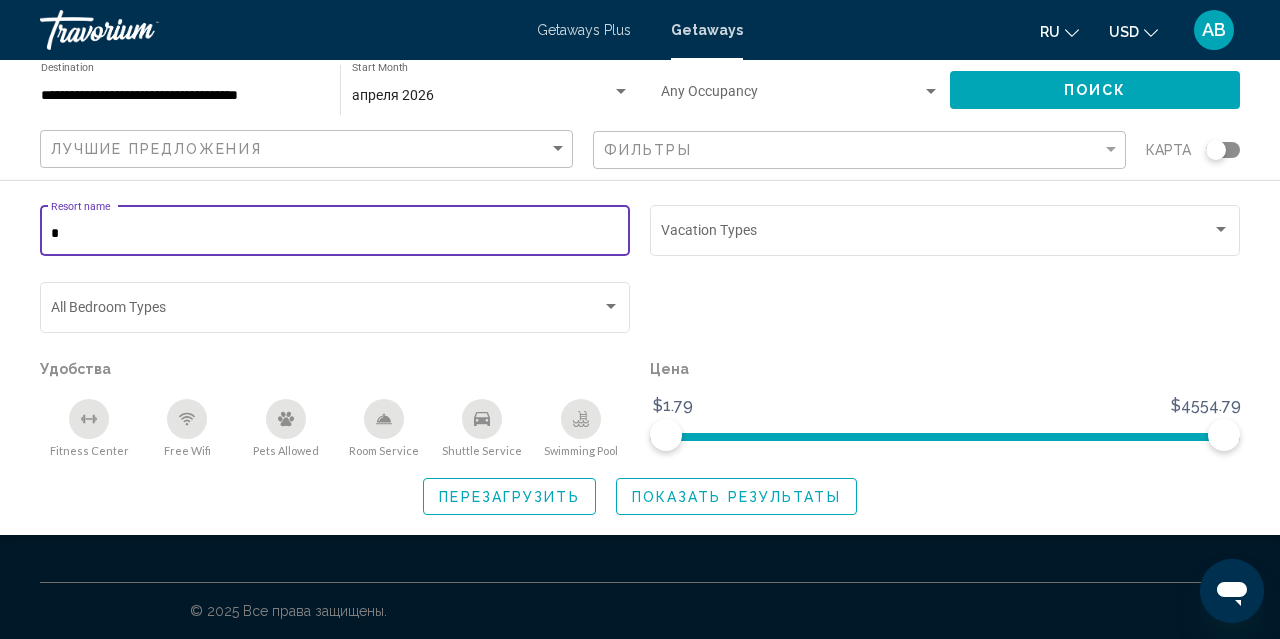type 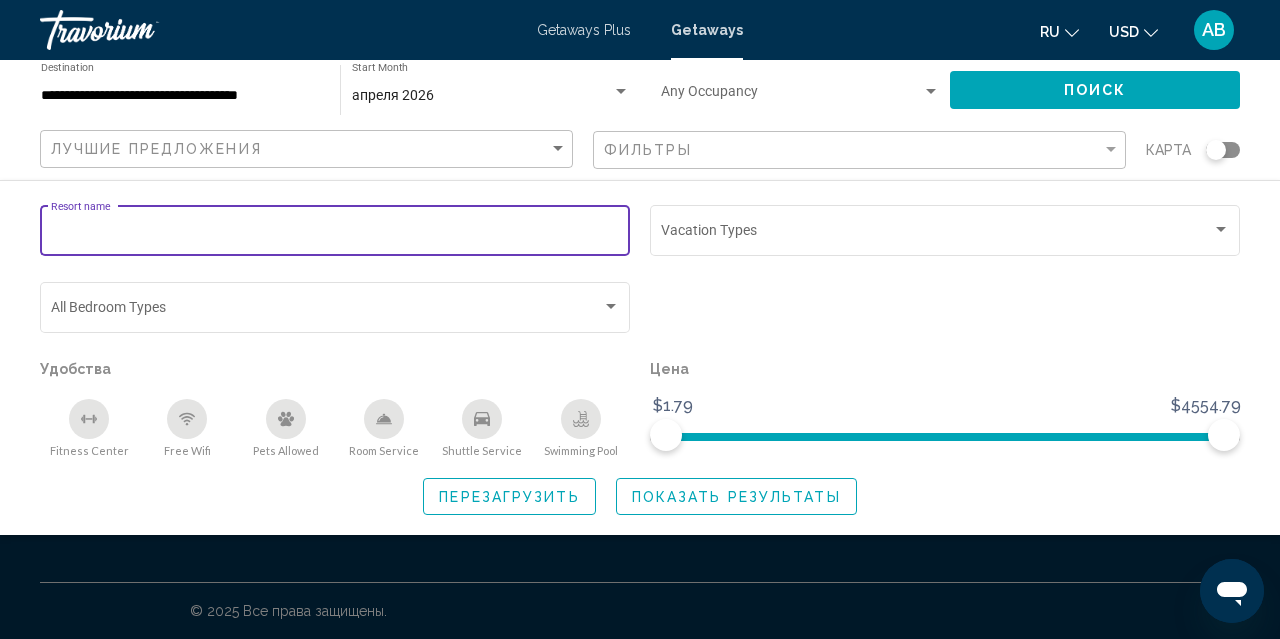 scroll, scrollTop: 0, scrollLeft: 0, axis: both 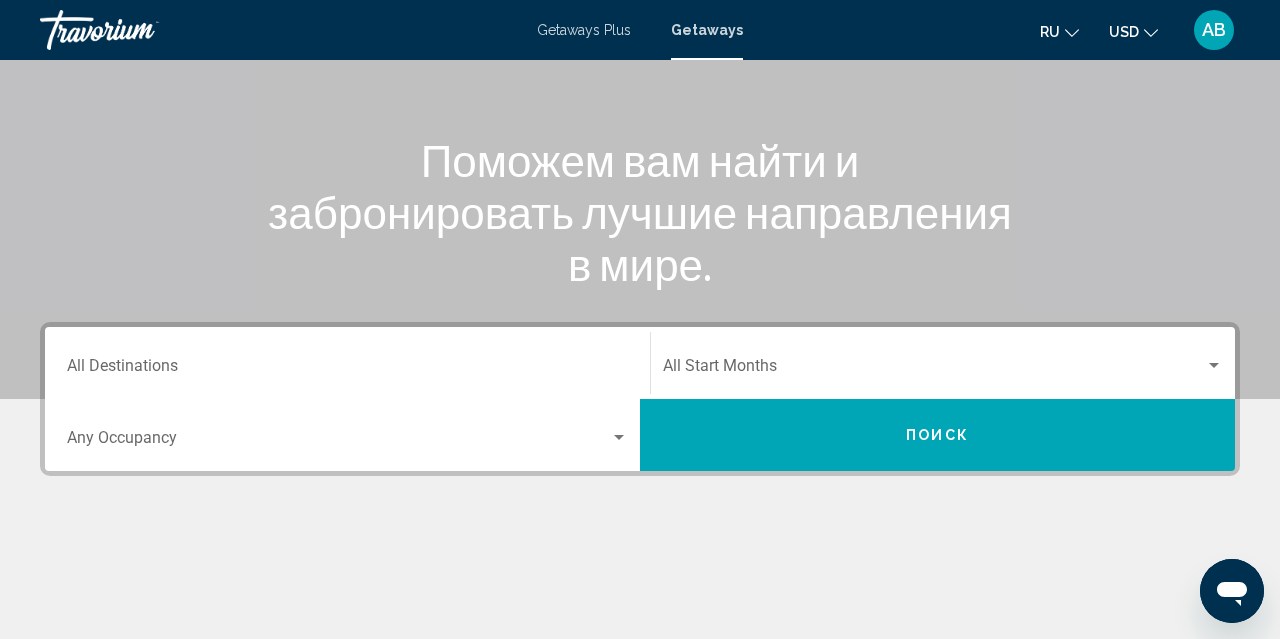 click on "Destination All Destinations" at bounding box center (347, 363) 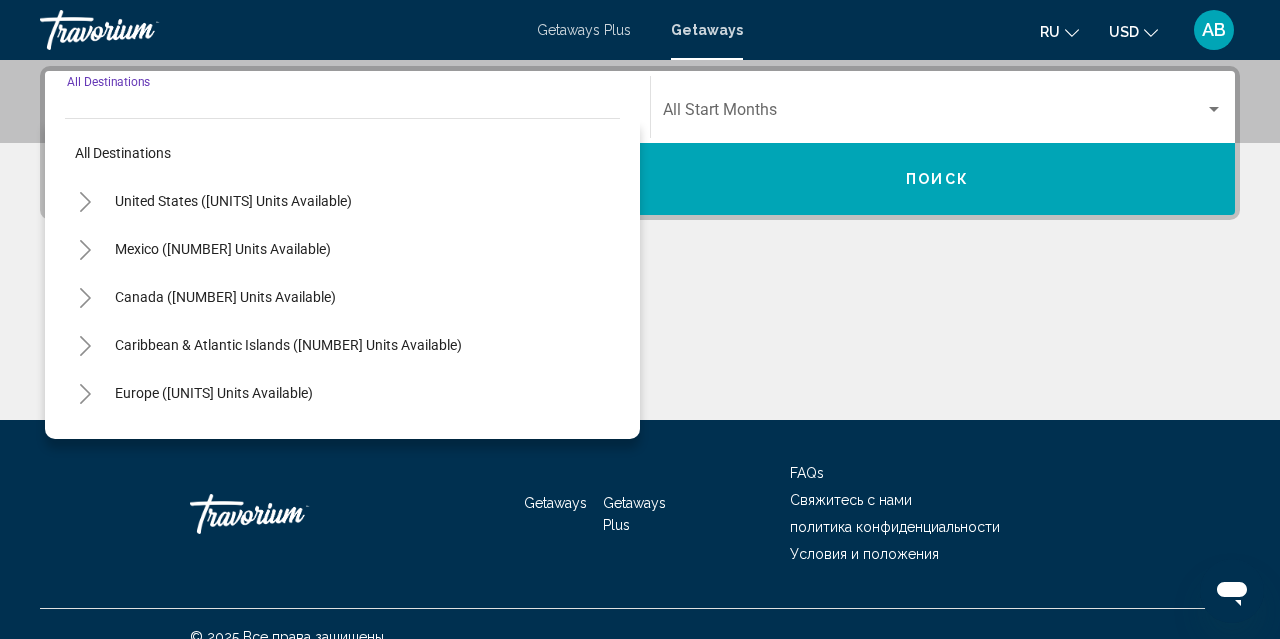 scroll, scrollTop: 458, scrollLeft: 0, axis: vertical 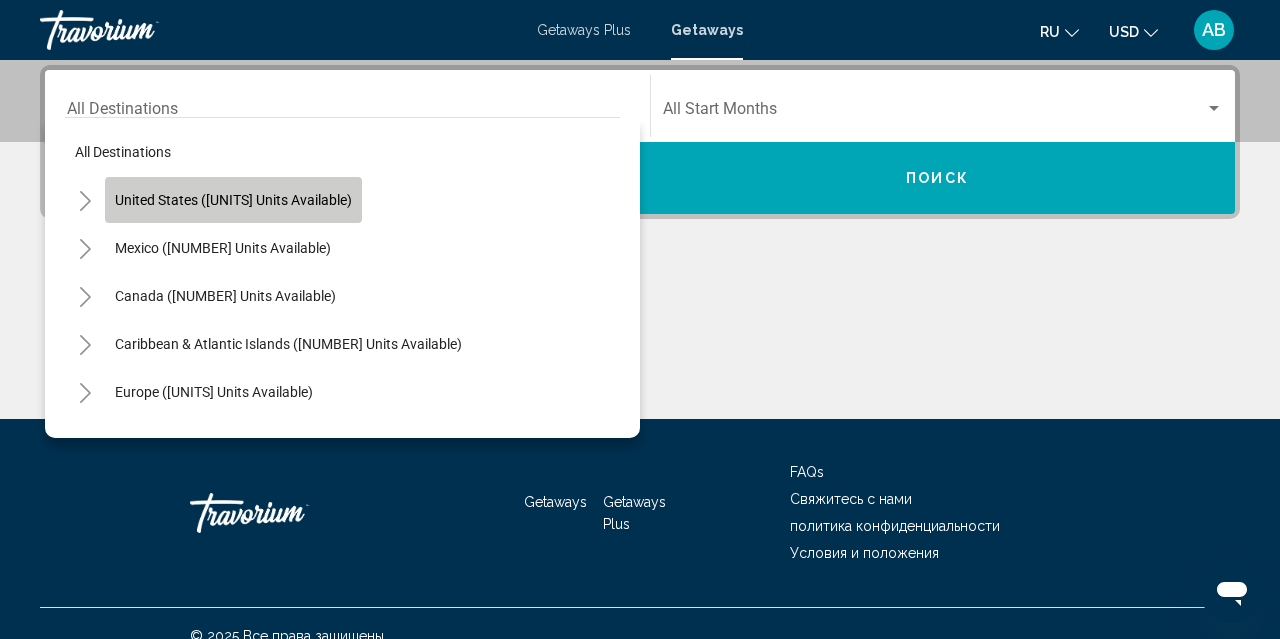 click on "United States ([UNITS] units available)" at bounding box center (223, 248) 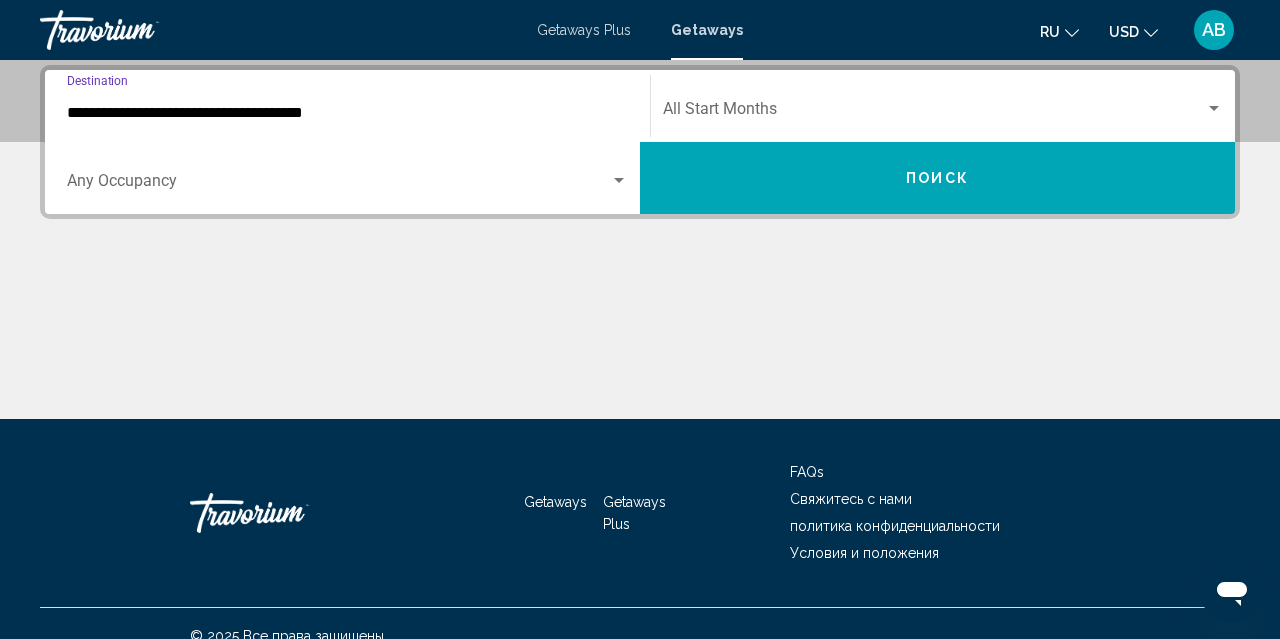 click on "Поиск" at bounding box center [937, 178] 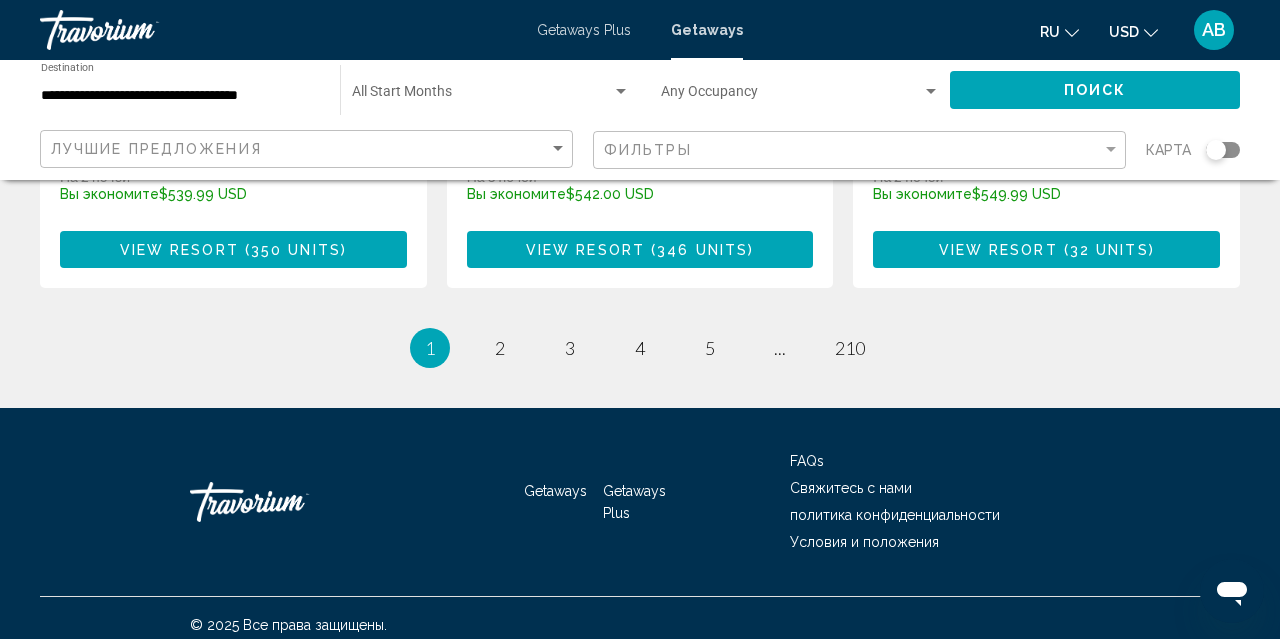 scroll, scrollTop: 2790, scrollLeft: 0, axis: vertical 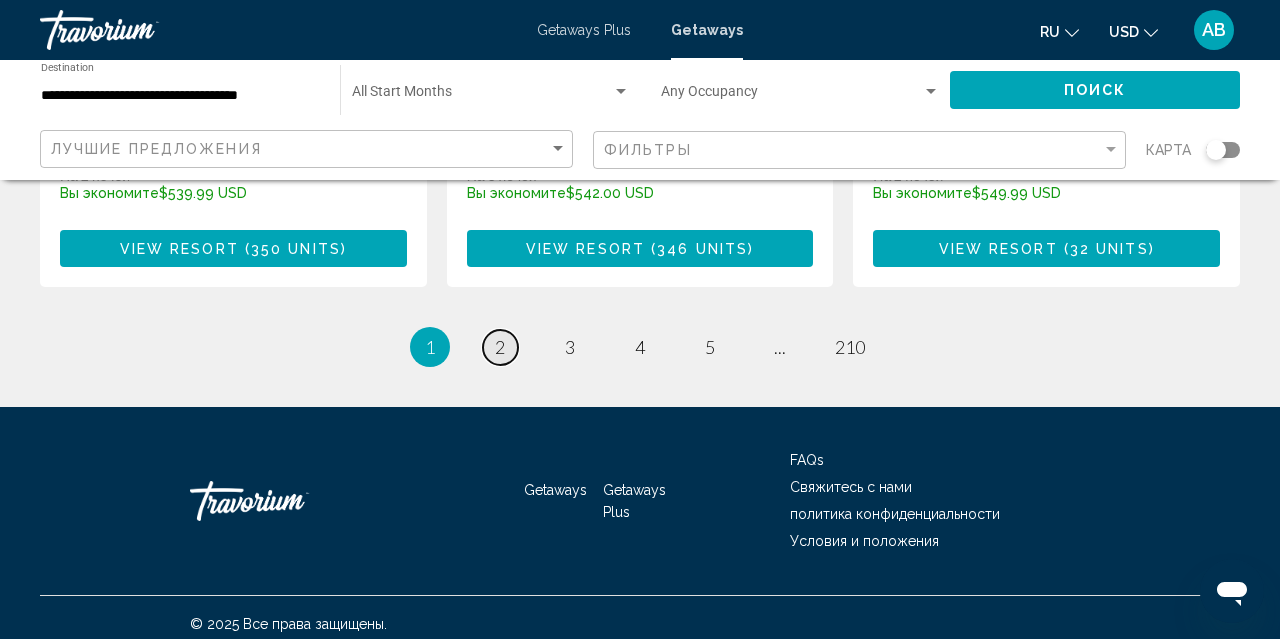 click on "2" at bounding box center (500, 347) 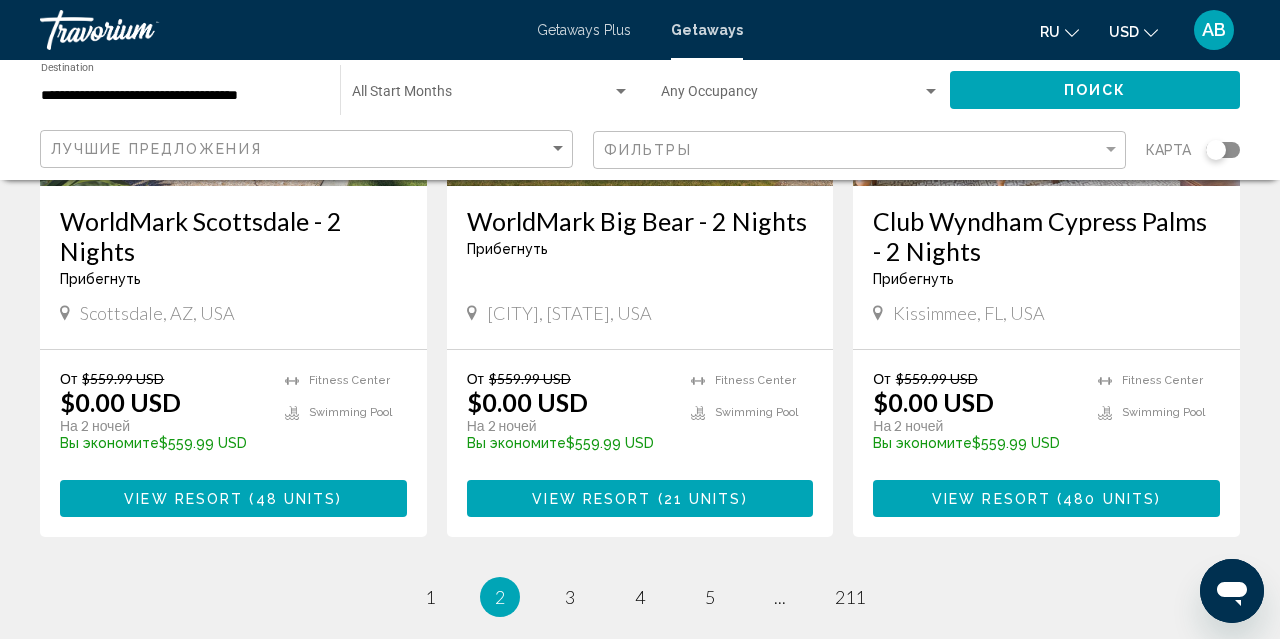 scroll, scrollTop: 2573, scrollLeft: 0, axis: vertical 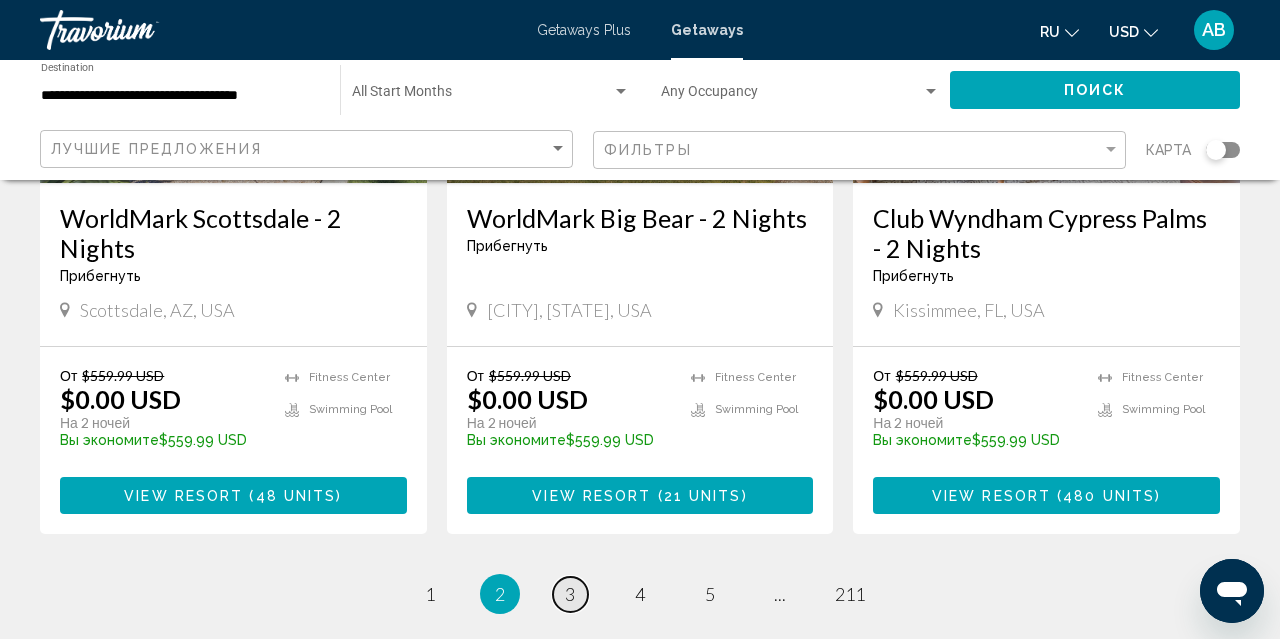 click on "3" at bounding box center [570, 594] 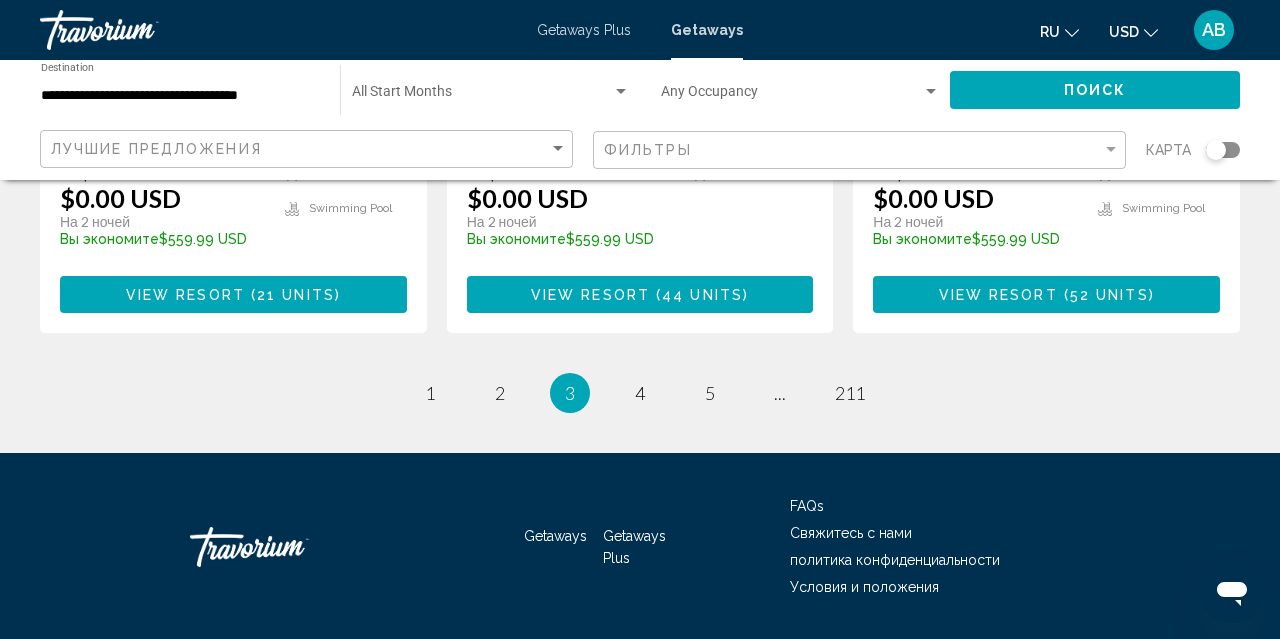 scroll, scrollTop: 2752, scrollLeft: 0, axis: vertical 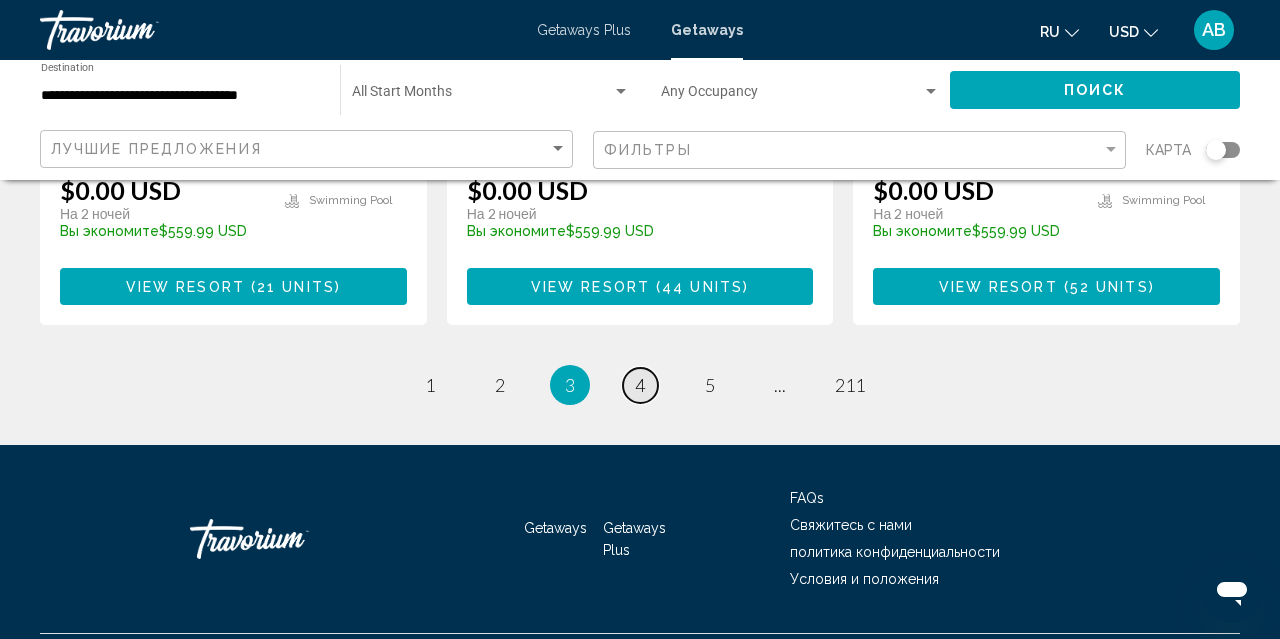 click on "4" at bounding box center [640, 385] 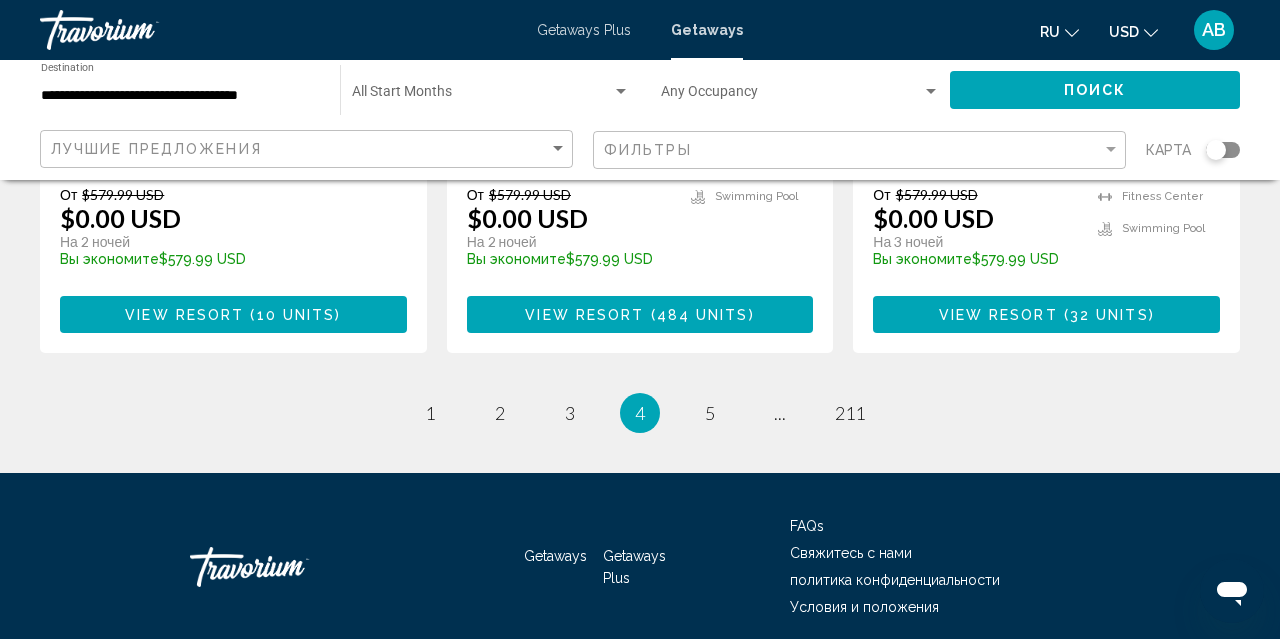 scroll, scrollTop: 2723, scrollLeft: 0, axis: vertical 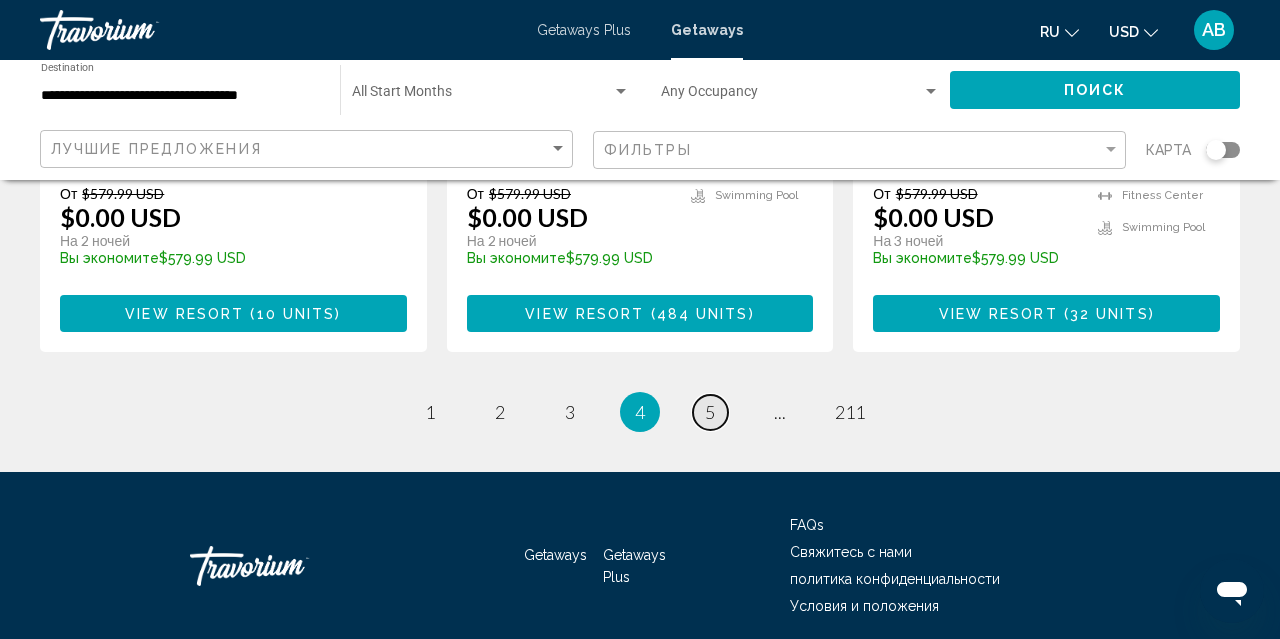 click on "5" at bounding box center [710, 412] 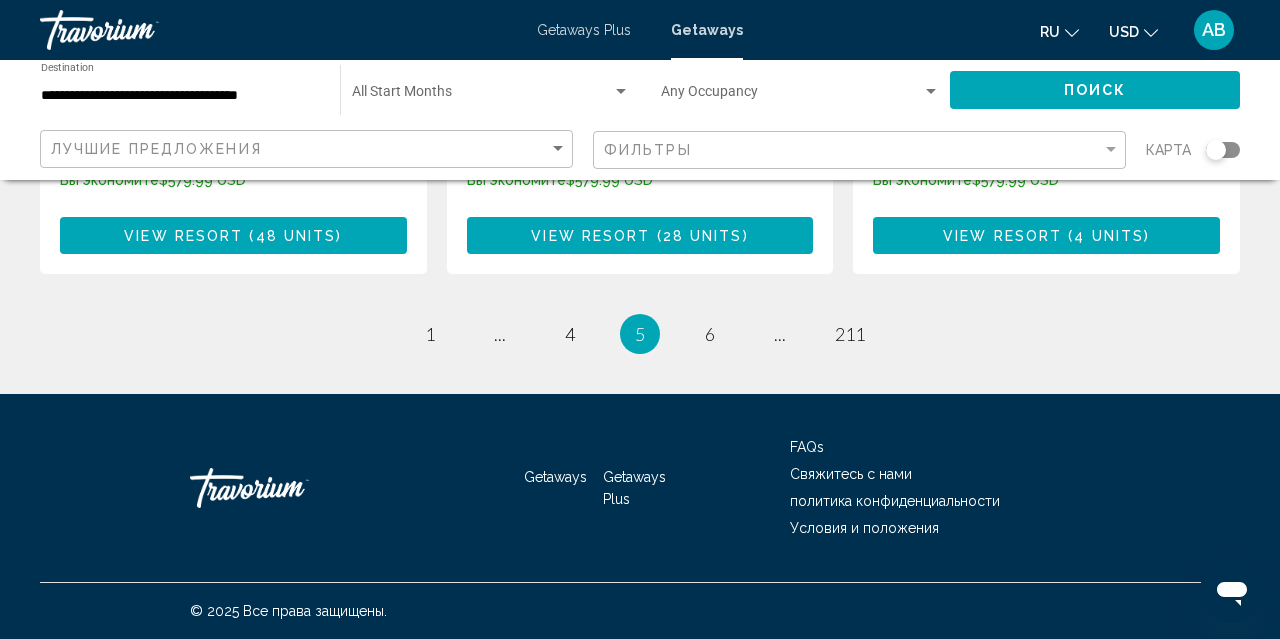 scroll, scrollTop: 2803, scrollLeft: 0, axis: vertical 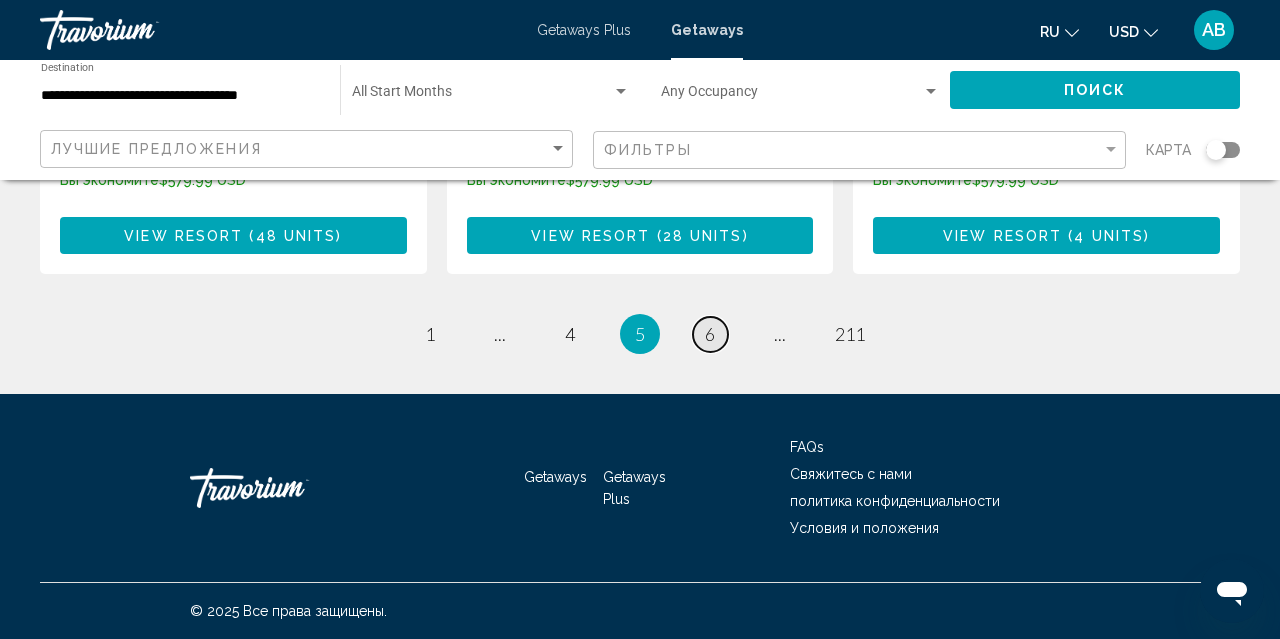 click on "6" at bounding box center [710, 334] 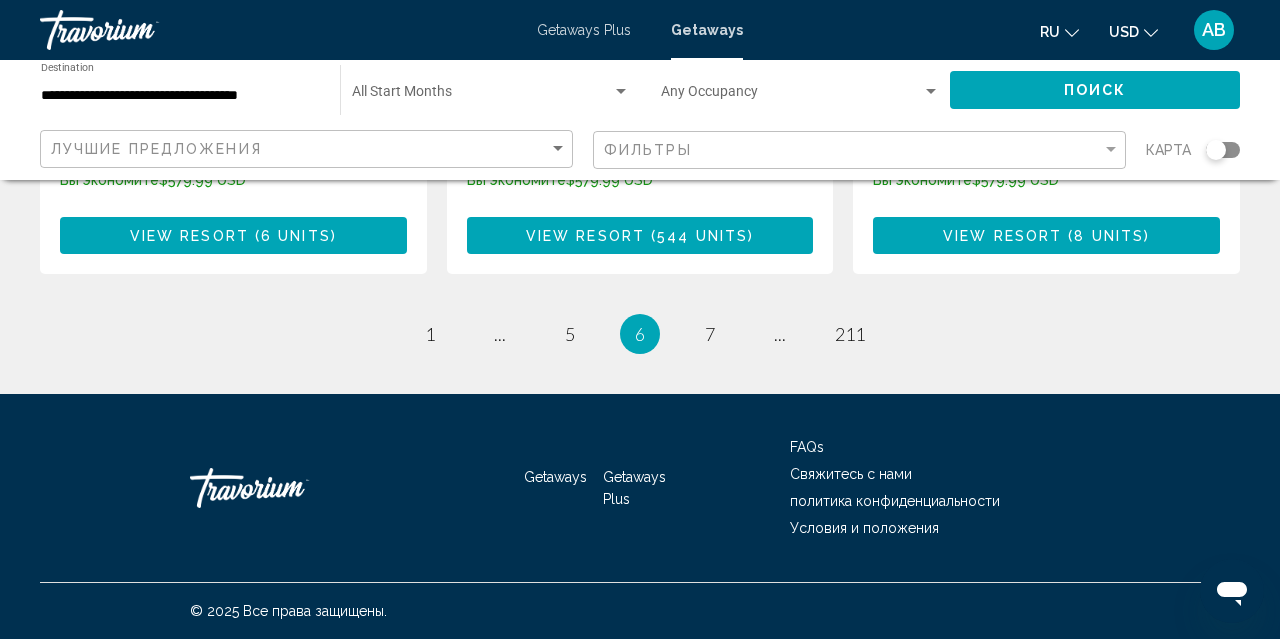 scroll, scrollTop: 2803, scrollLeft: 0, axis: vertical 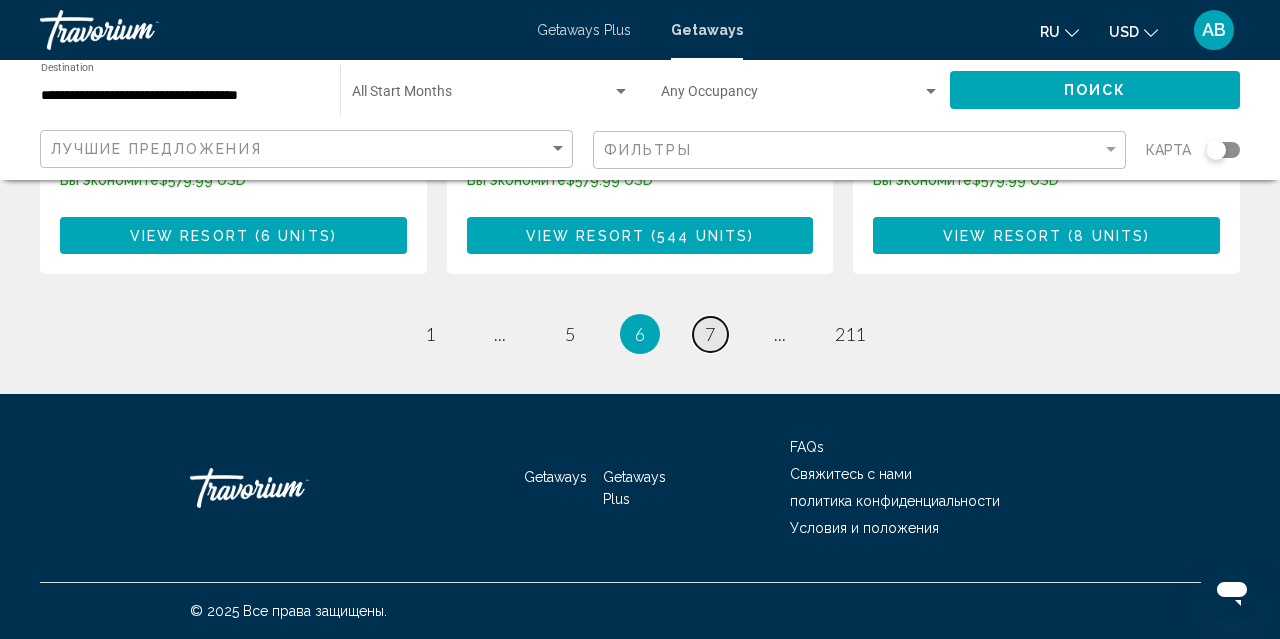 click on "7" at bounding box center (710, 334) 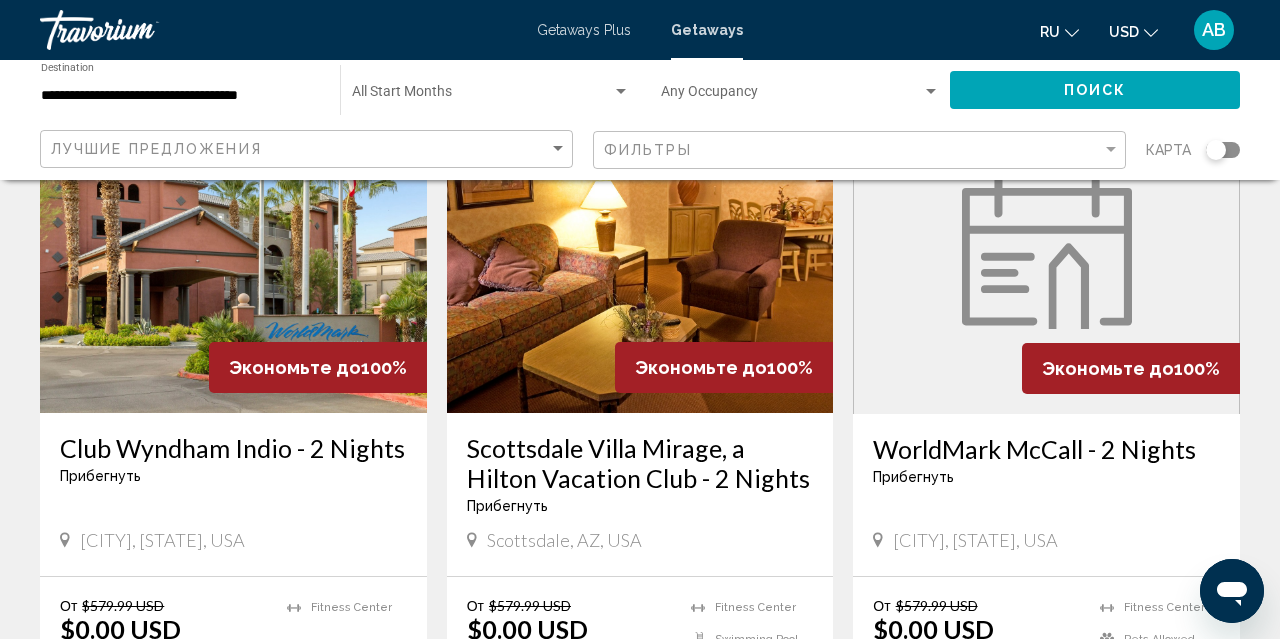 scroll, scrollTop: 1598, scrollLeft: 0, axis: vertical 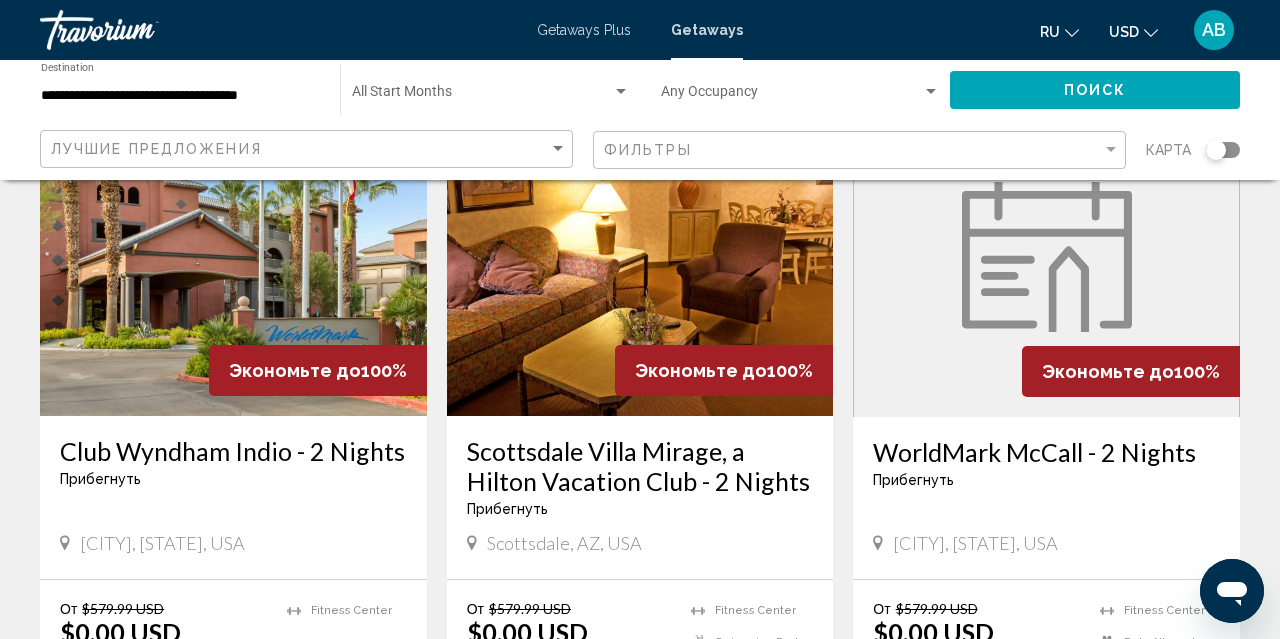 click at bounding box center [233, 256] 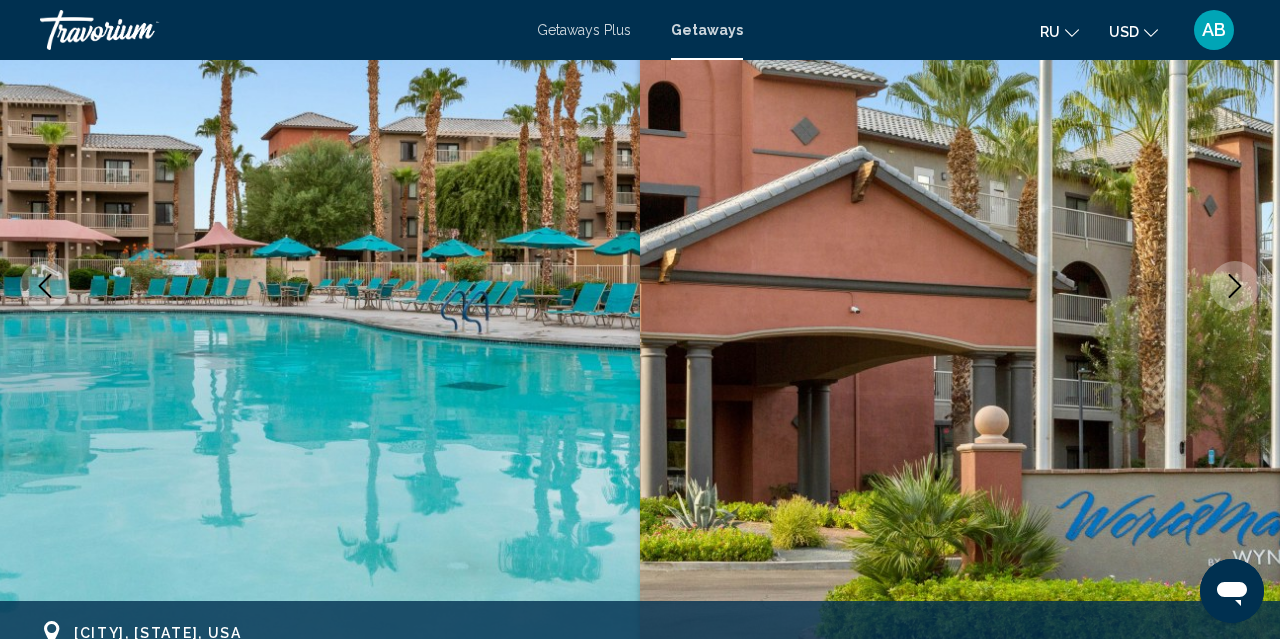 scroll, scrollTop: 220, scrollLeft: 0, axis: vertical 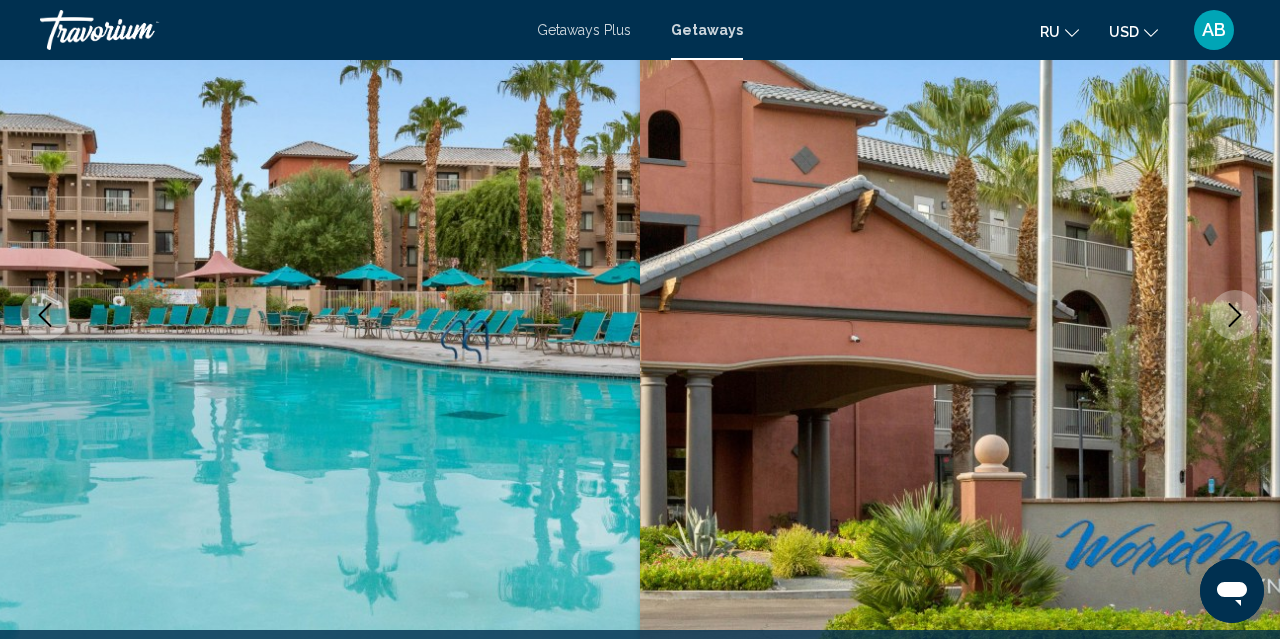 click 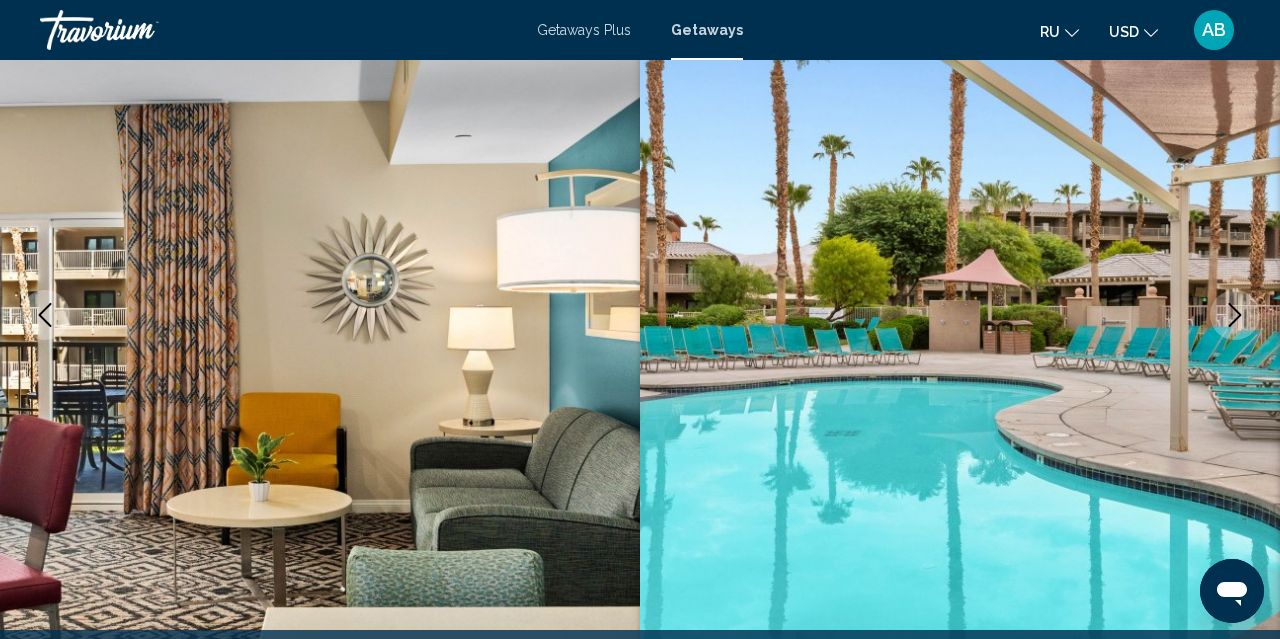 click 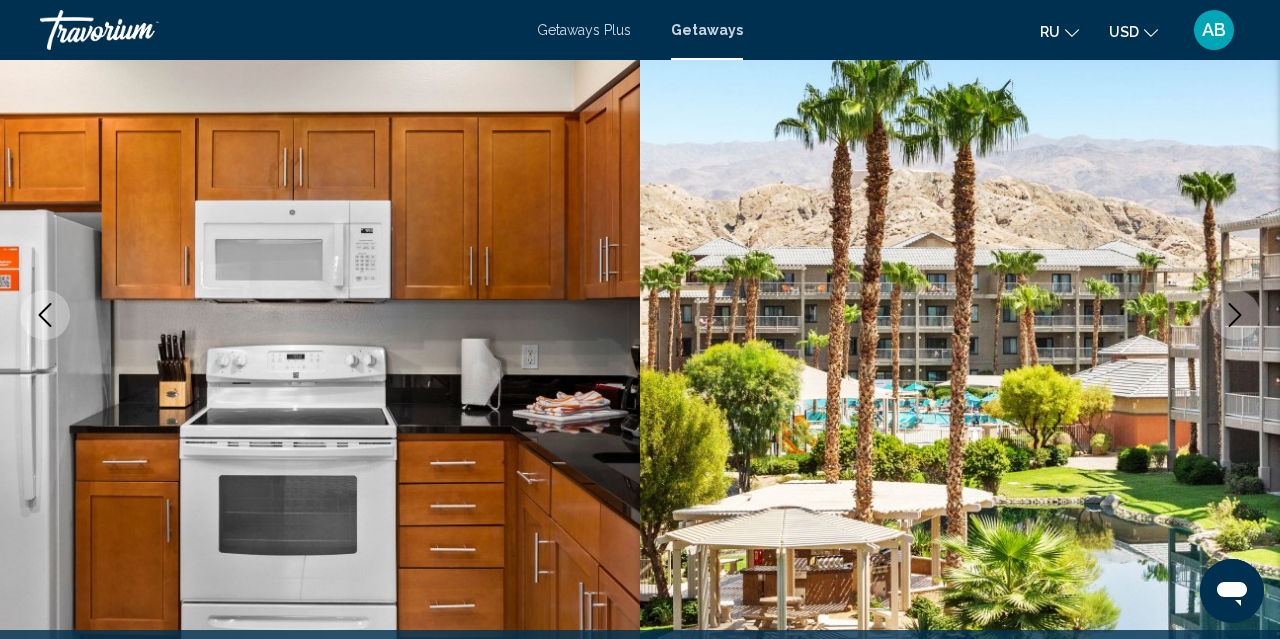 click 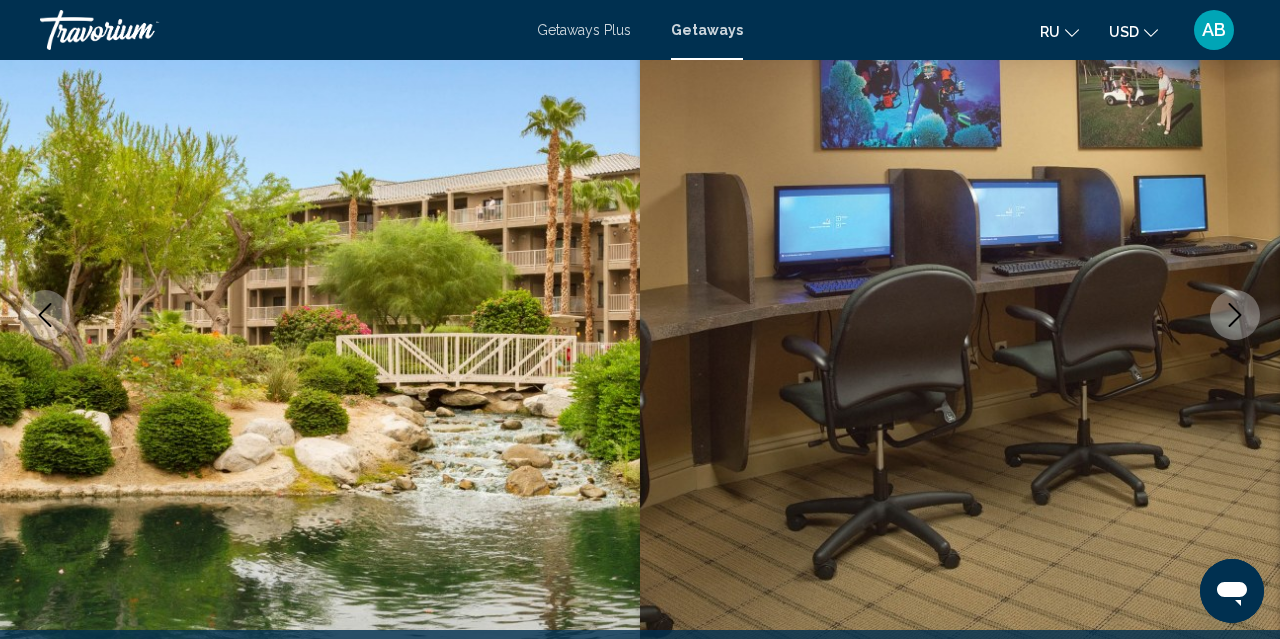 click 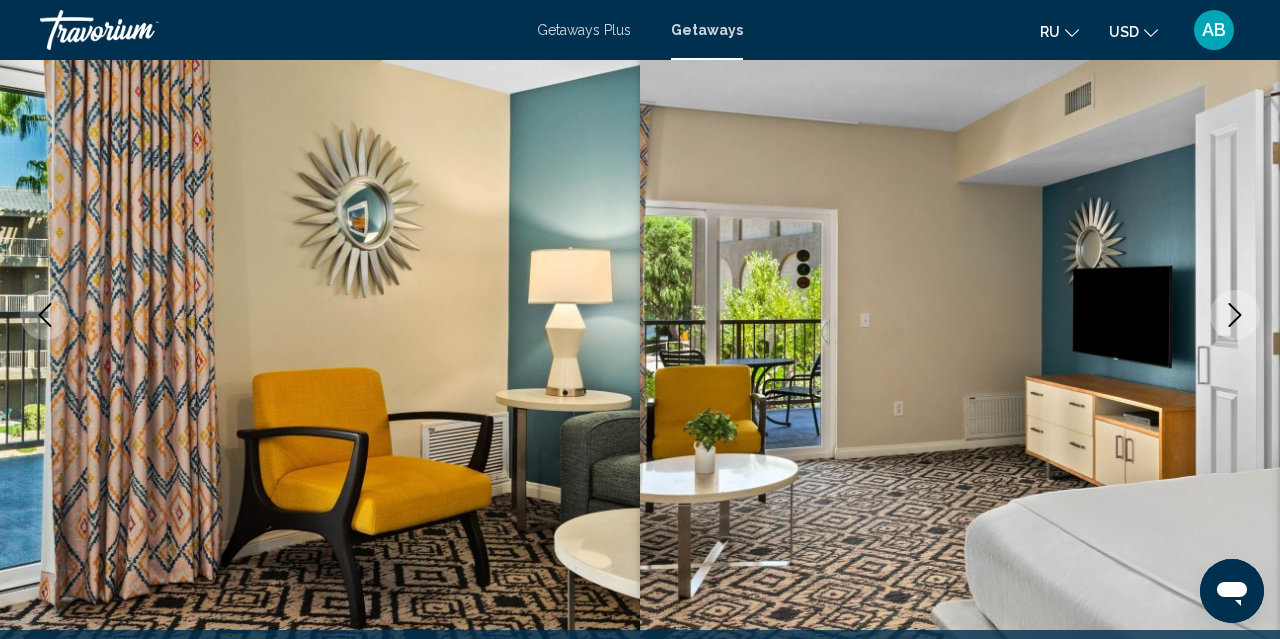 click 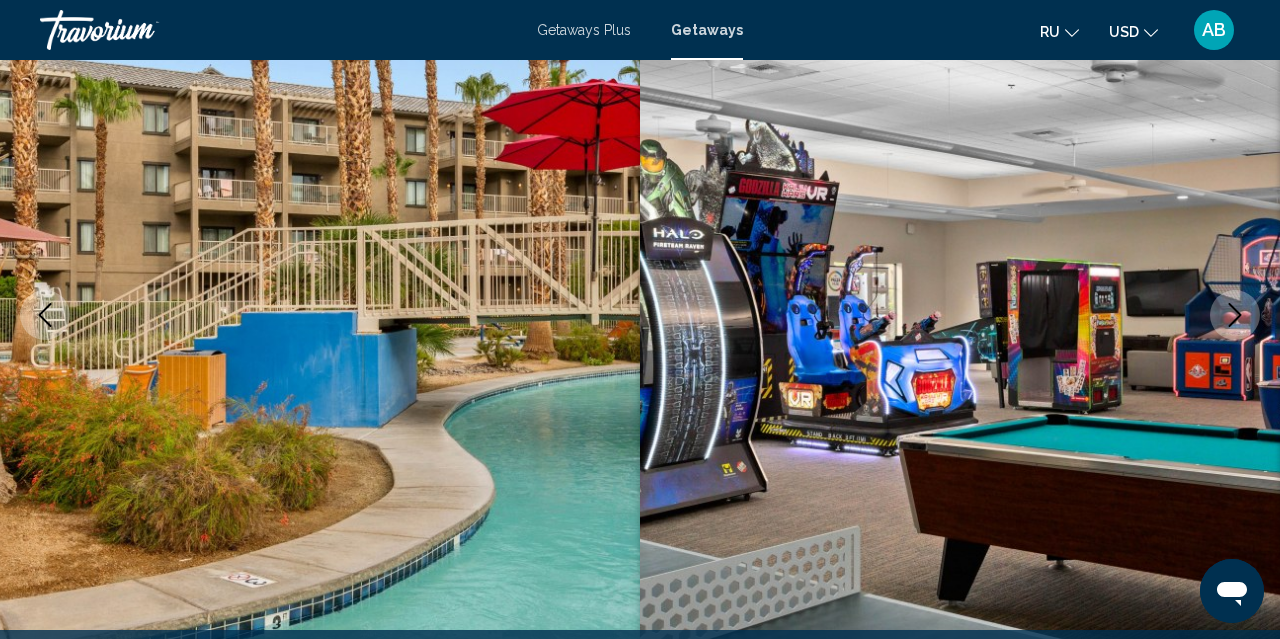 click 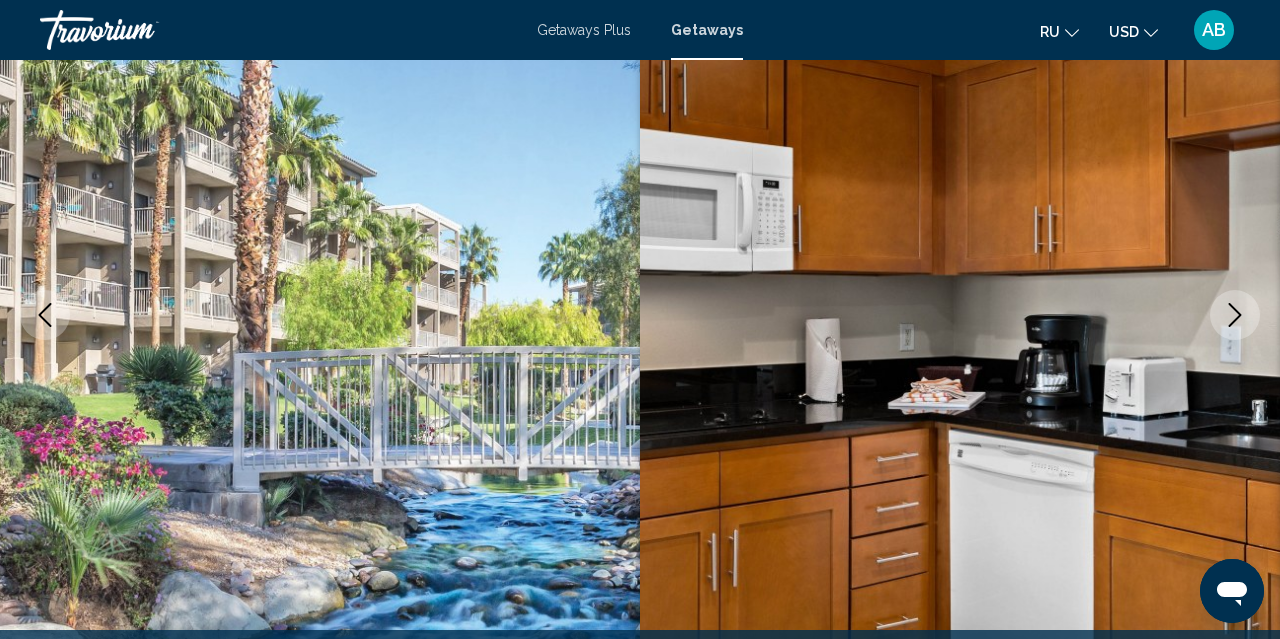 click 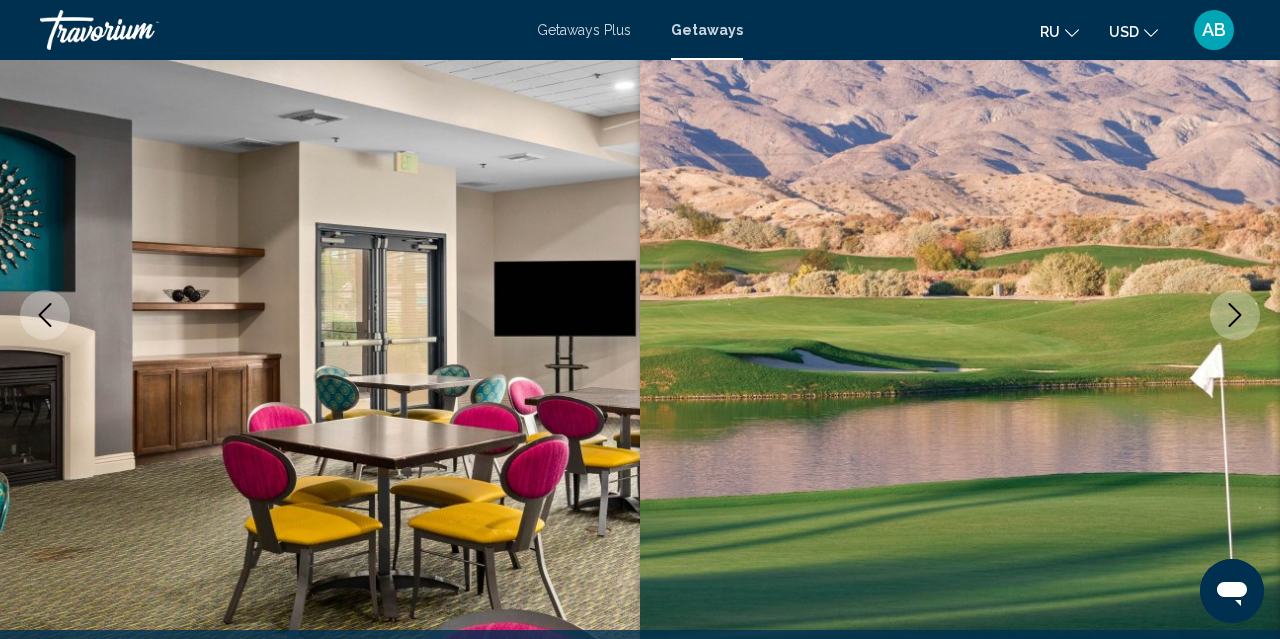 click 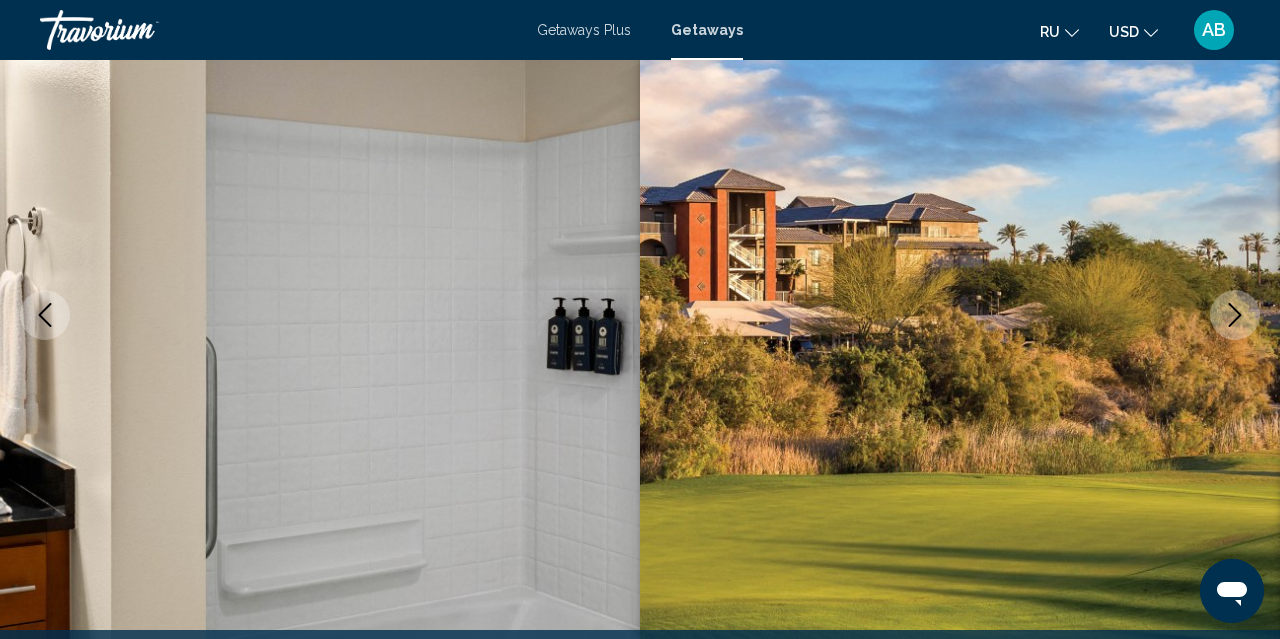 click 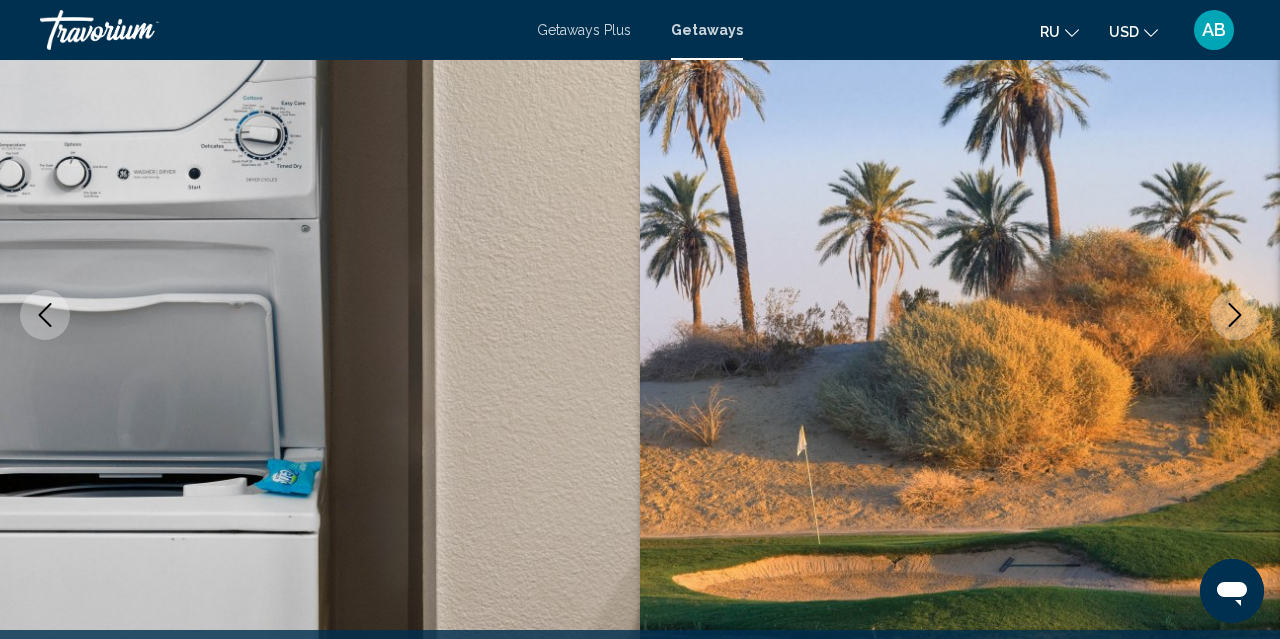 click 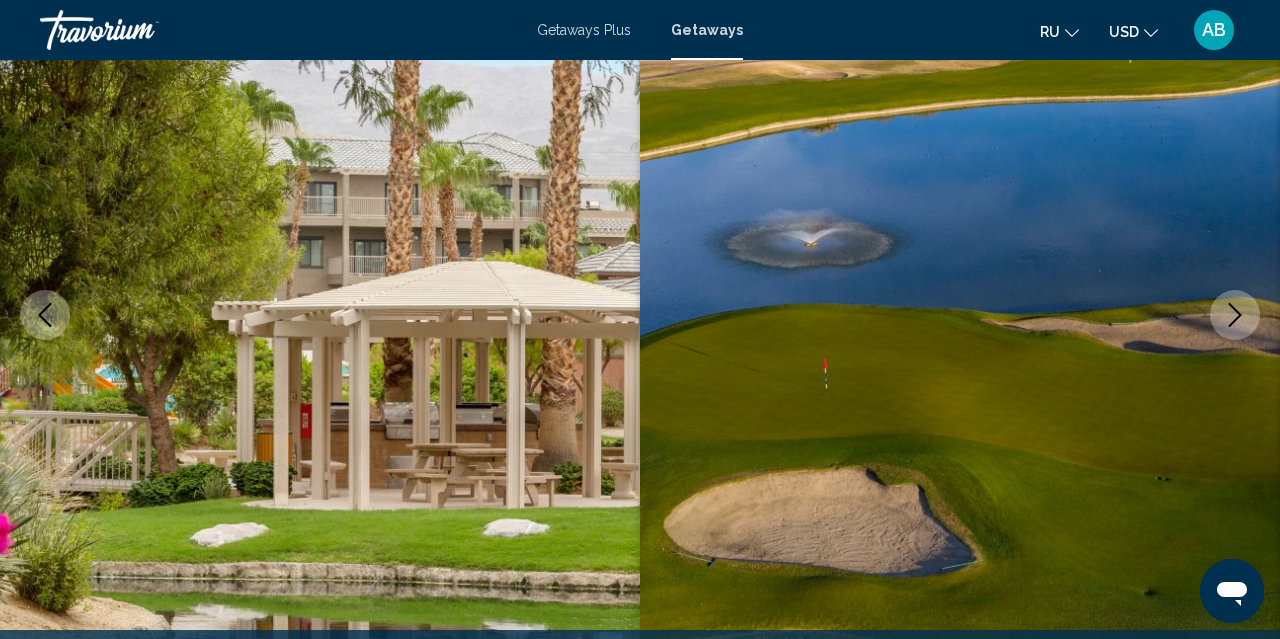 click 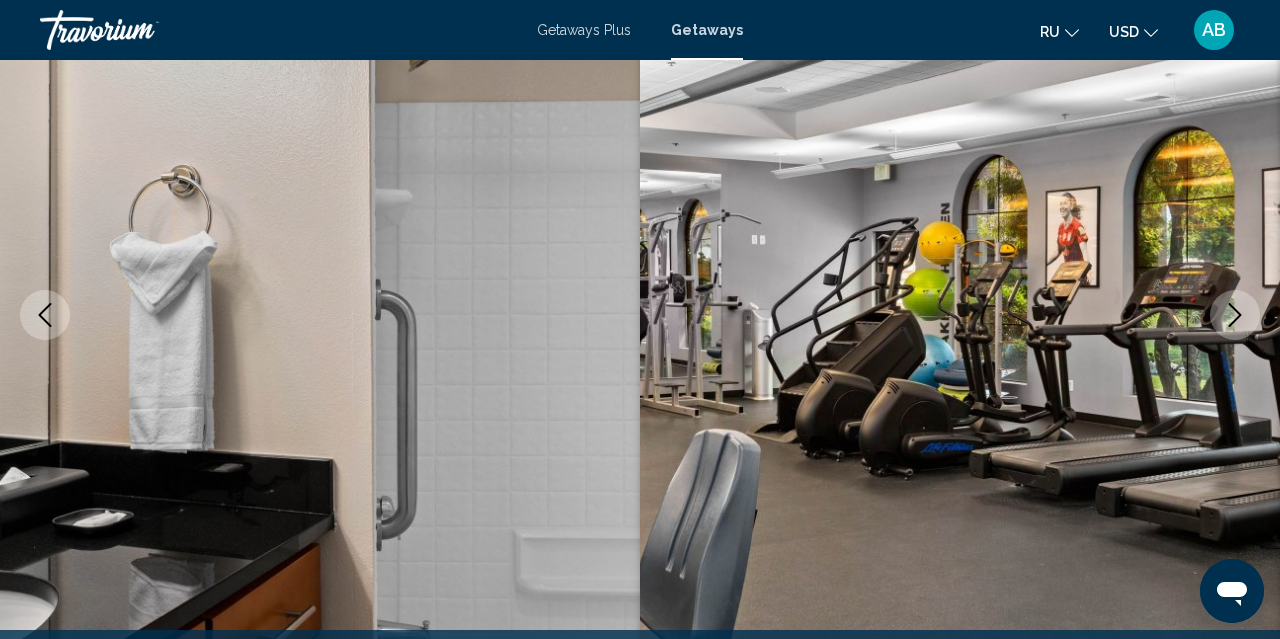 click 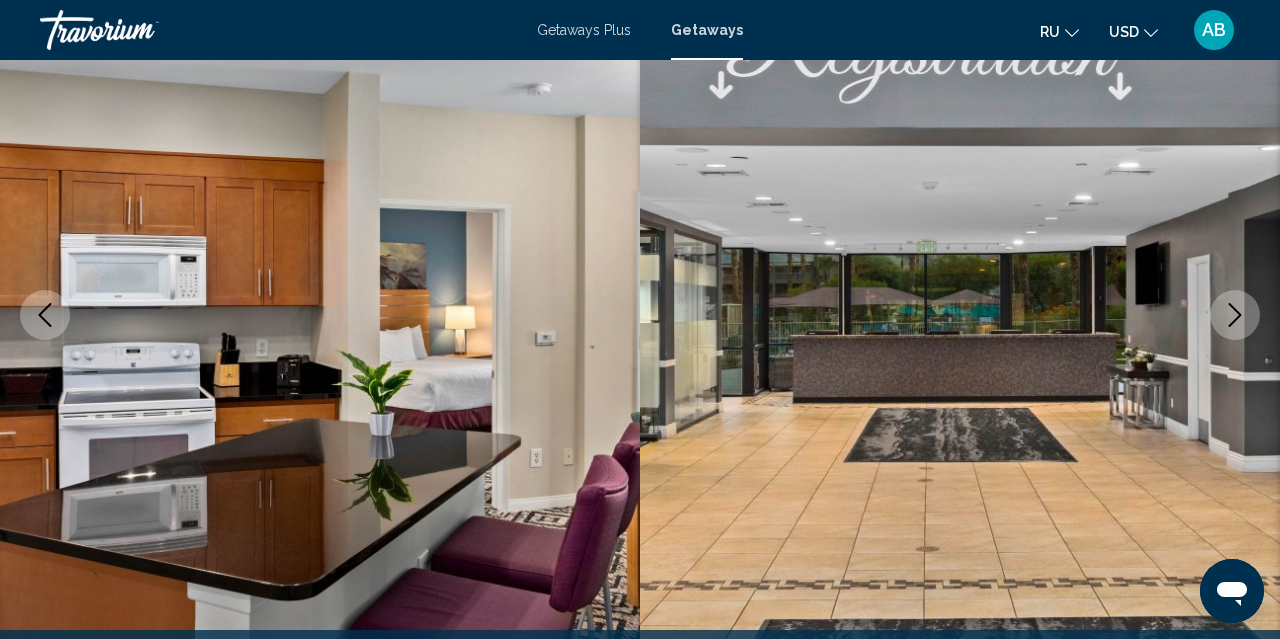 click 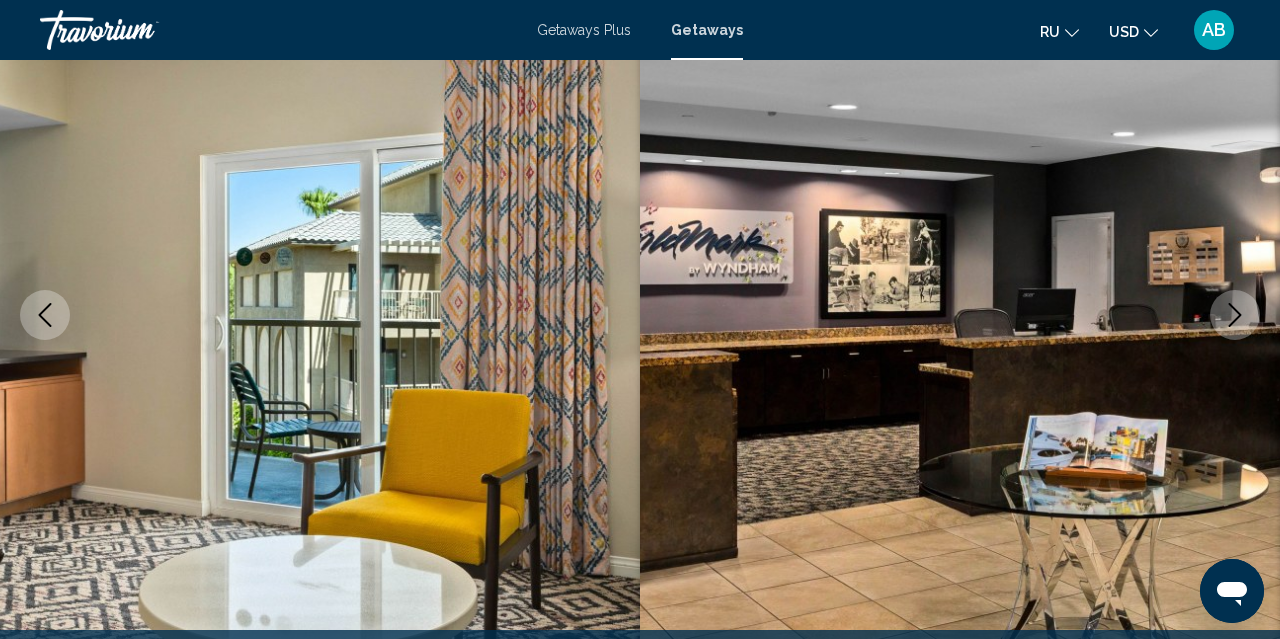 click 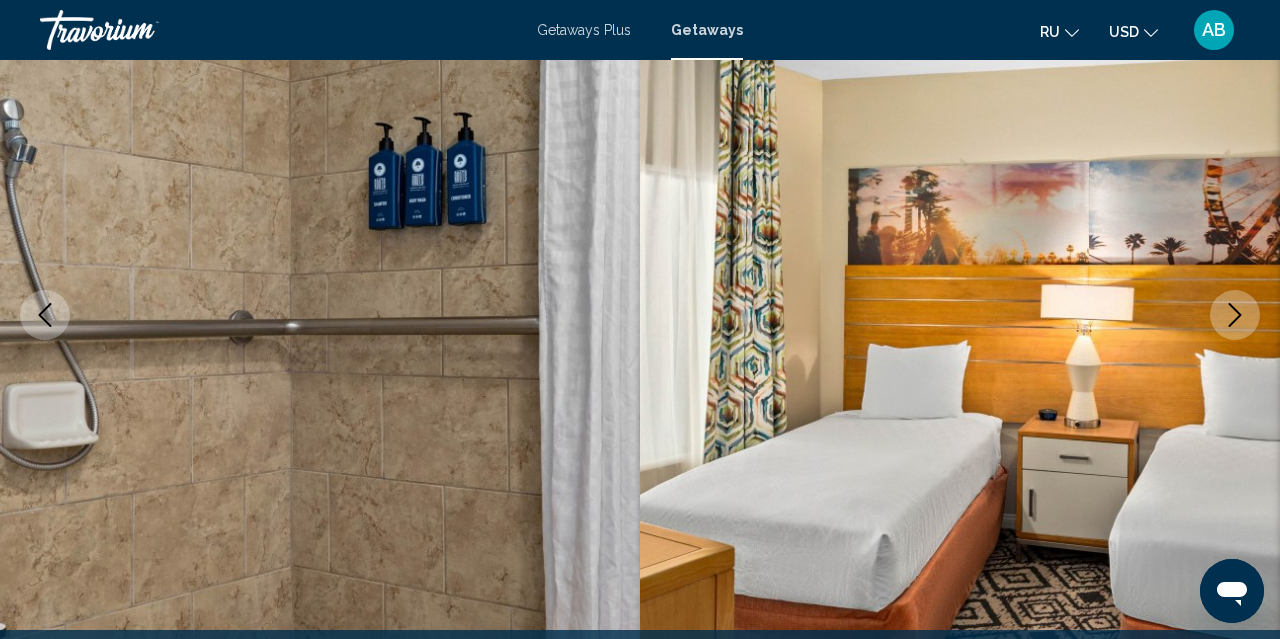 click 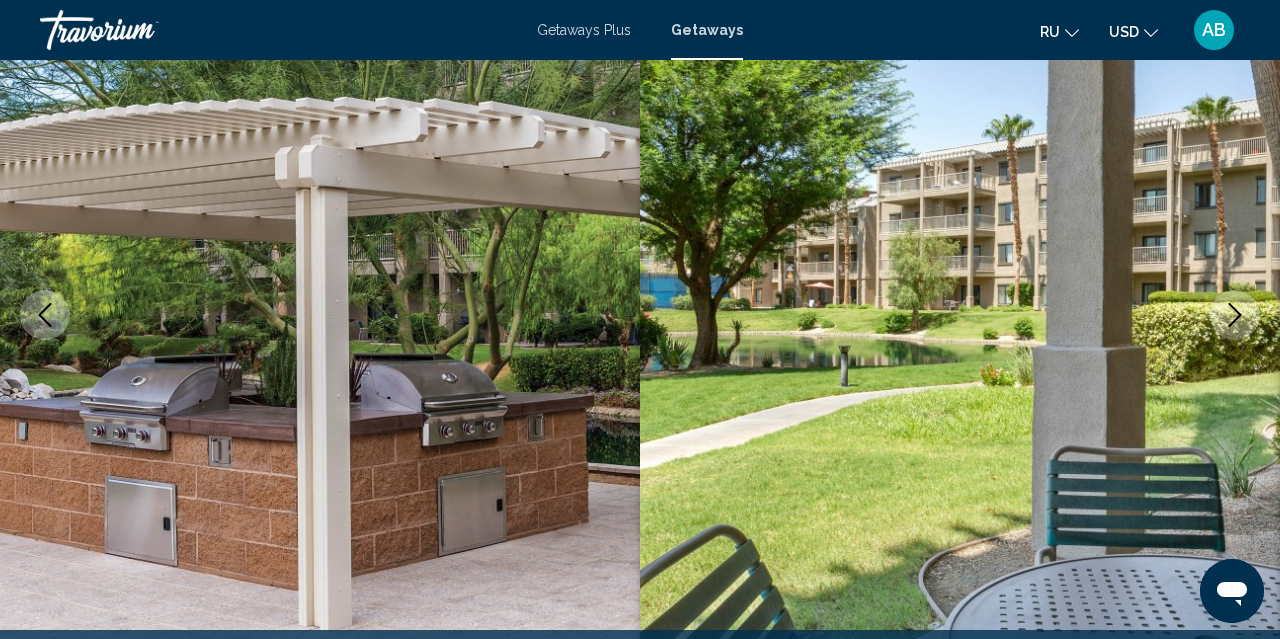 click 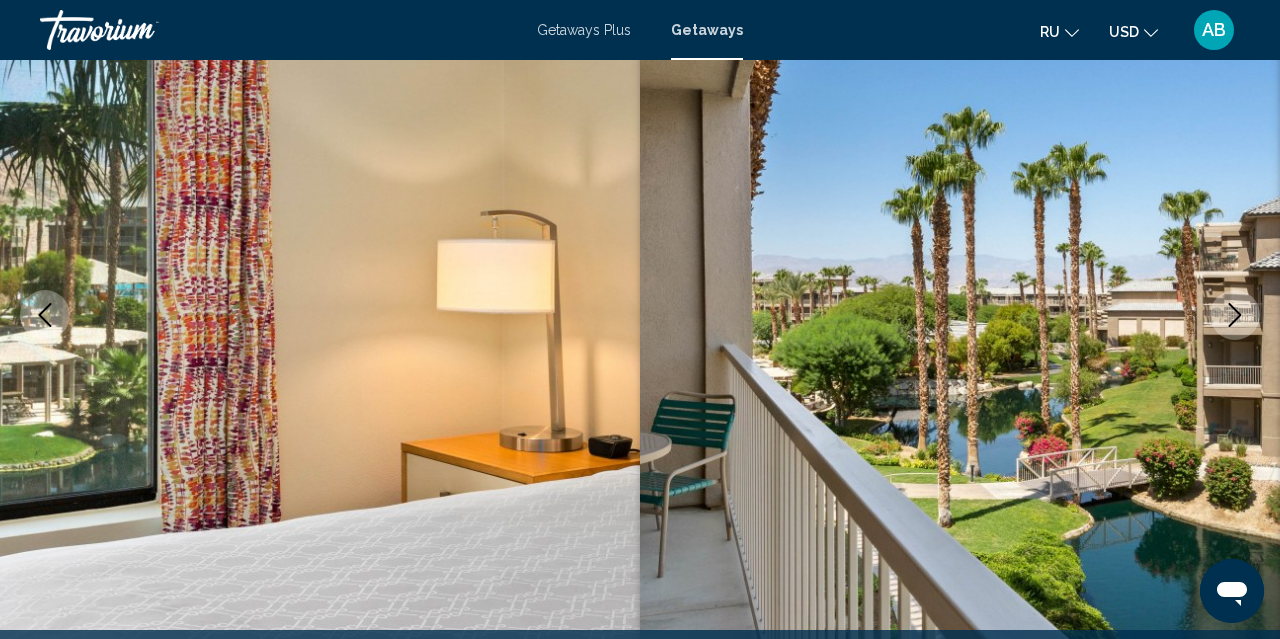 click 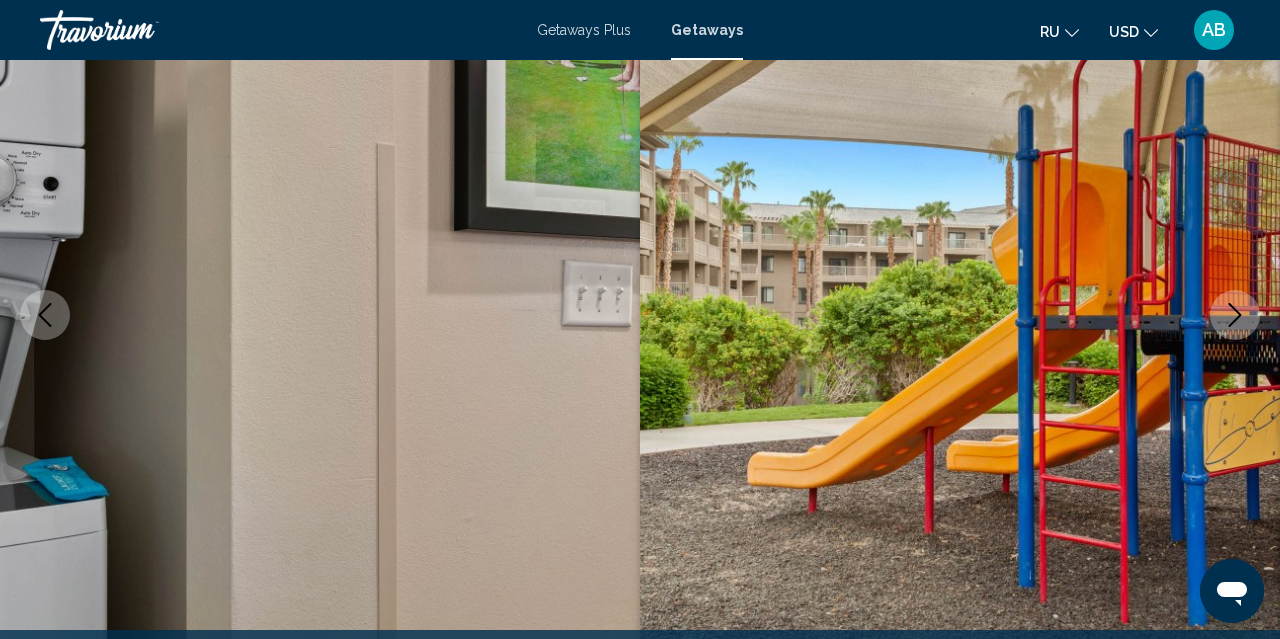 click 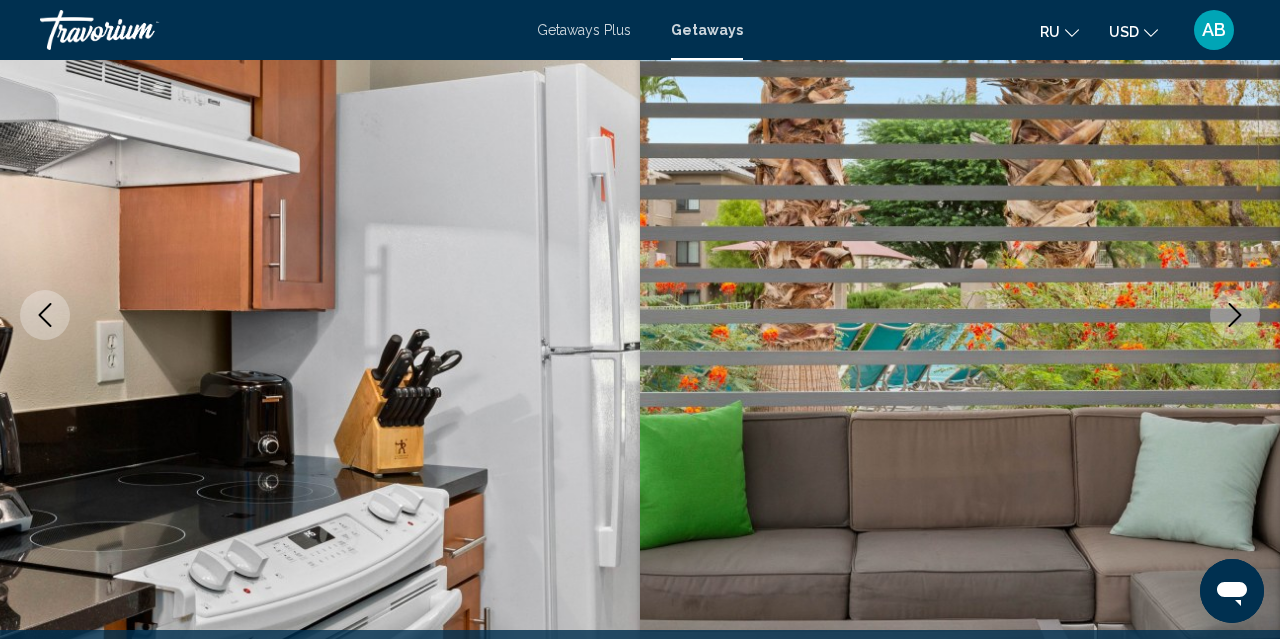 click 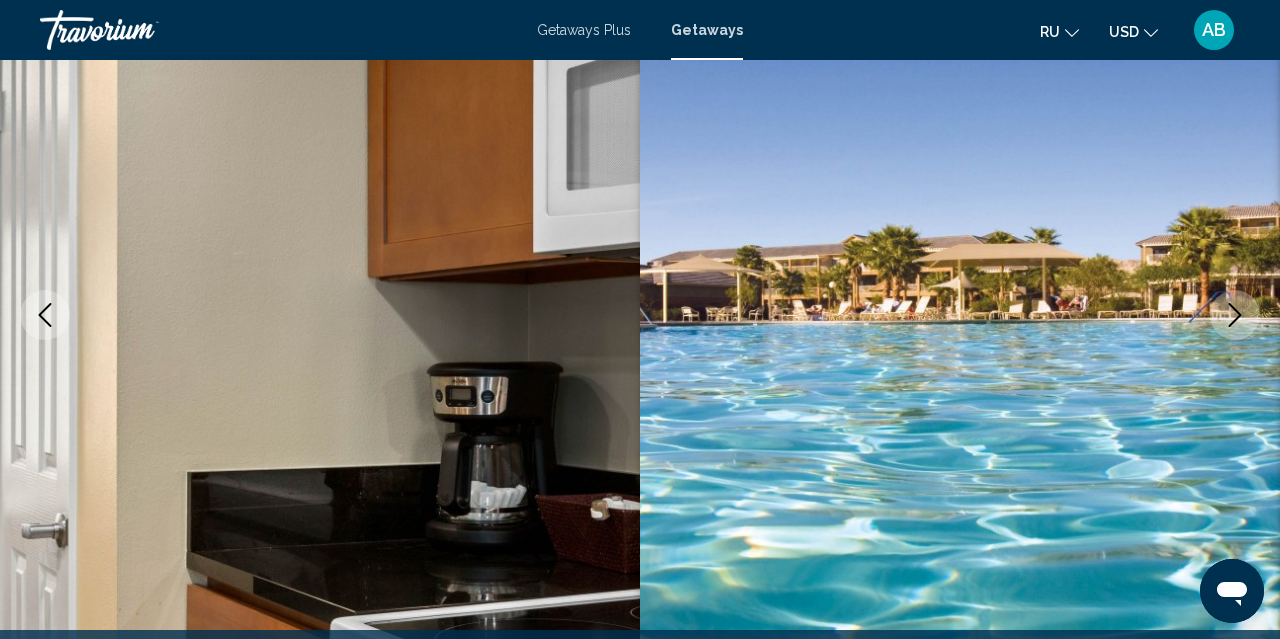 click 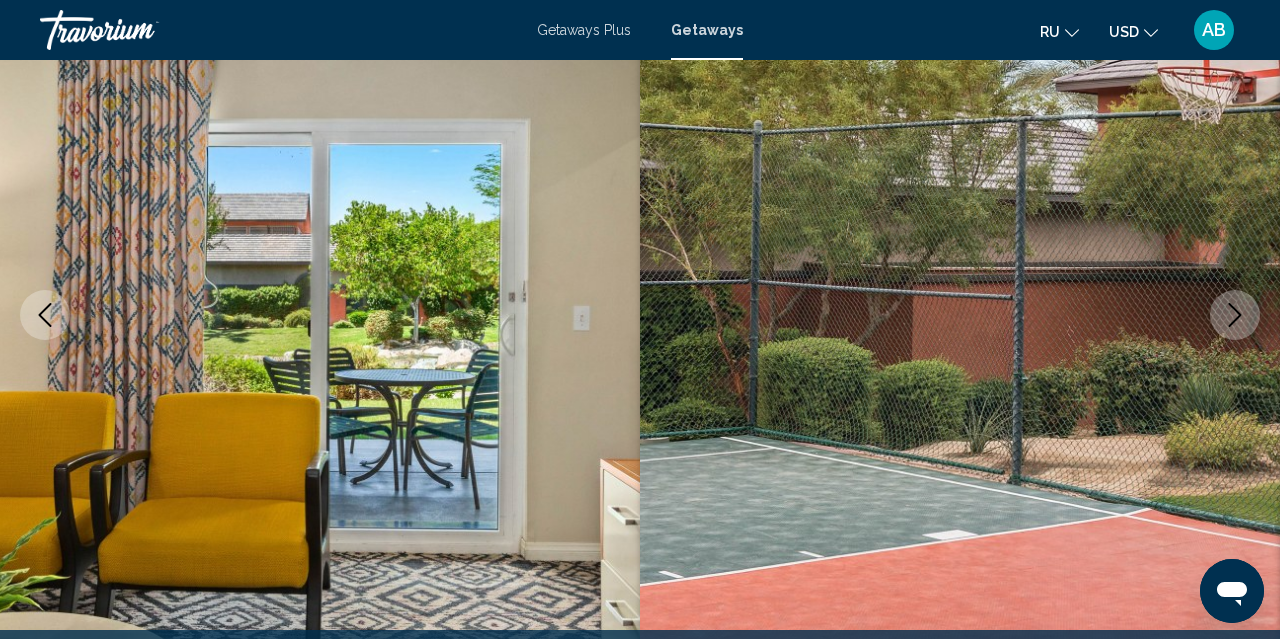 click 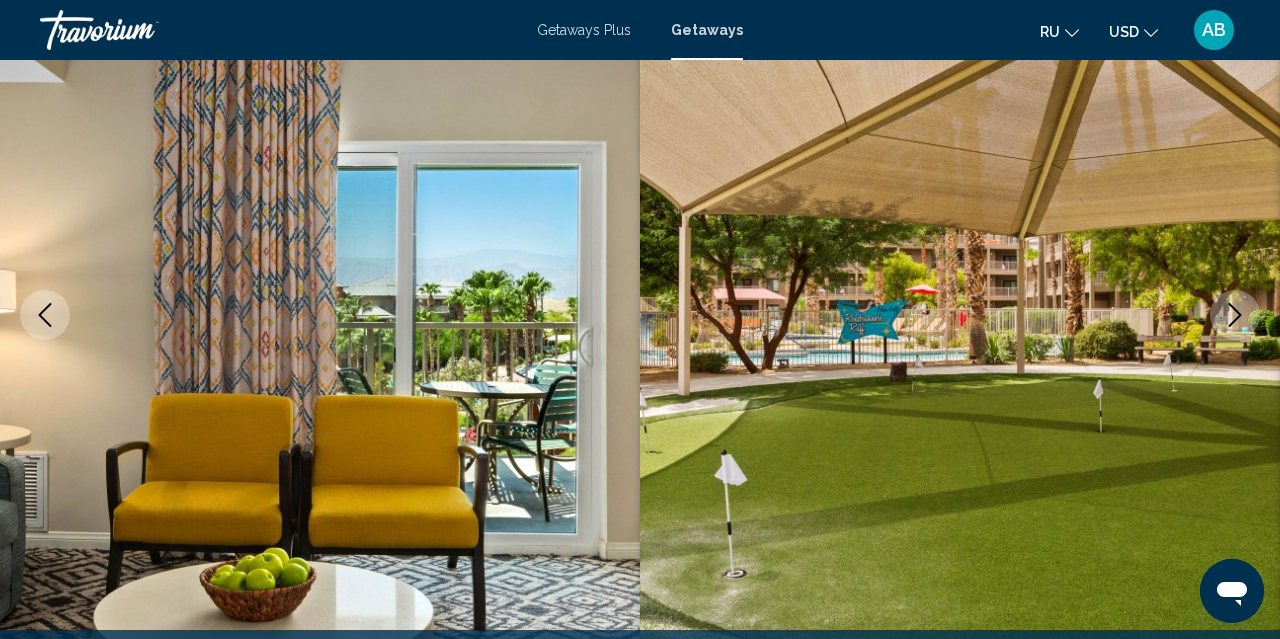 click 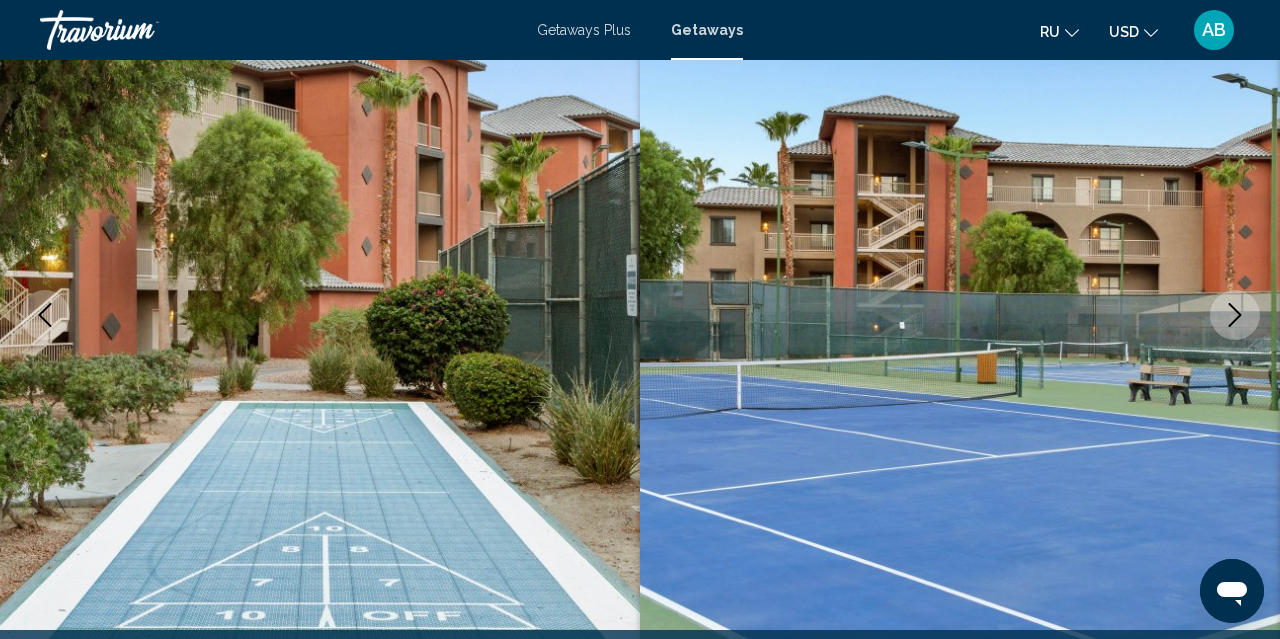 click 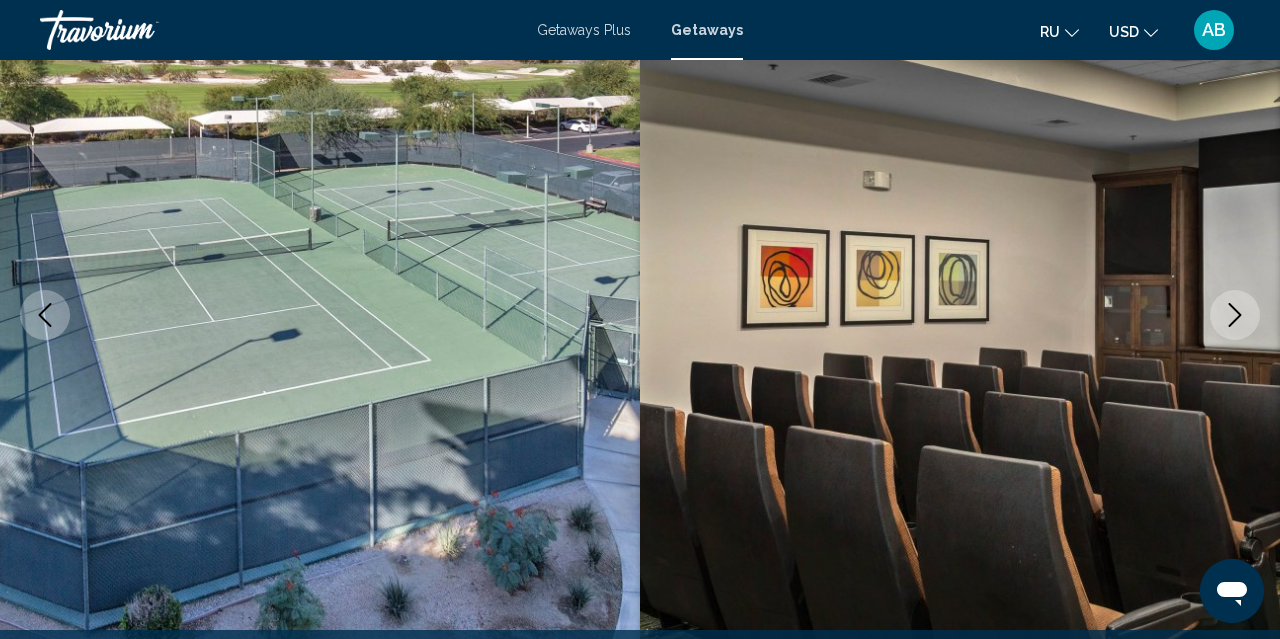click 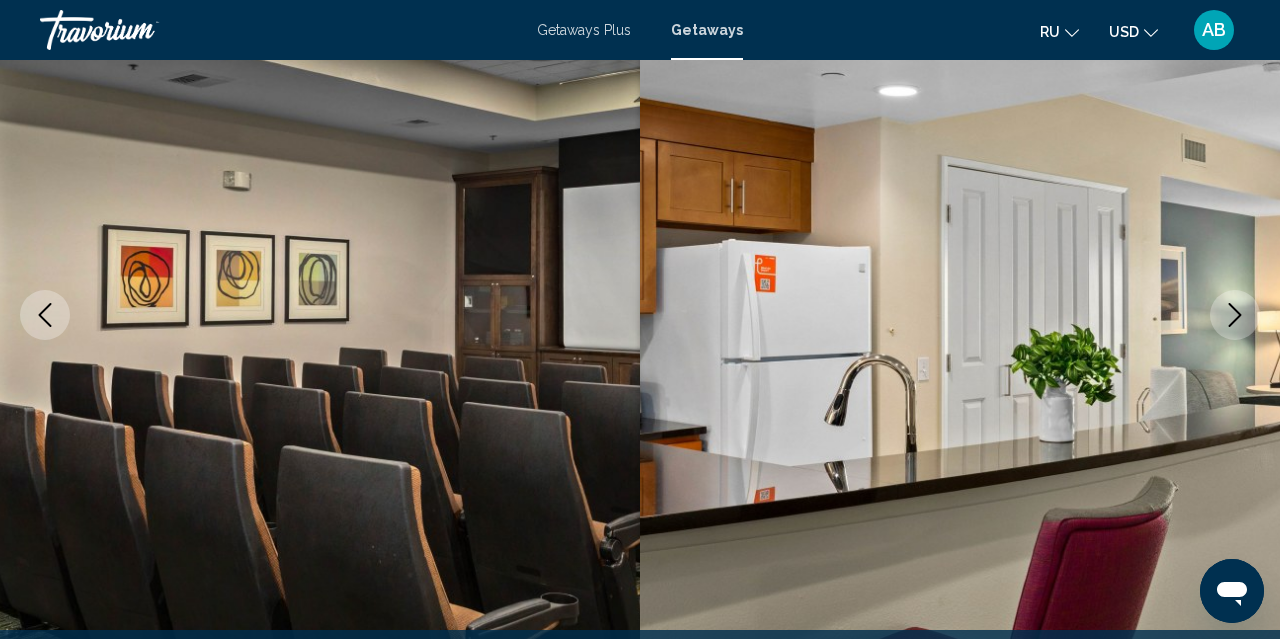 click 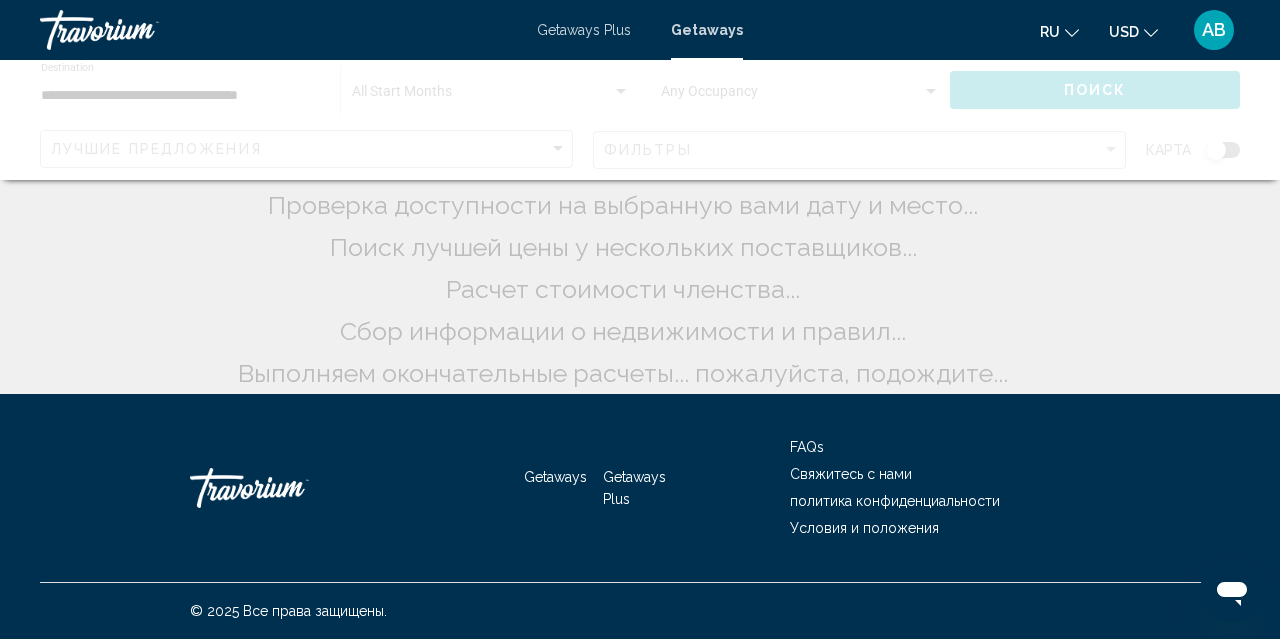 scroll, scrollTop: 0, scrollLeft: 0, axis: both 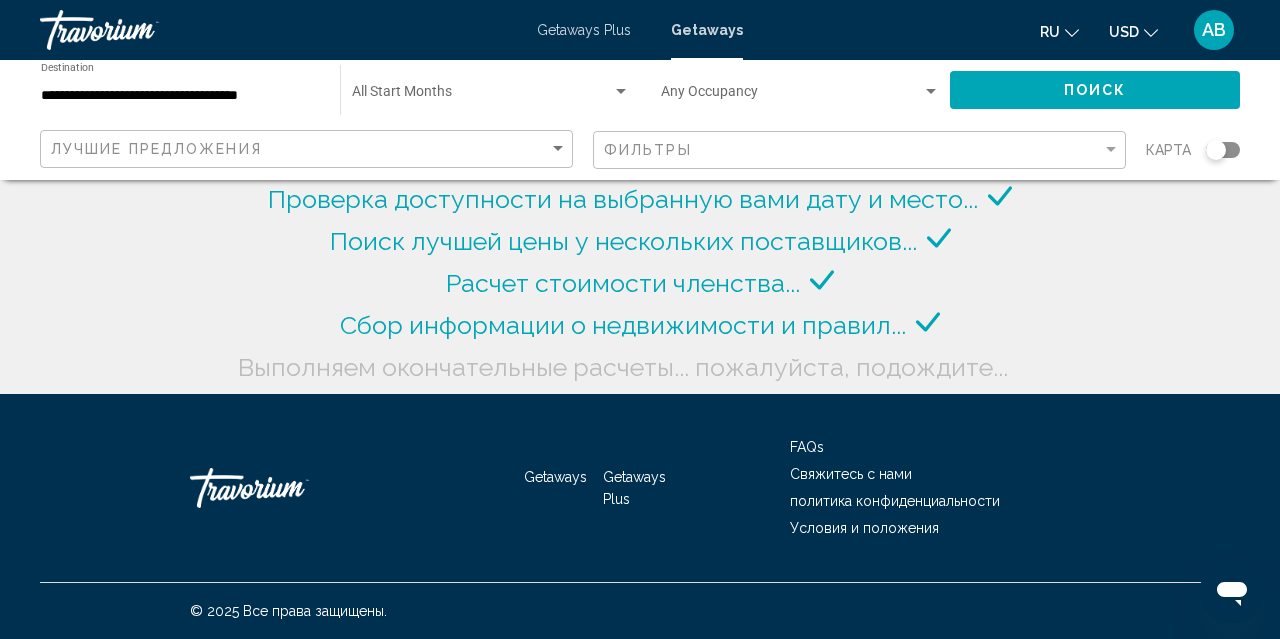 click on "Start Month All Start Months" 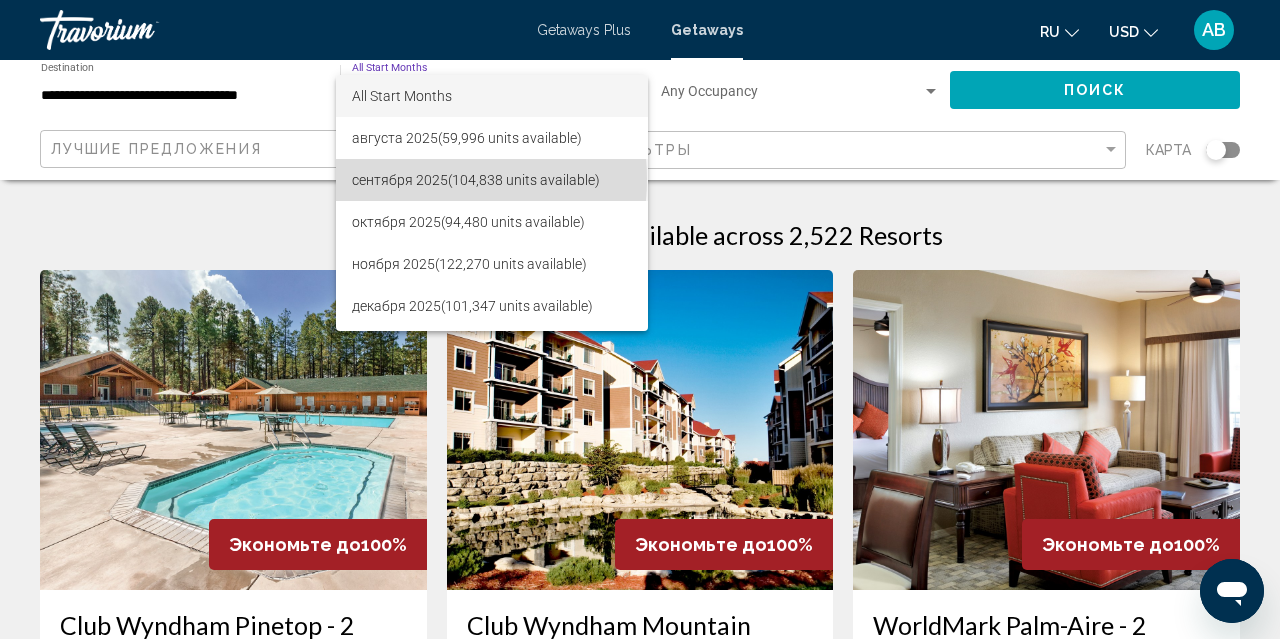 click on "[MONTH] [YEAR] ([UNITS] units available)" at bounding box center (492, 180) 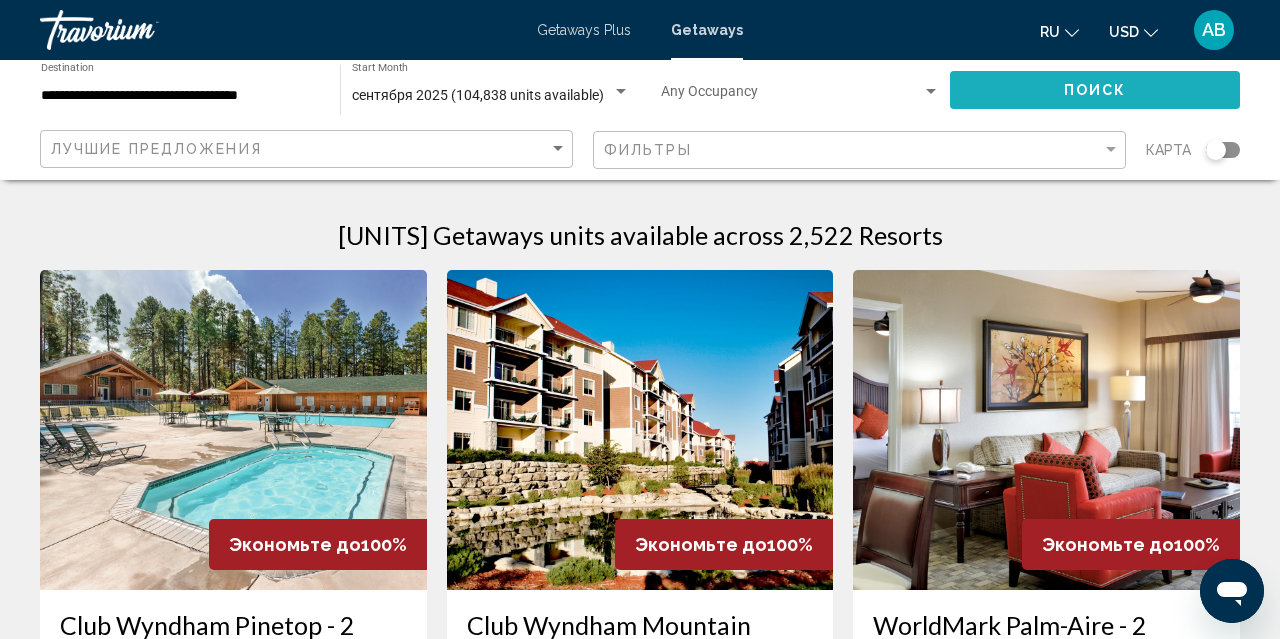click on "Поиск" 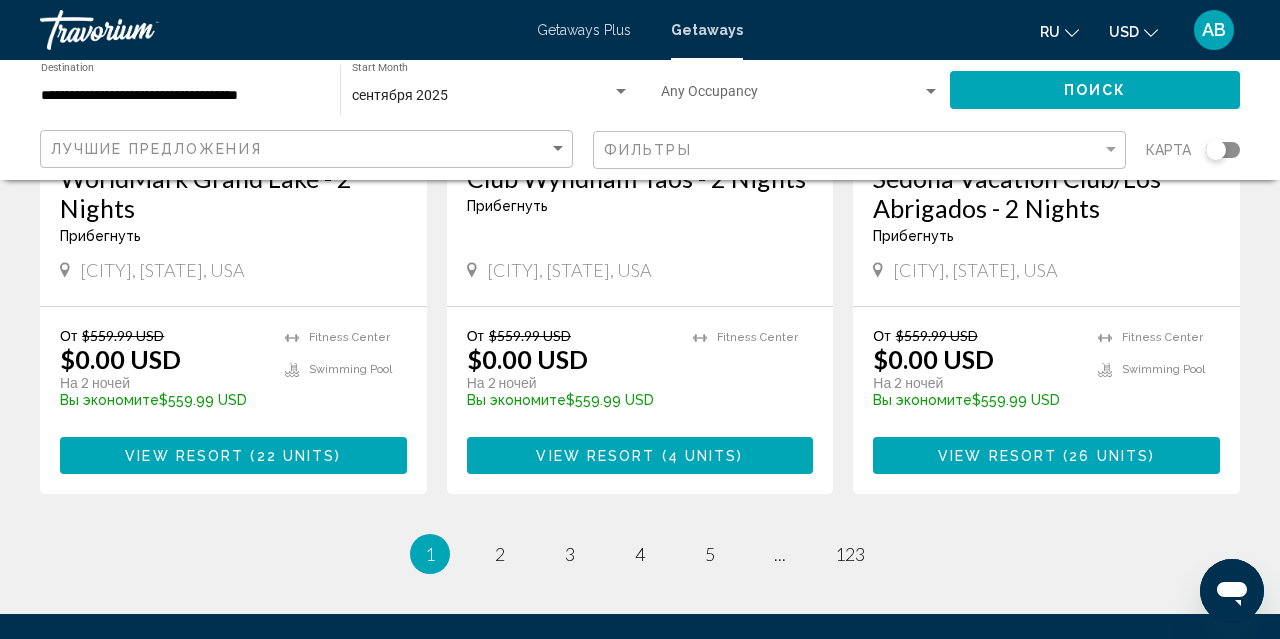 scroll, scrollTop: 2586, scrollLeft: 0, axis: vertical 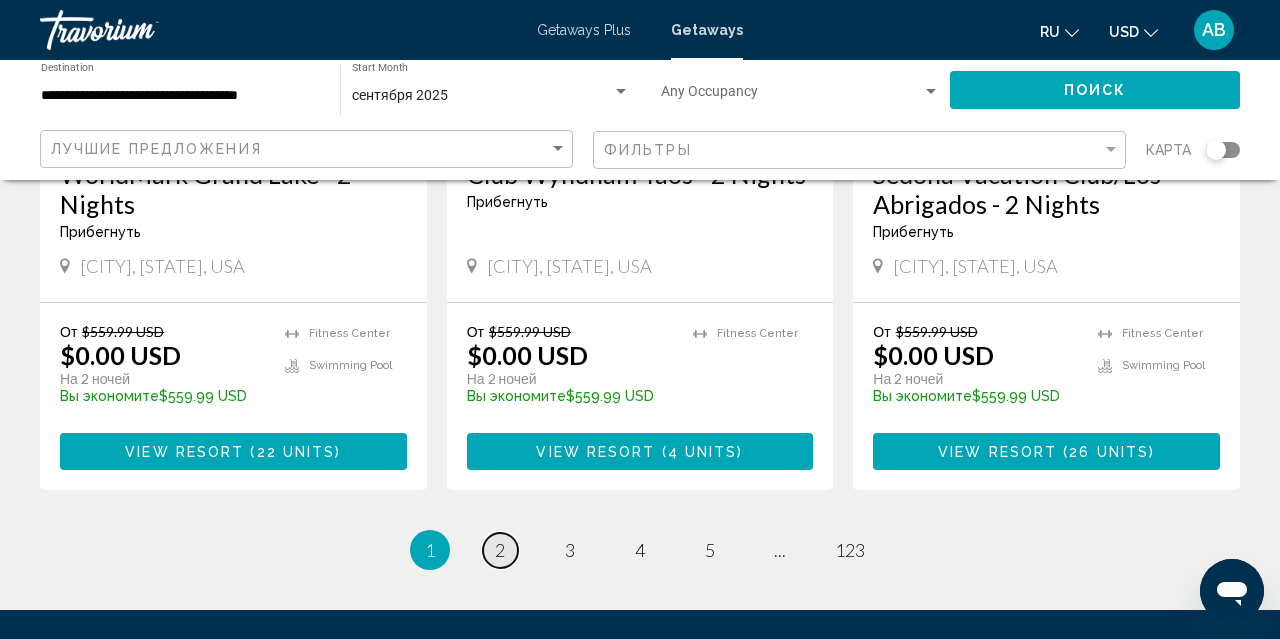 click on "2" at bounding box center (500, 550) 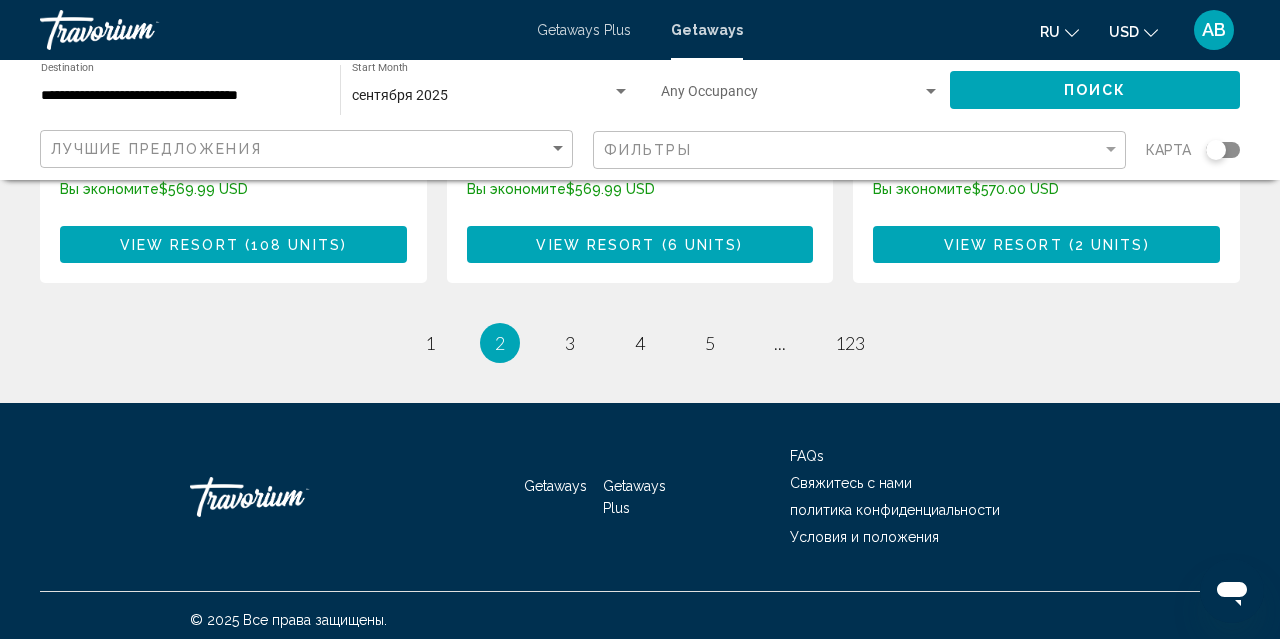 scroll, scrollTop: 2829, scrollLeft: 0, axis: vertical 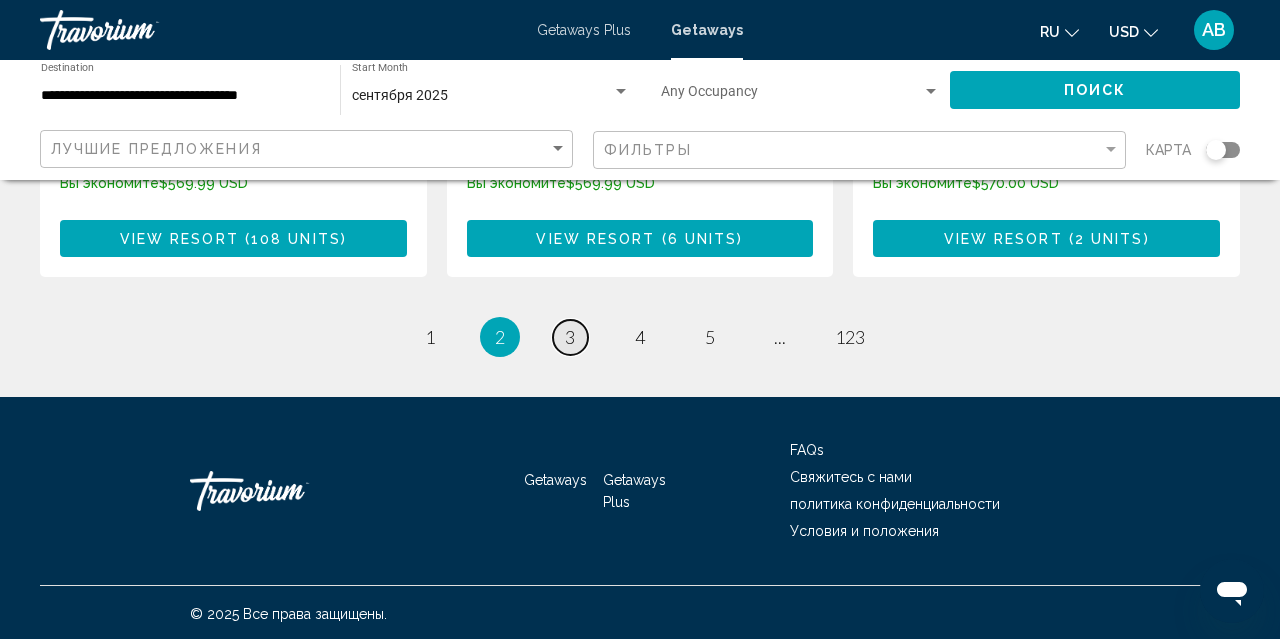 click on "3" at bounding box center [570, 337] 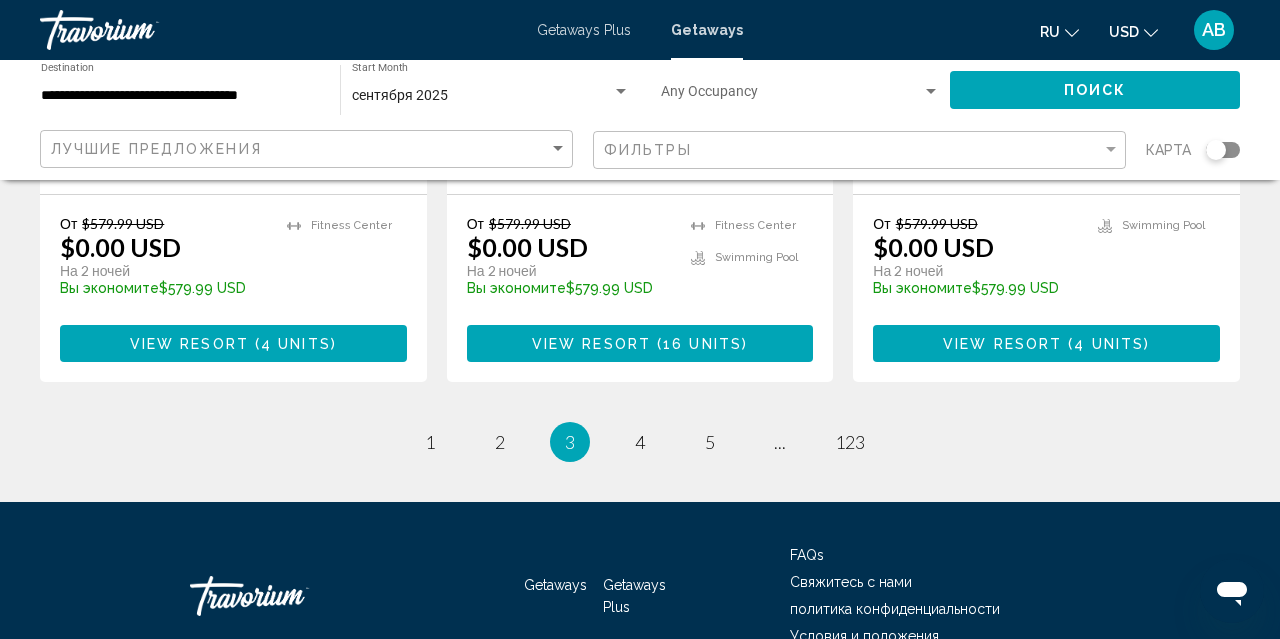 scroll, scrollTop: 2698, scrollLeft: 0, axis: vertical 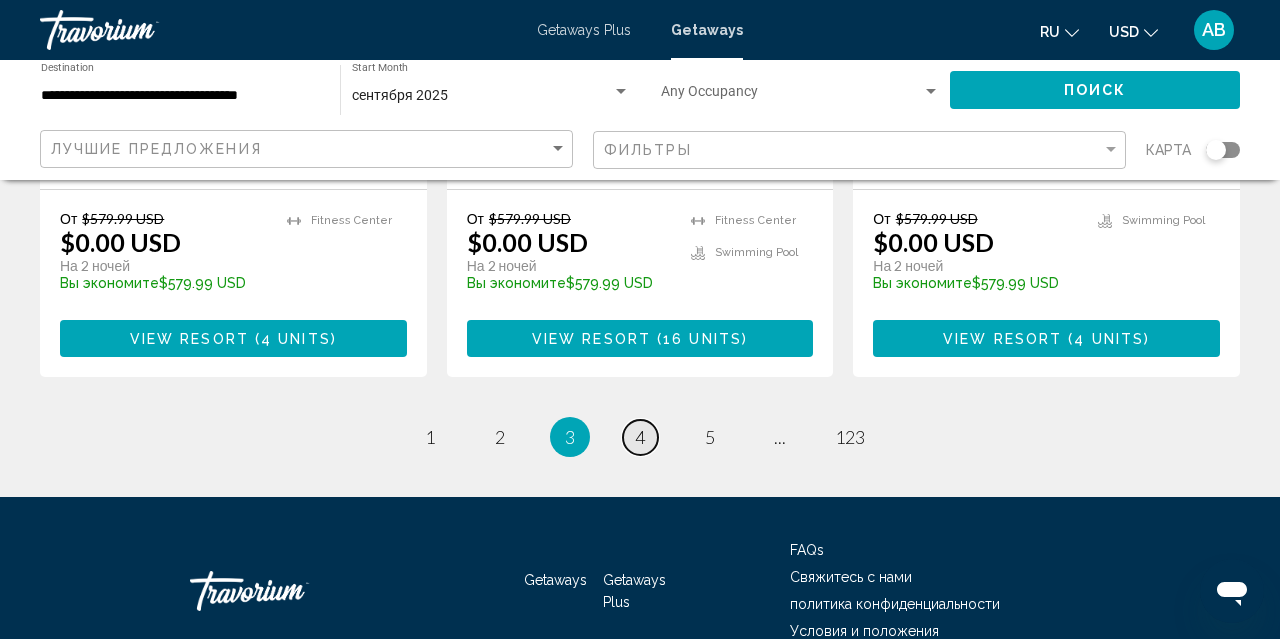 click on "page  4" at bounding box center (640, 437) 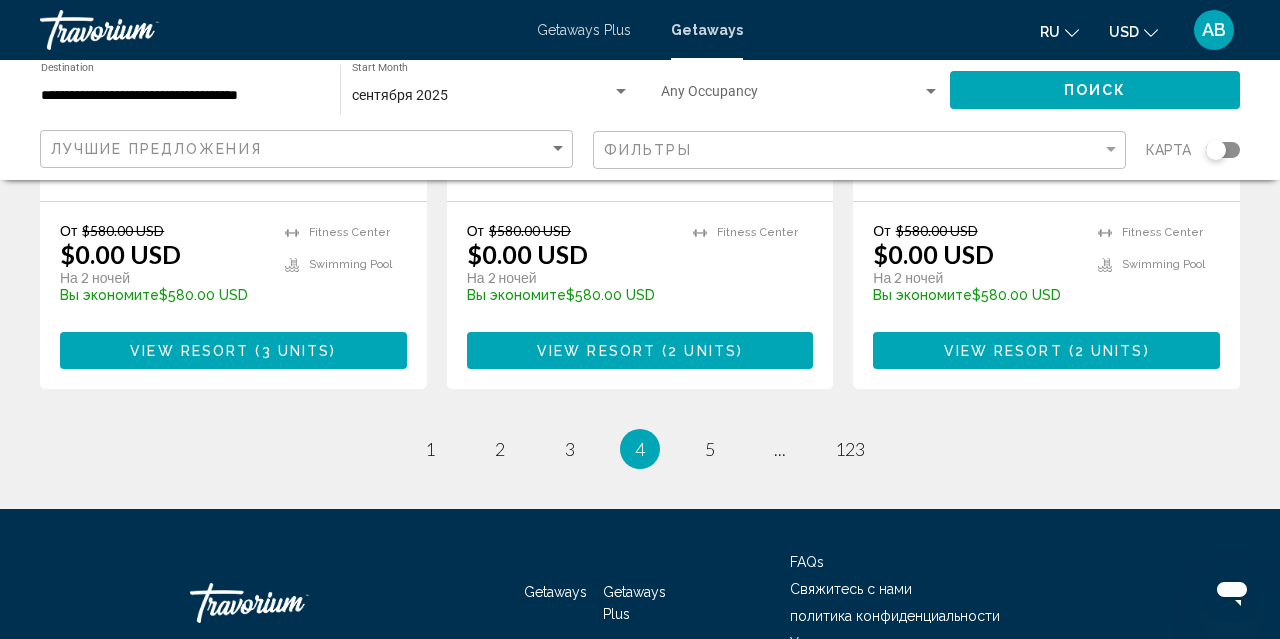 scroll, scrollTop: 2658, scrollLeft: 0, axis: vertical 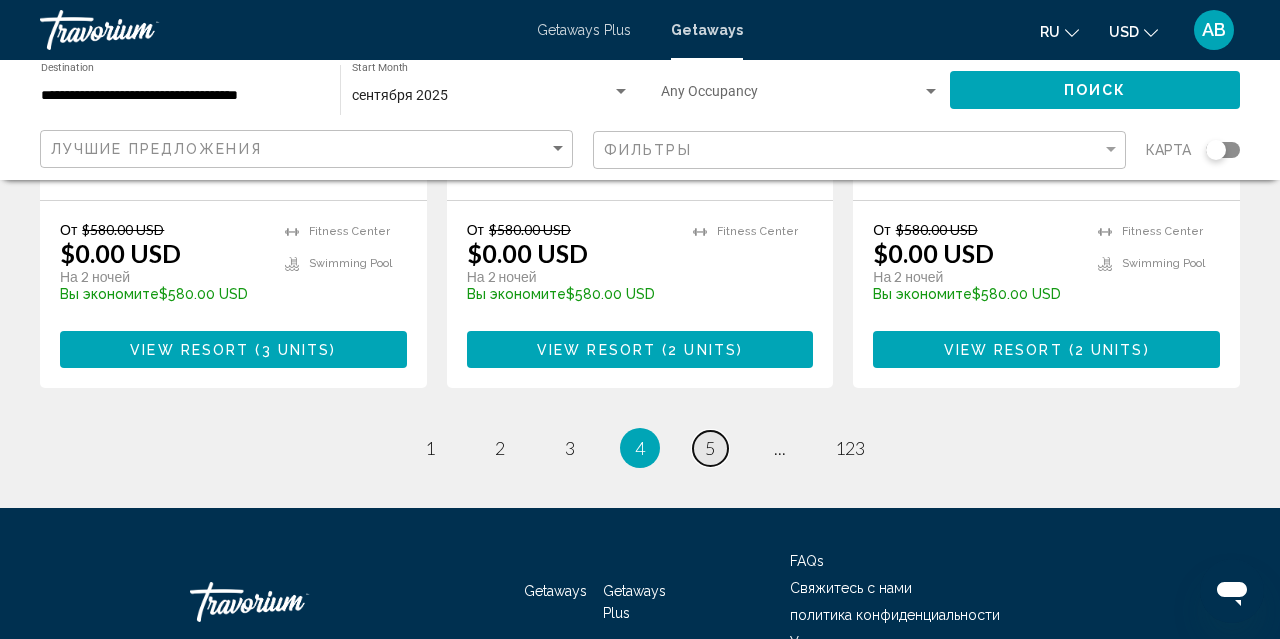 click on "5" at bounding box center (710, 448) 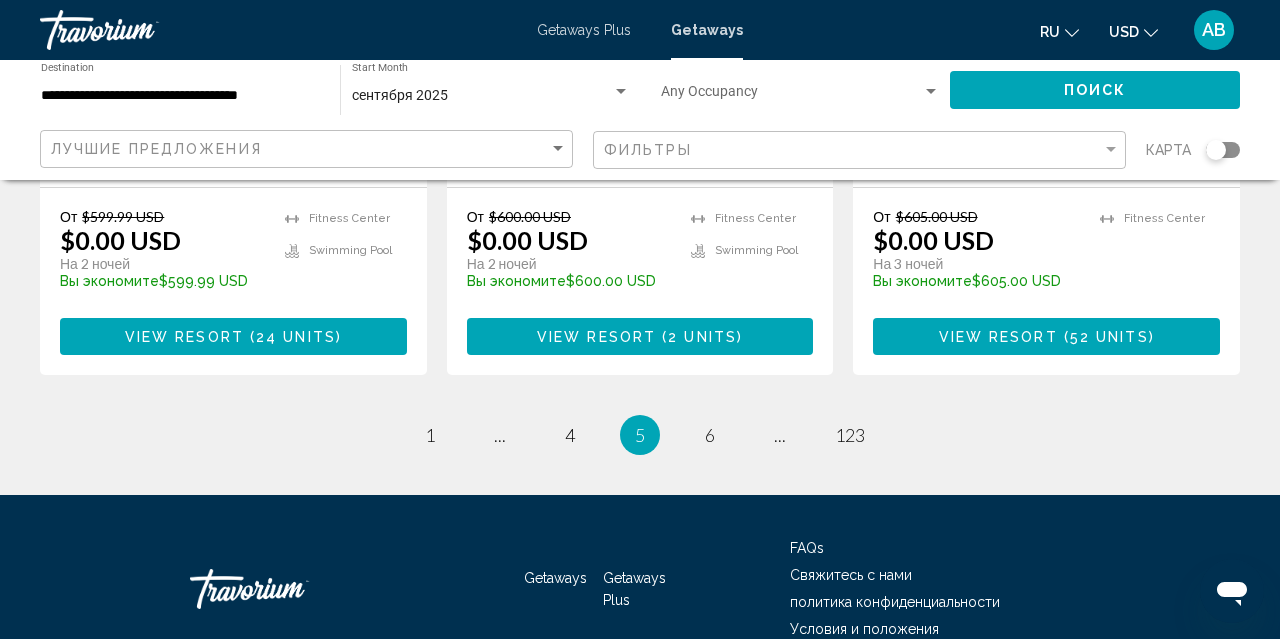 scroll, scrollTop: 2718, scrollLeft: 0, axis: vertical 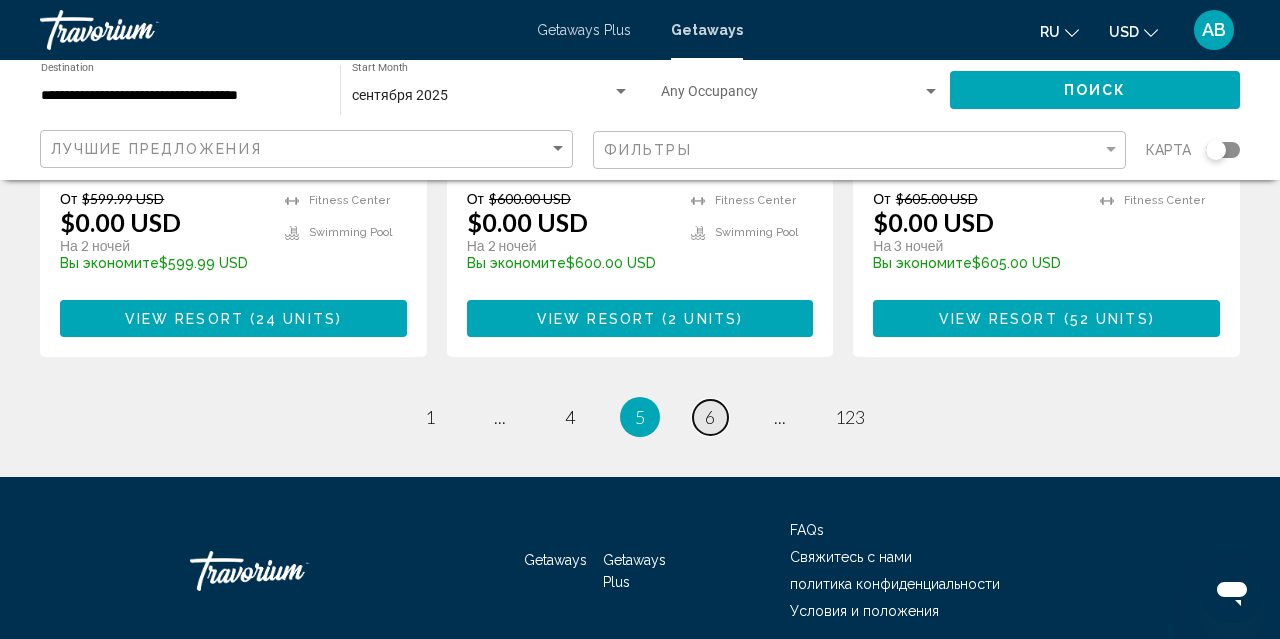 click on "6" at bounding box center [710, 417] 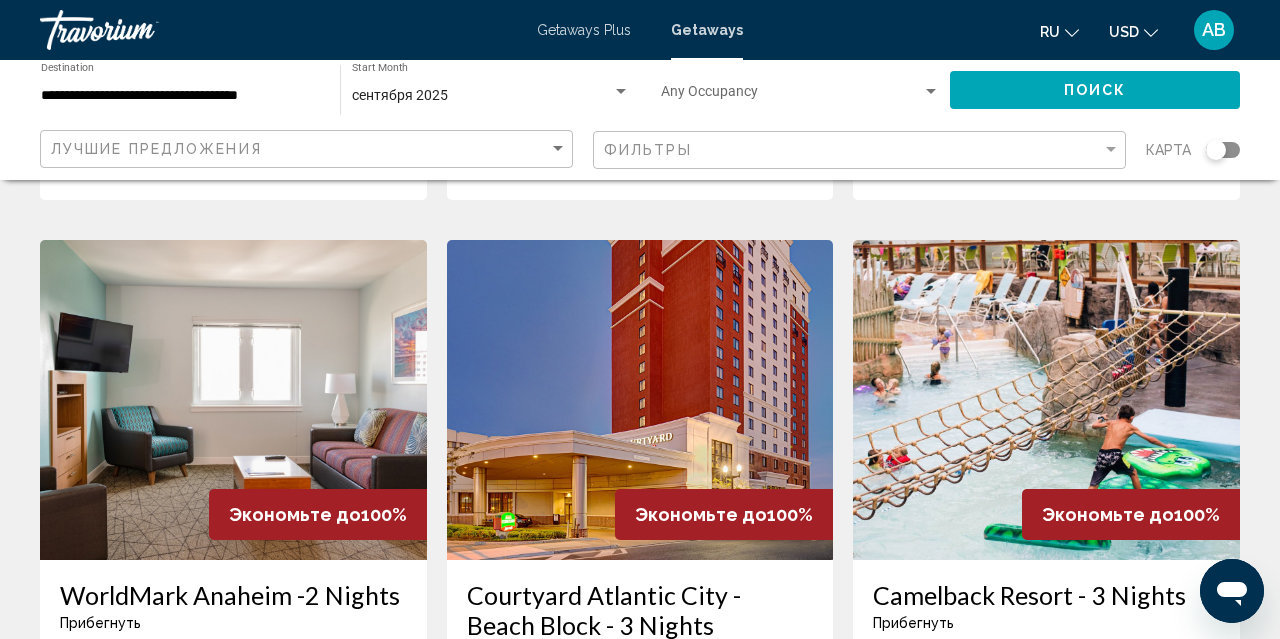 scroll, scrollTop: 1456, scrollLeft: 0, axis: vertical 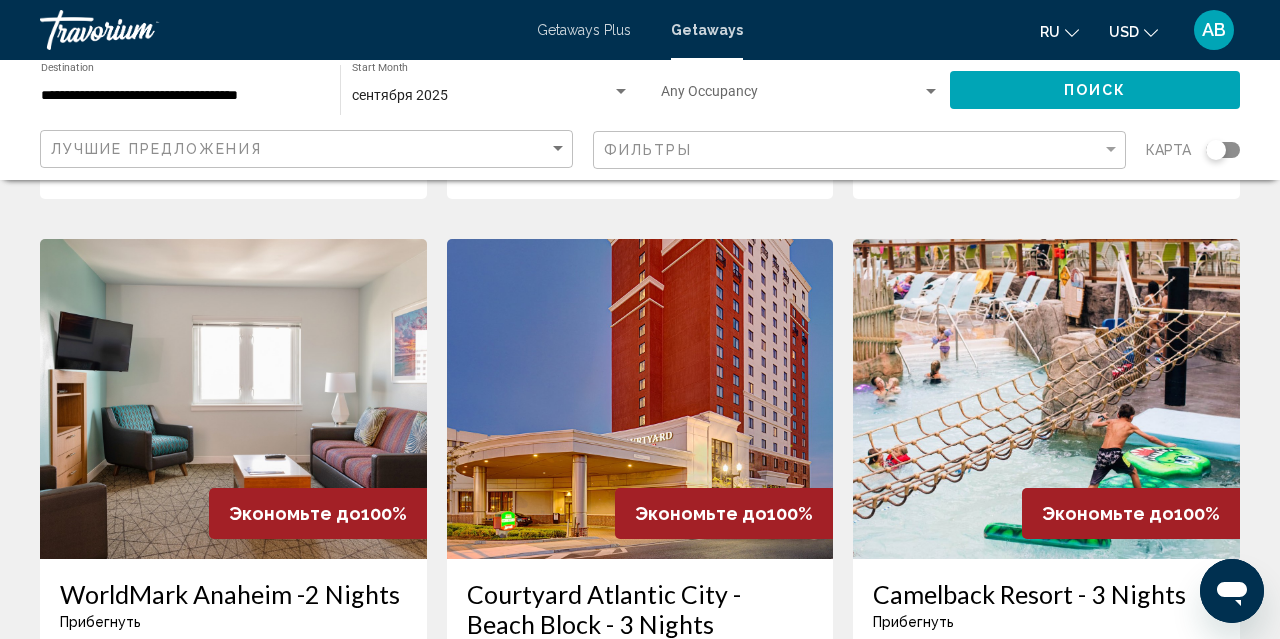 click at bounding box center [1046, 399] 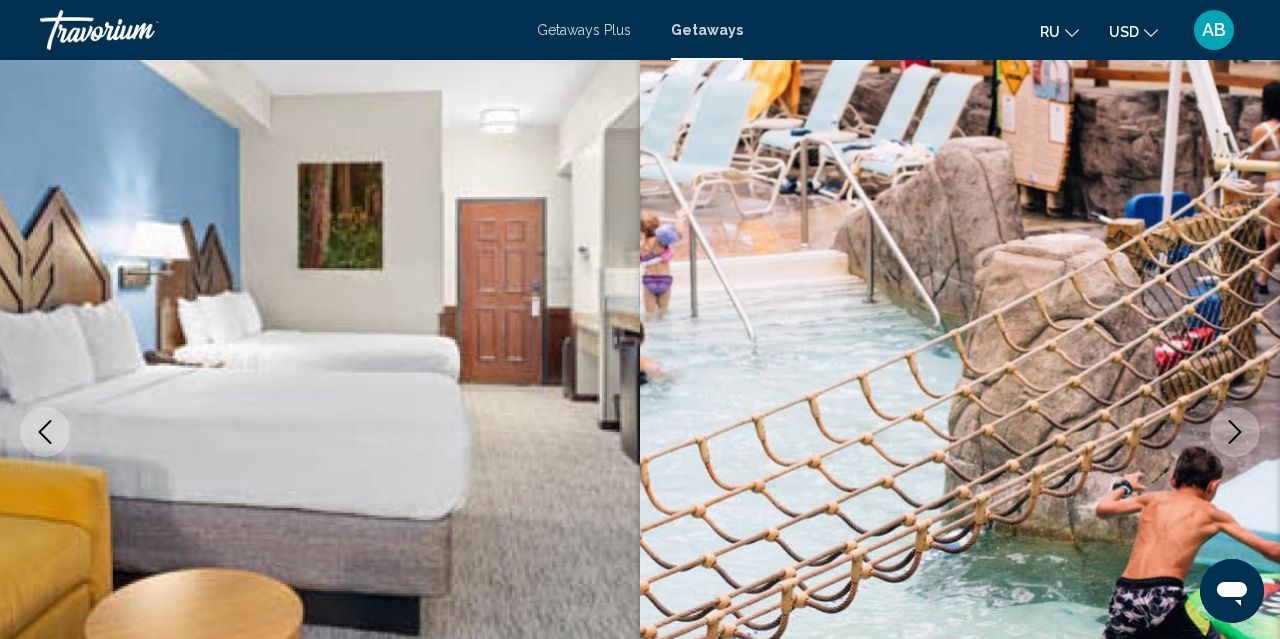 scroll, scrollTop: 107, scrollLeft: 0, axis: vertical 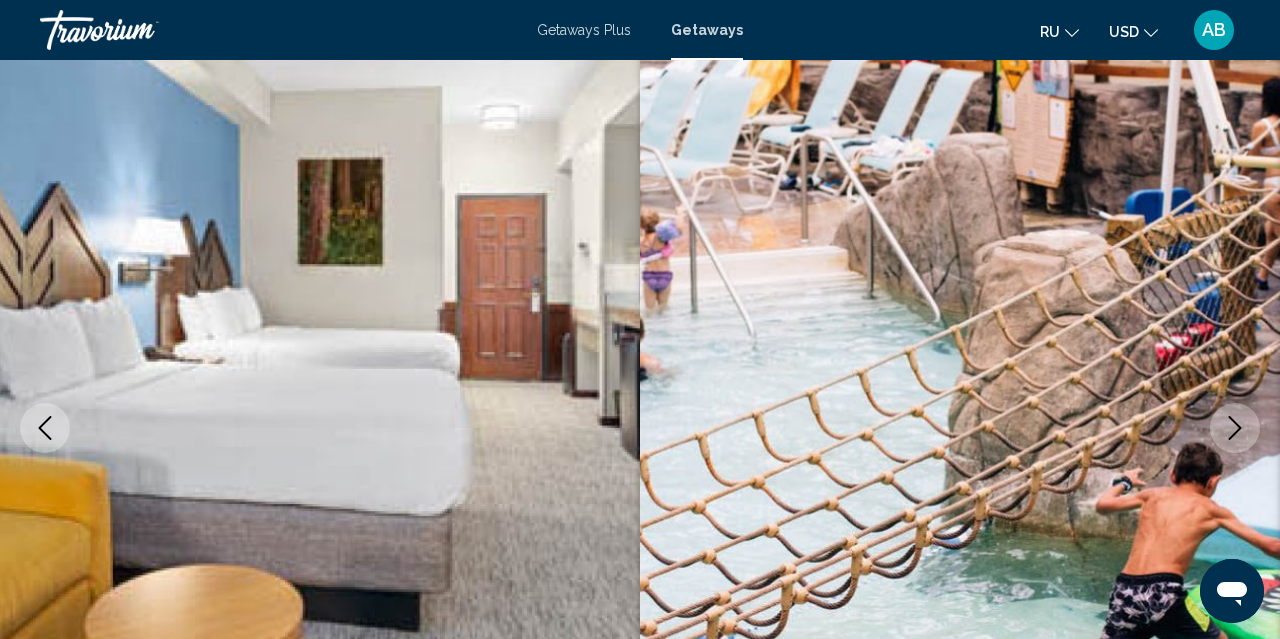 click 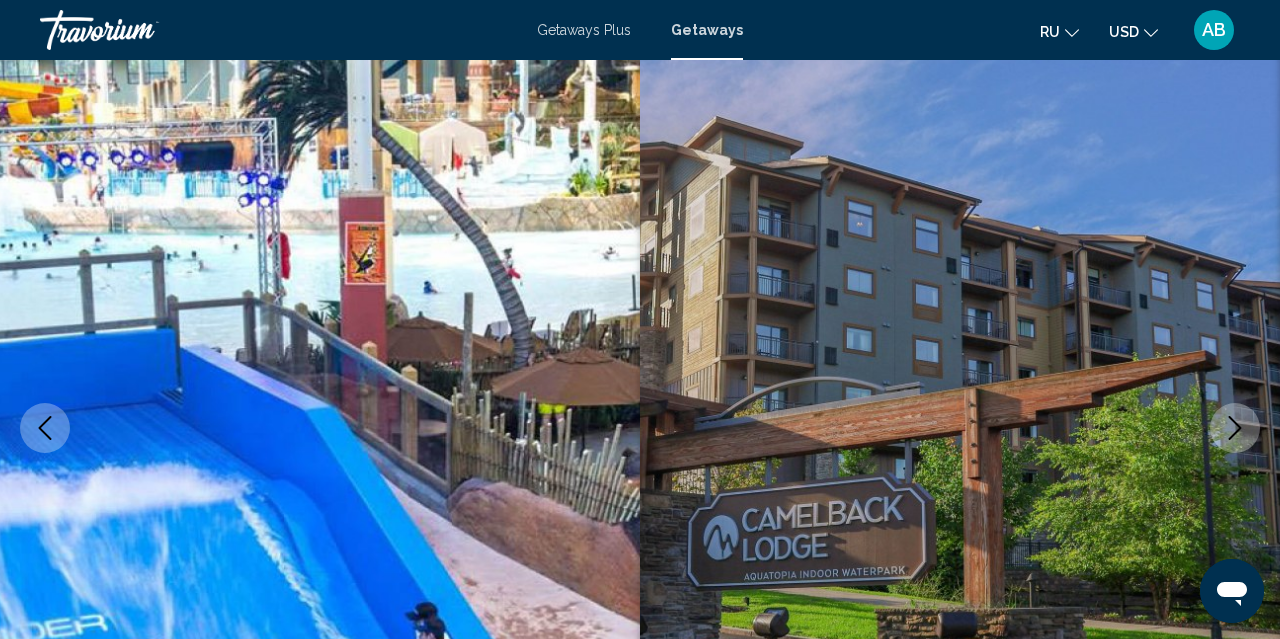 click 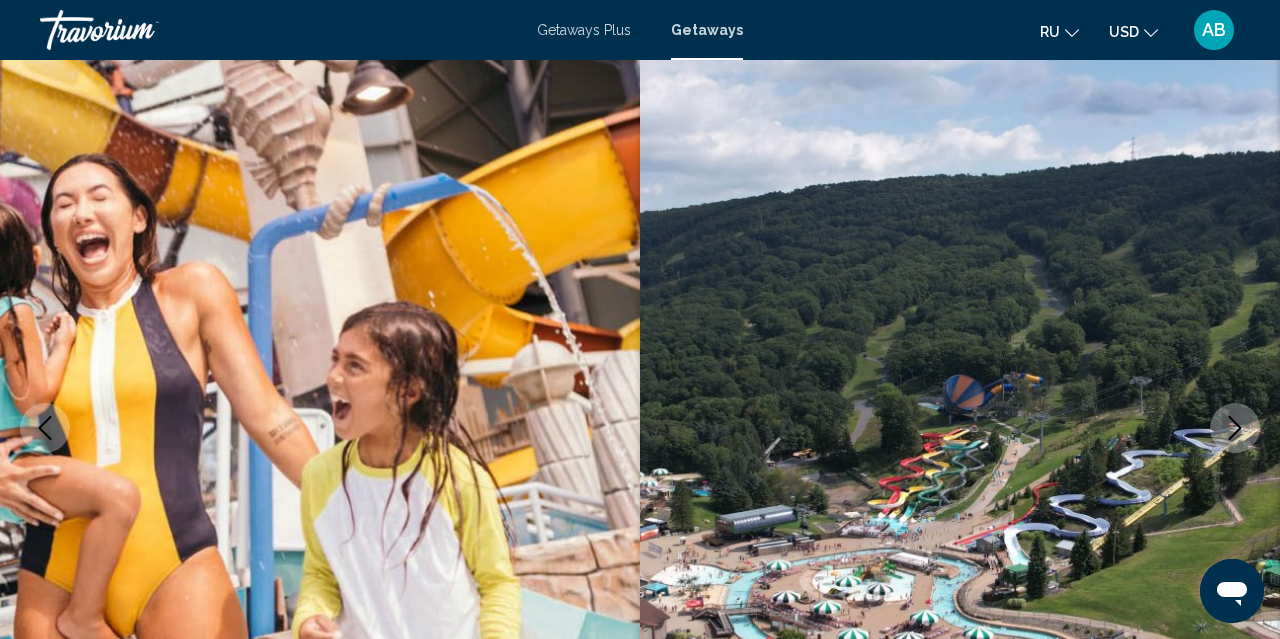 click 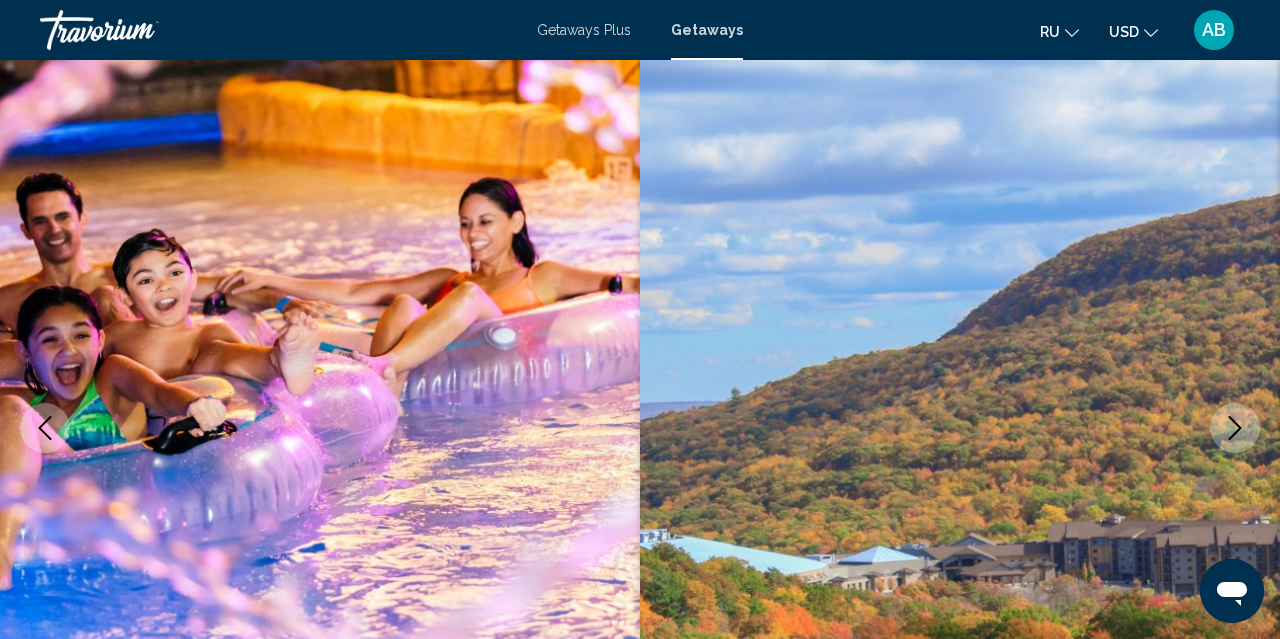click 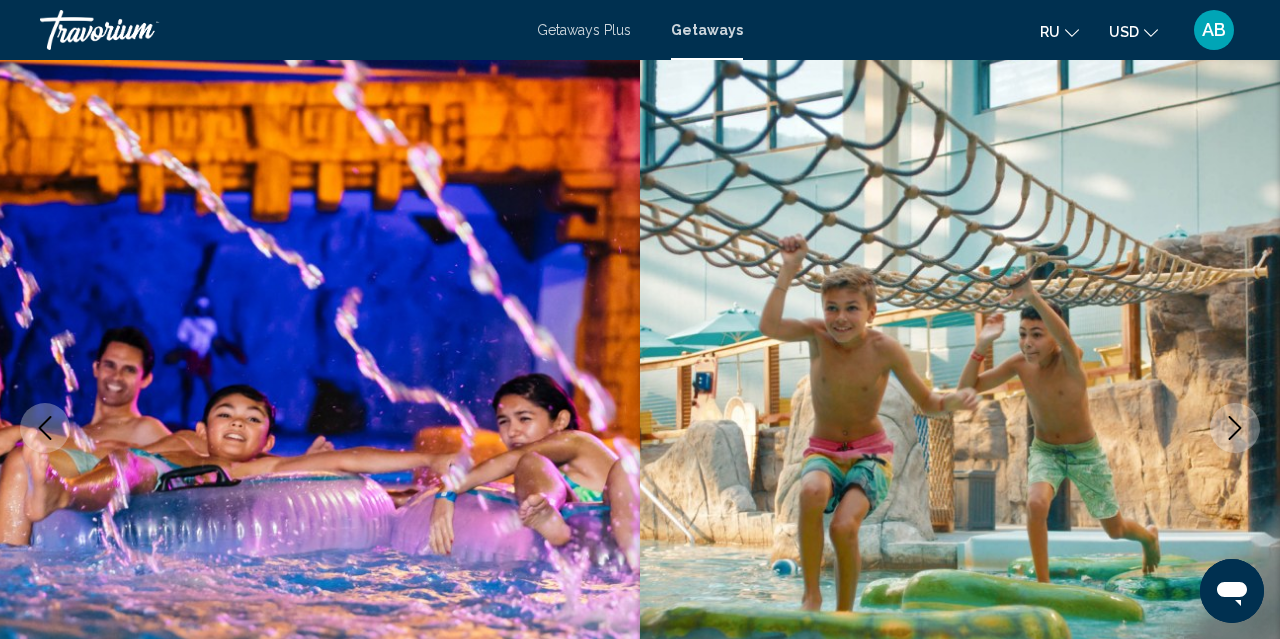 click 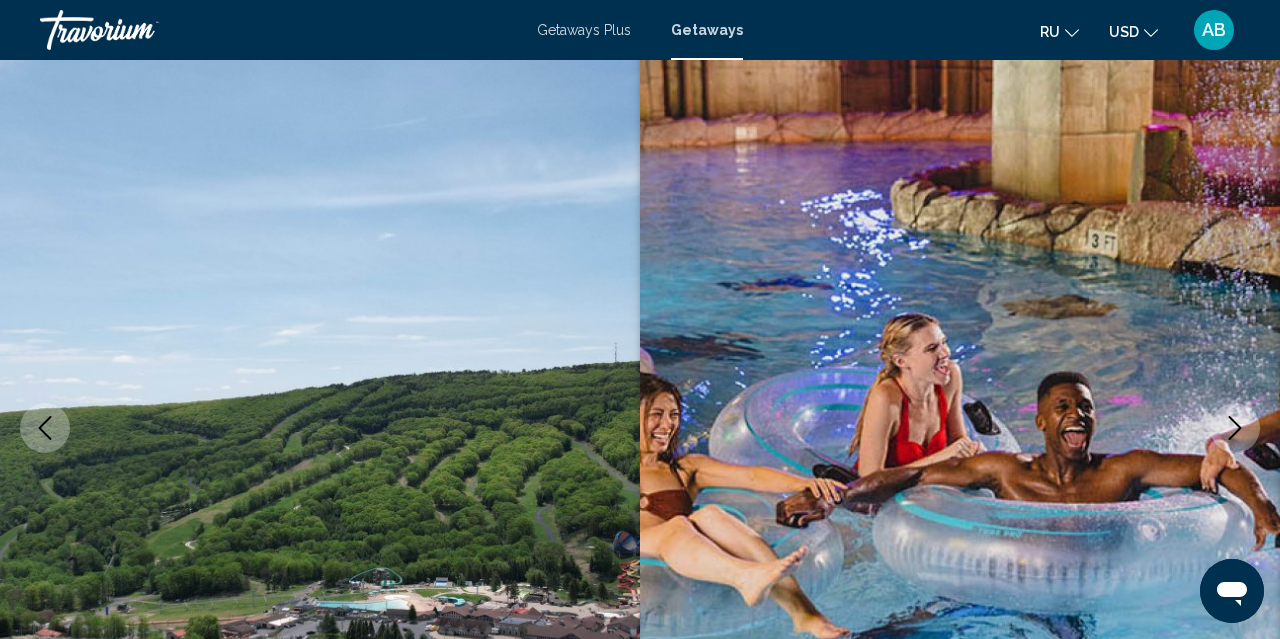 click 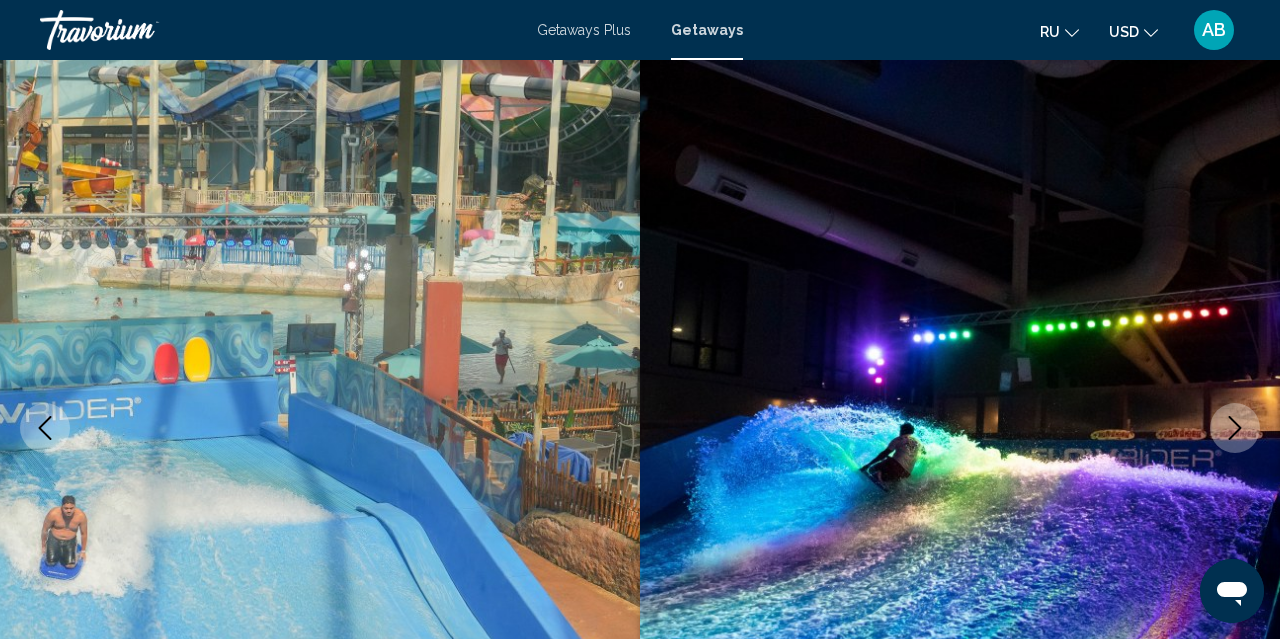 click 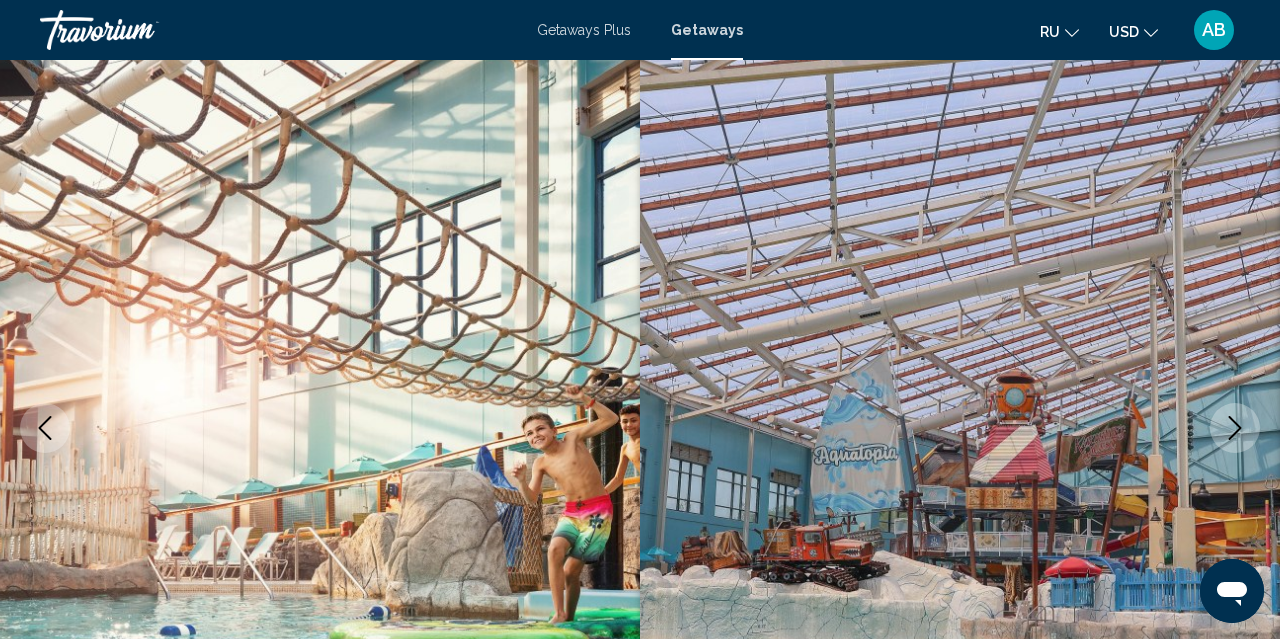 click 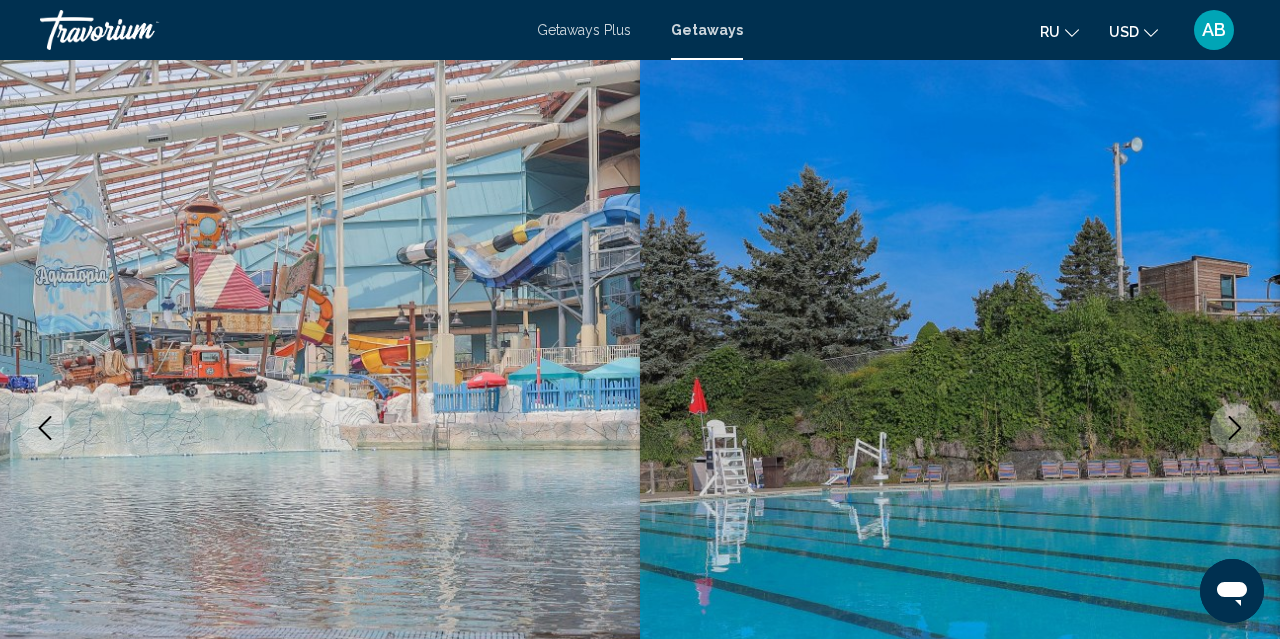 click 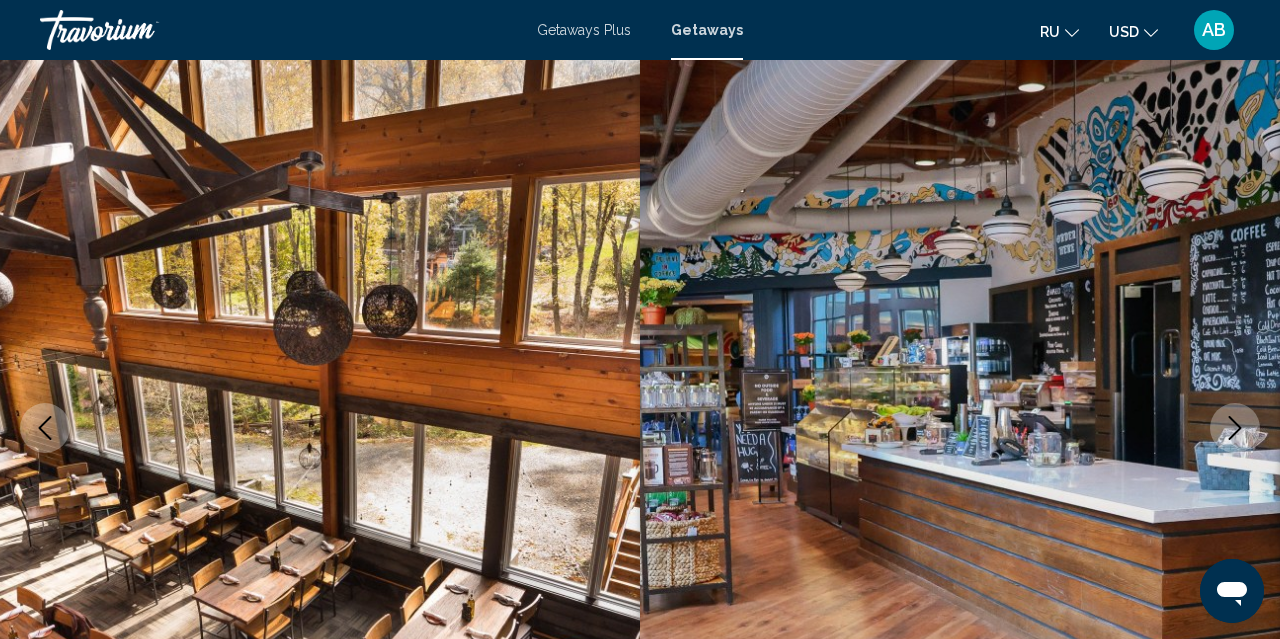 click 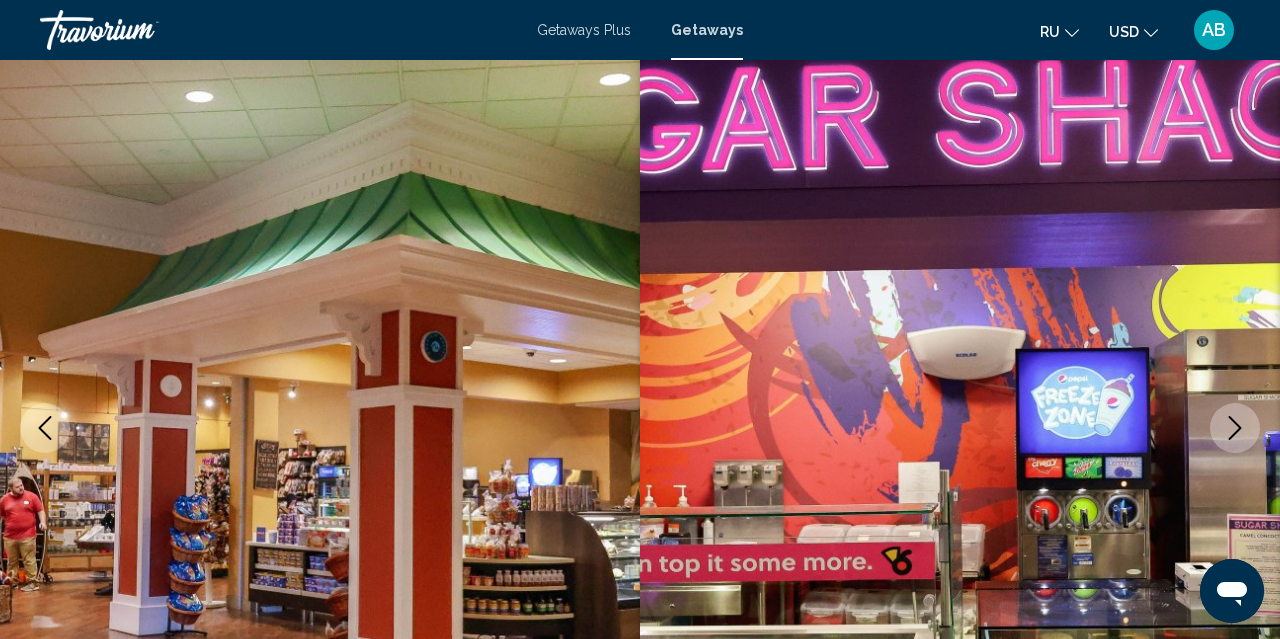 click 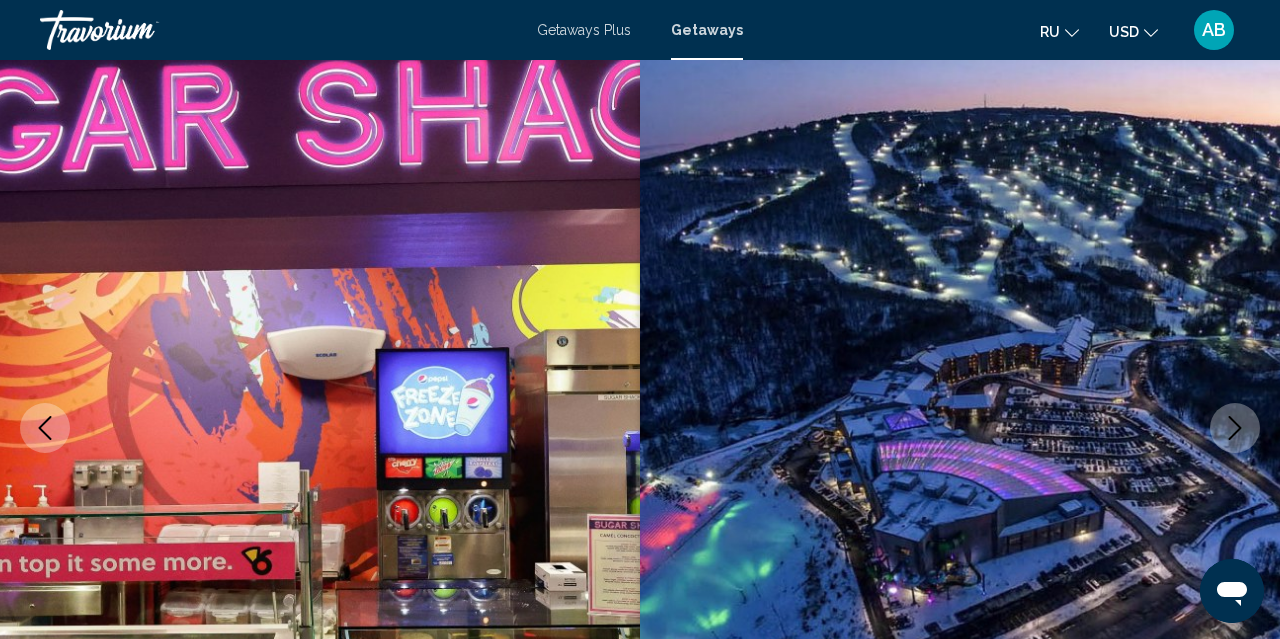 click 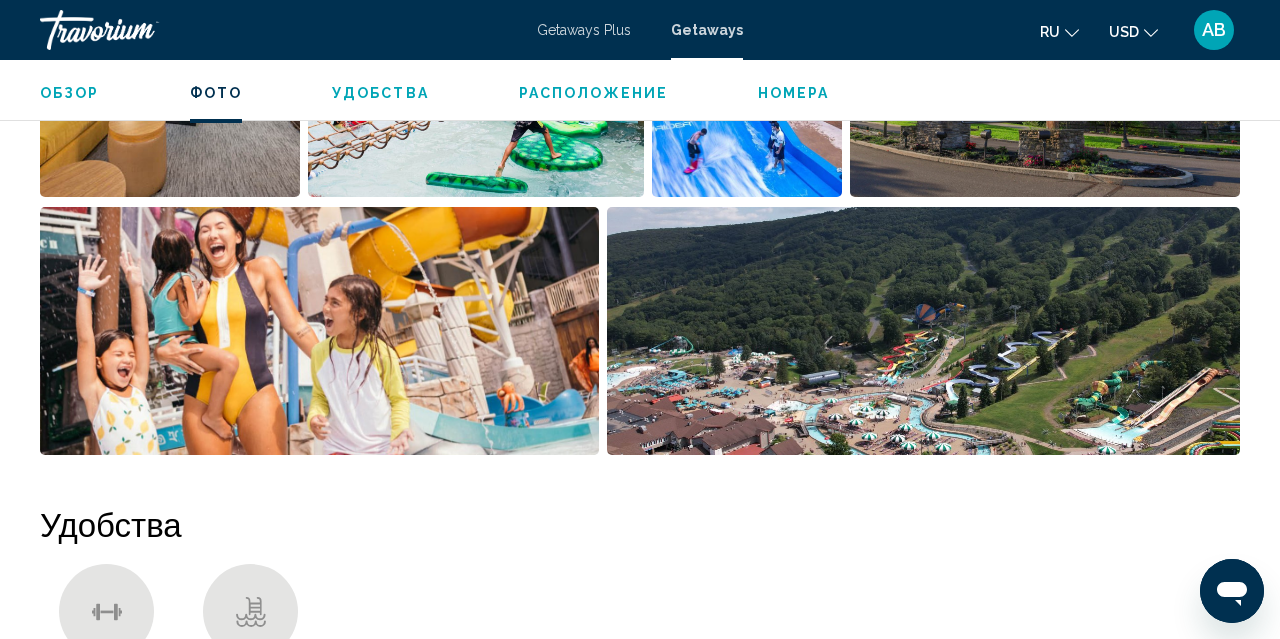 scroll, scrollTop: 1484, scrollLeft: 0, axis: vertical 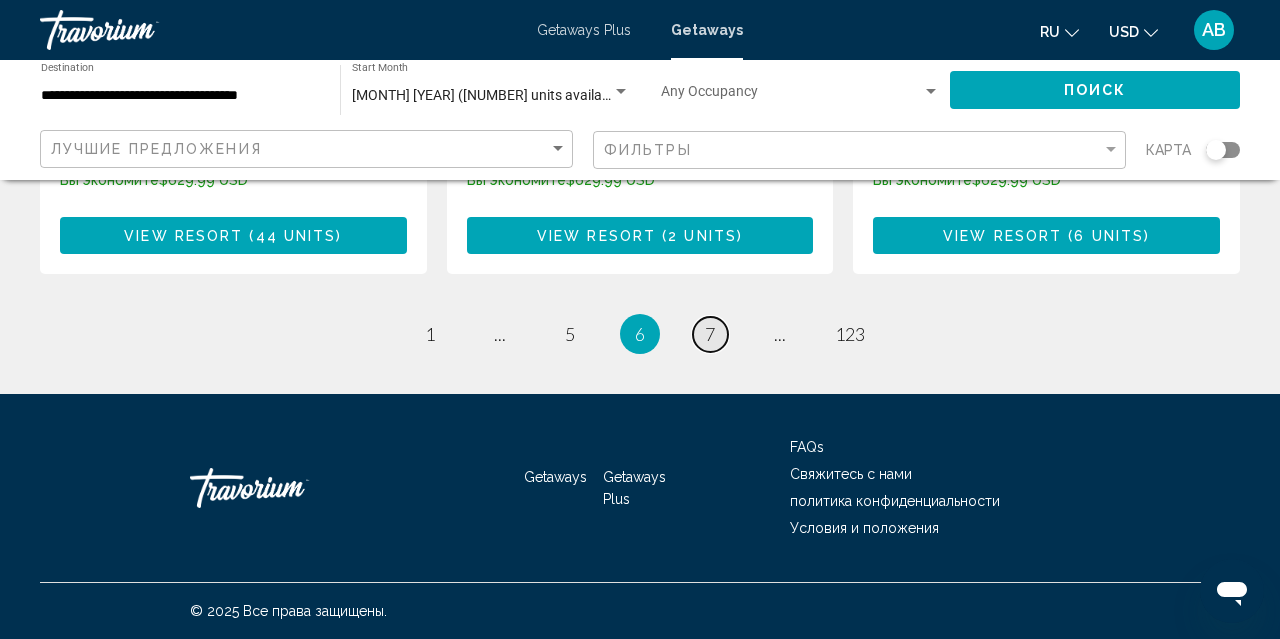 click on "page  7" at bounding box center (710, 334) 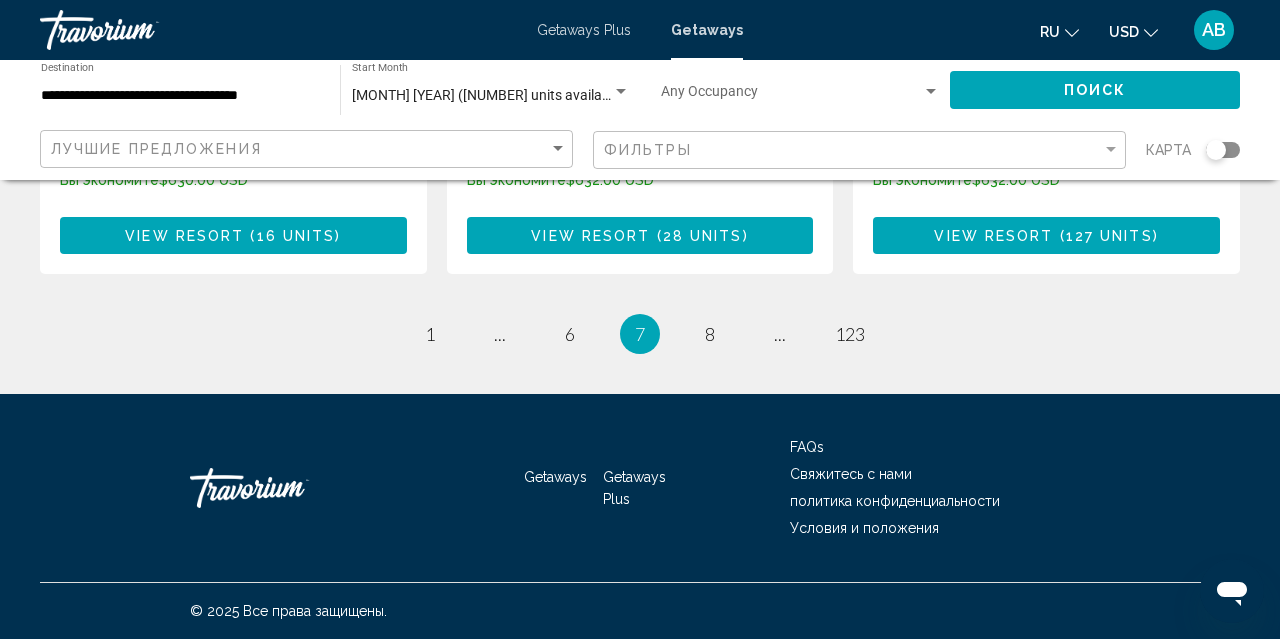scroll, scrollTop: 2804, scrollLeft: 0, axis: vertical 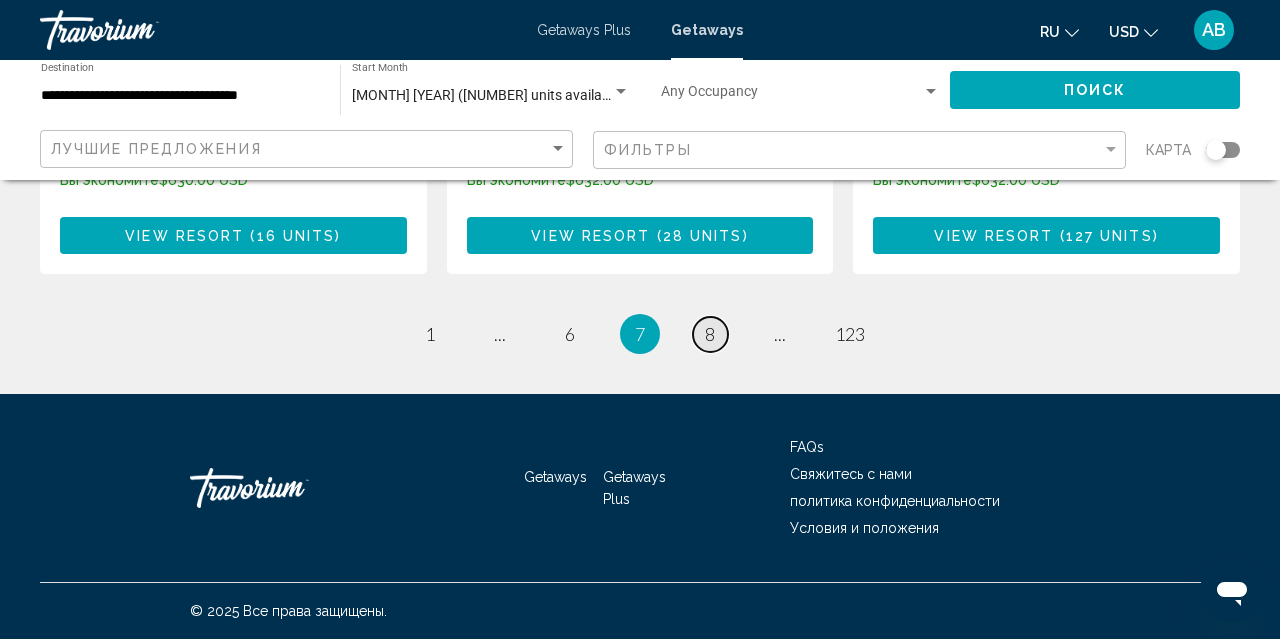 click on "8" at bounding box center (710, 334) 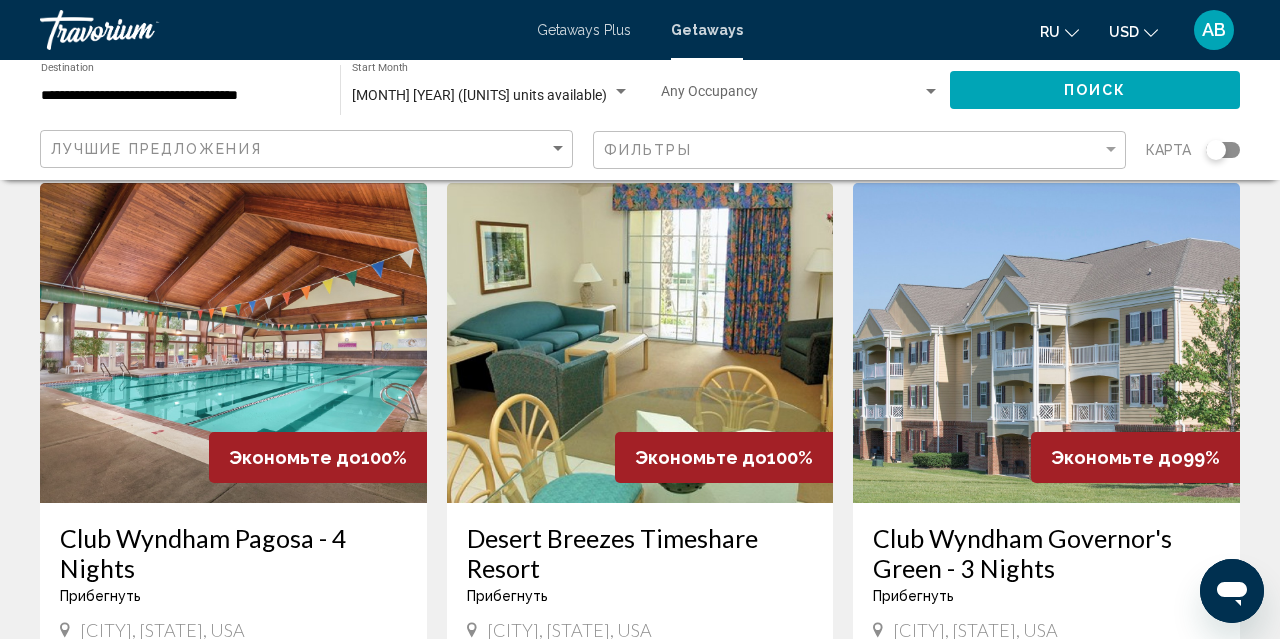 scroll, scrollTop: 1508, scrollLeft: 0, axis: vertical 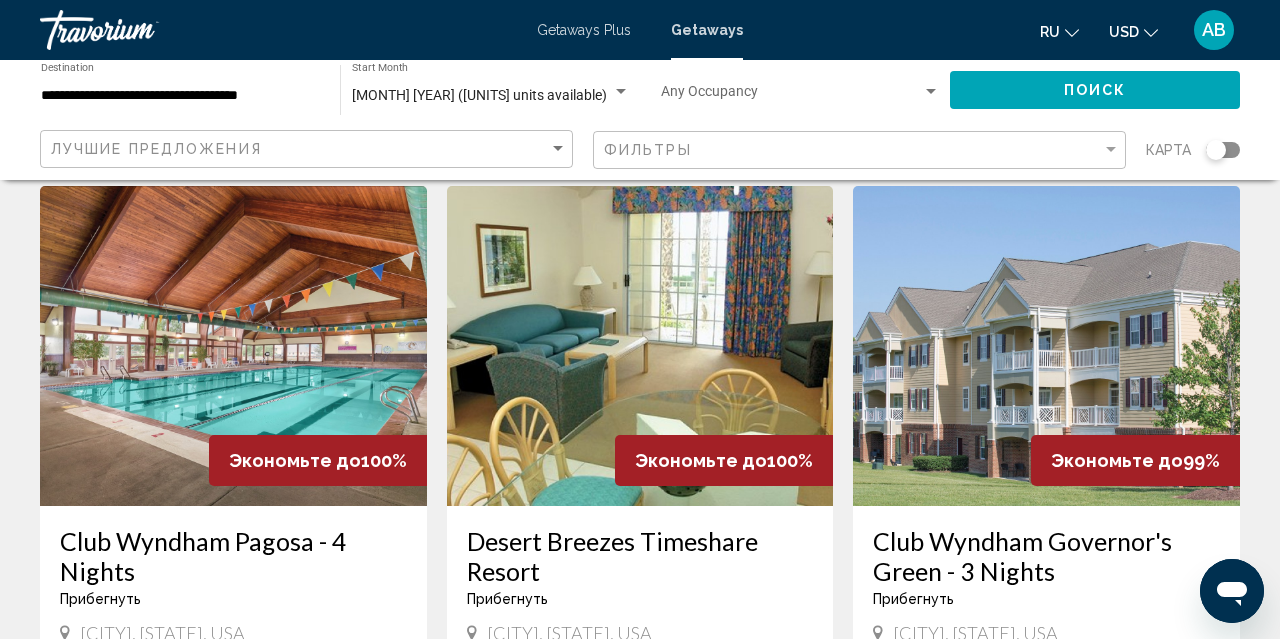 click at bounding box center (640, 346) 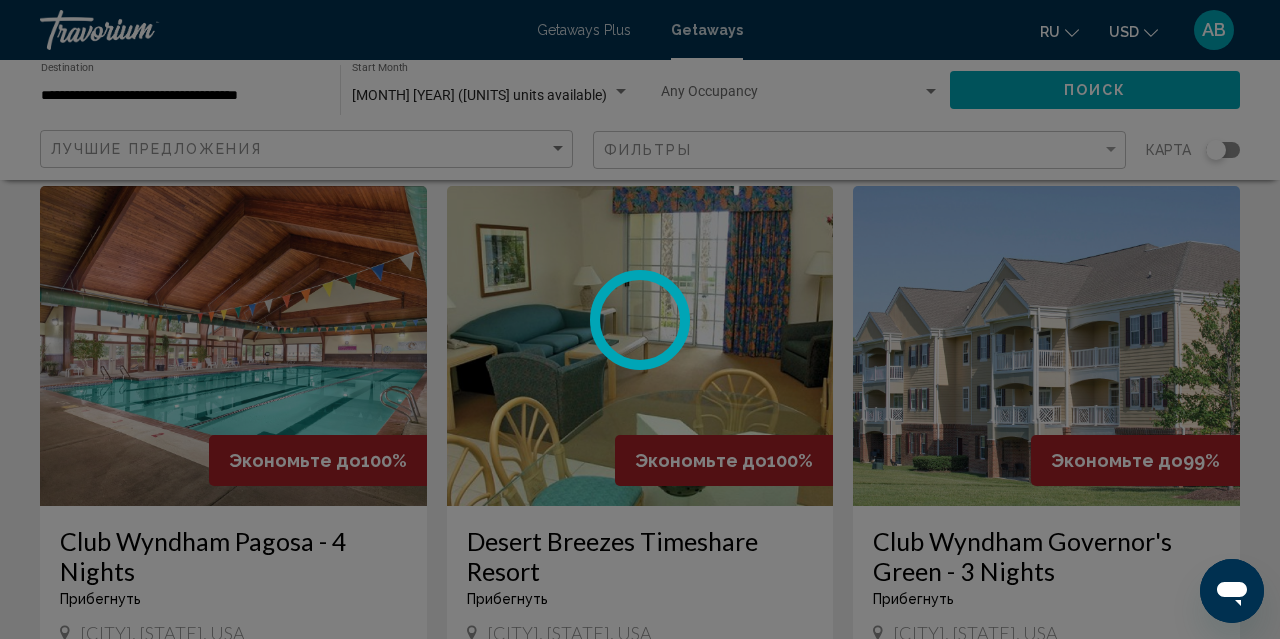 scroll, scrollTop: 0, scrollLeft: 0, axis: both 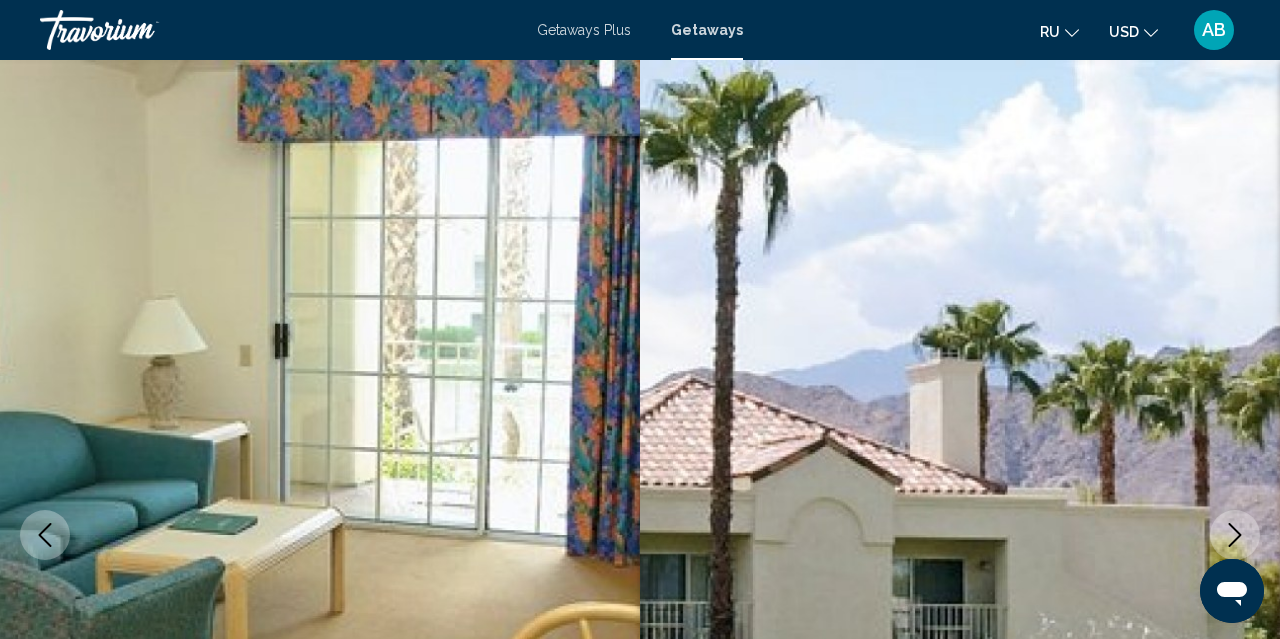 click 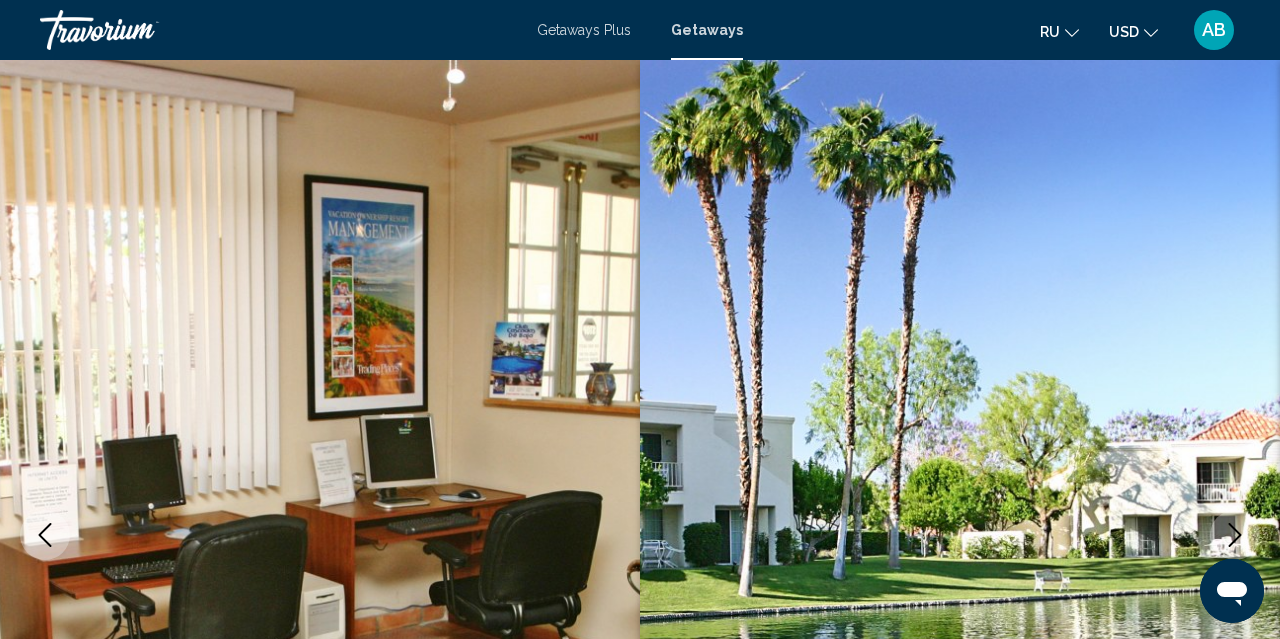 click 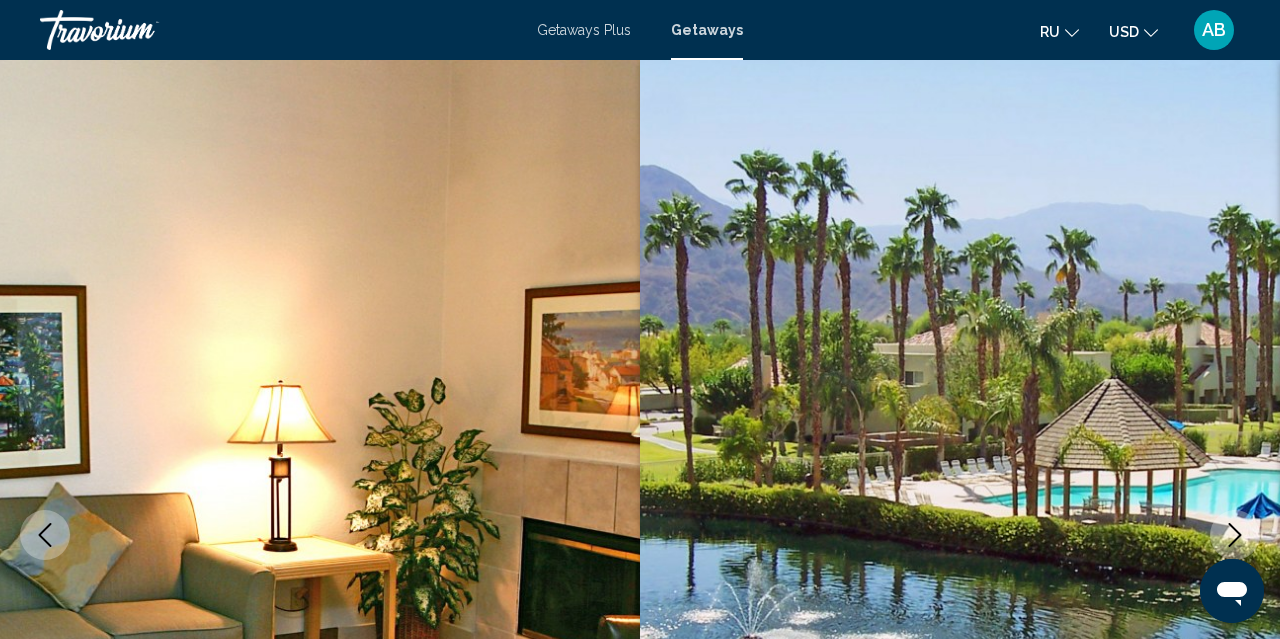 click 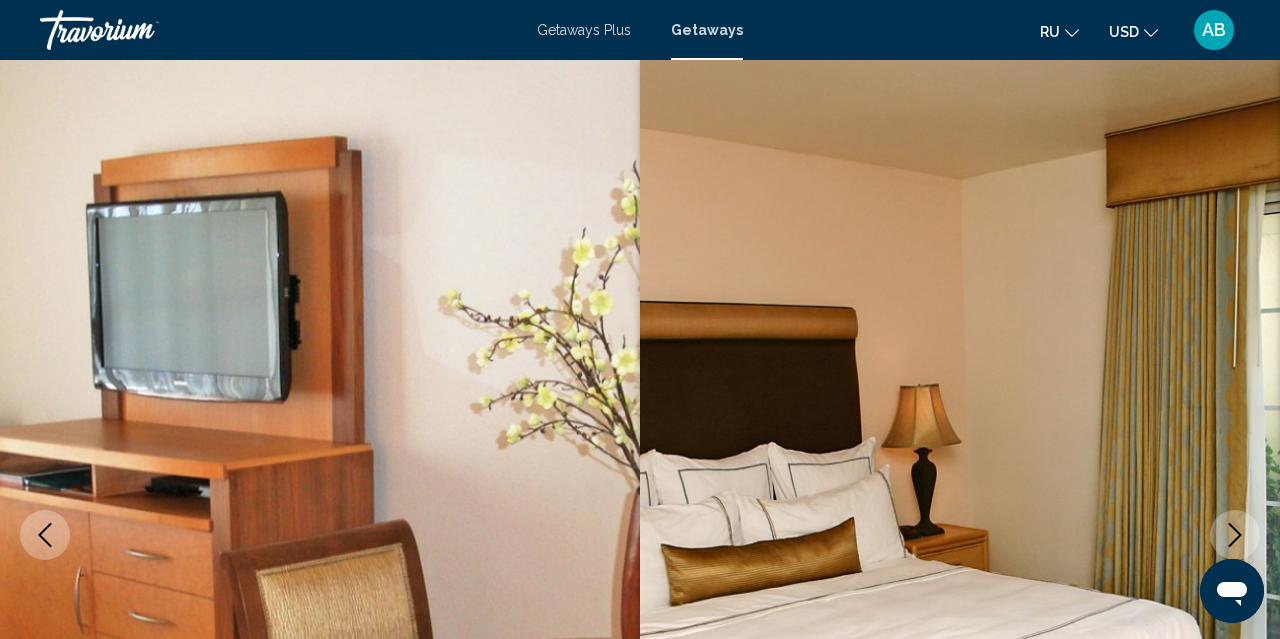 click 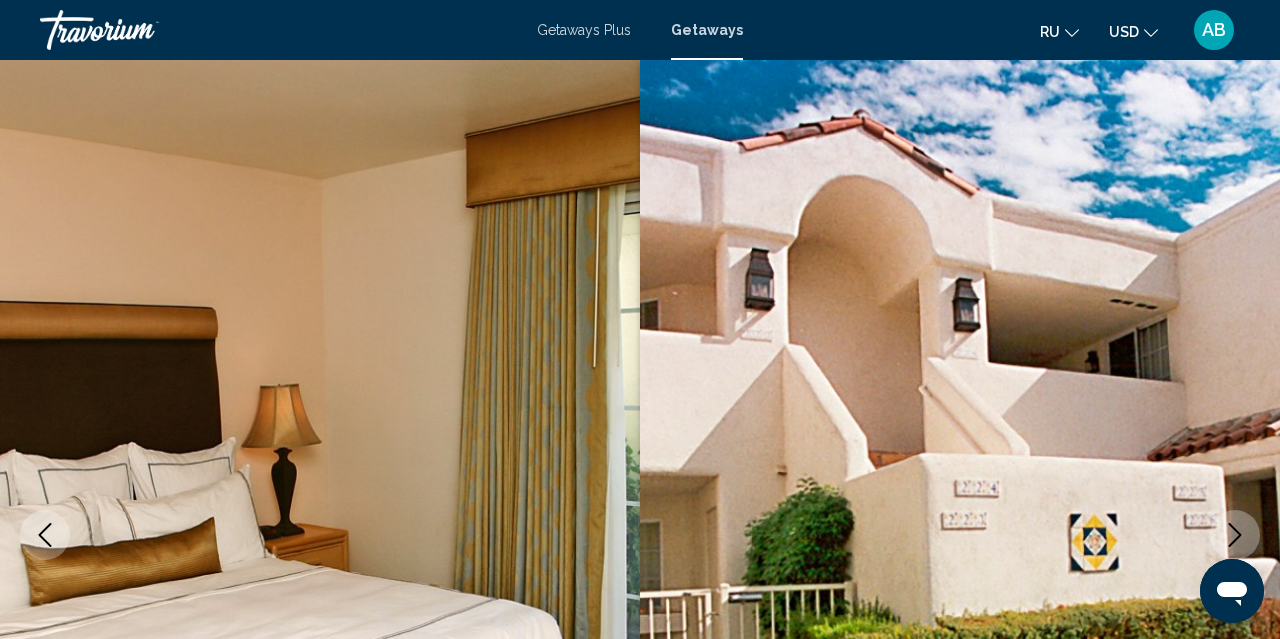click 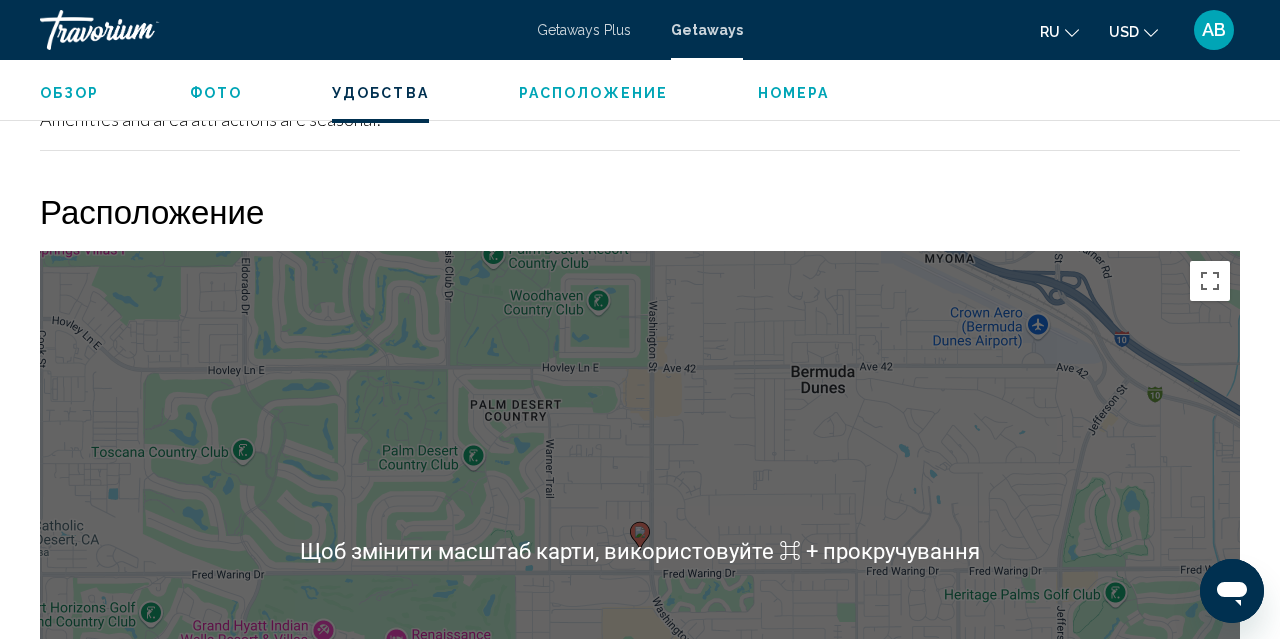 scroll, scrollTop: 2908, scrollLeft: 0, axis: vertical 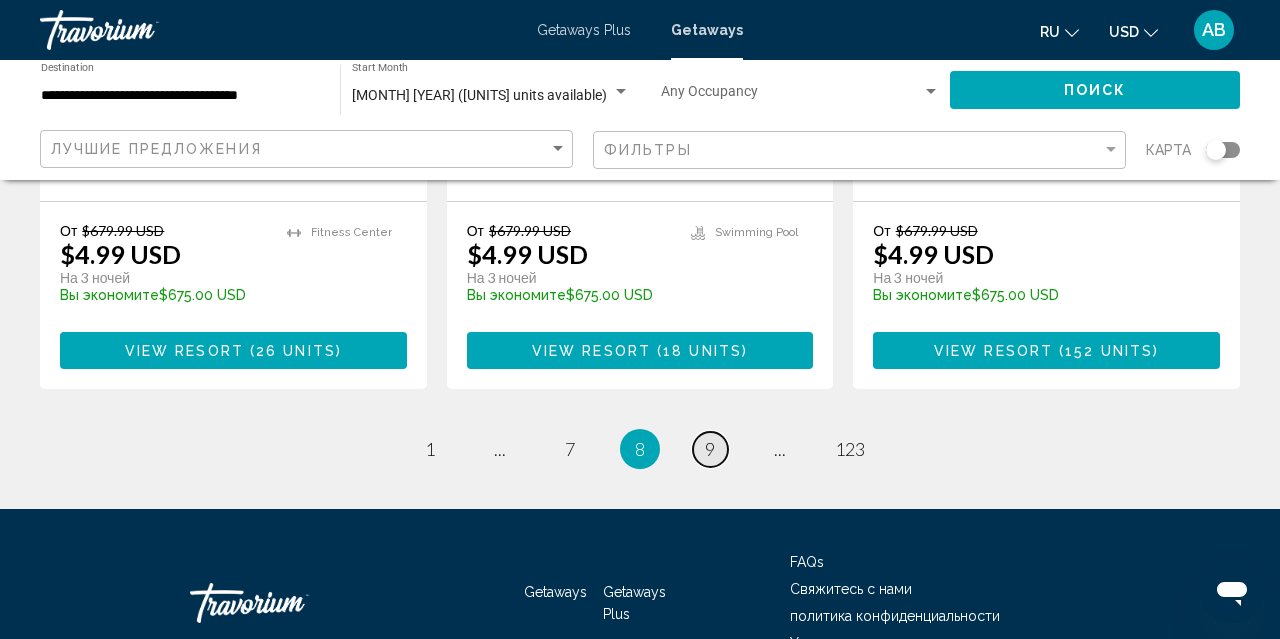 click on "9" at bounding box center (710, 449) 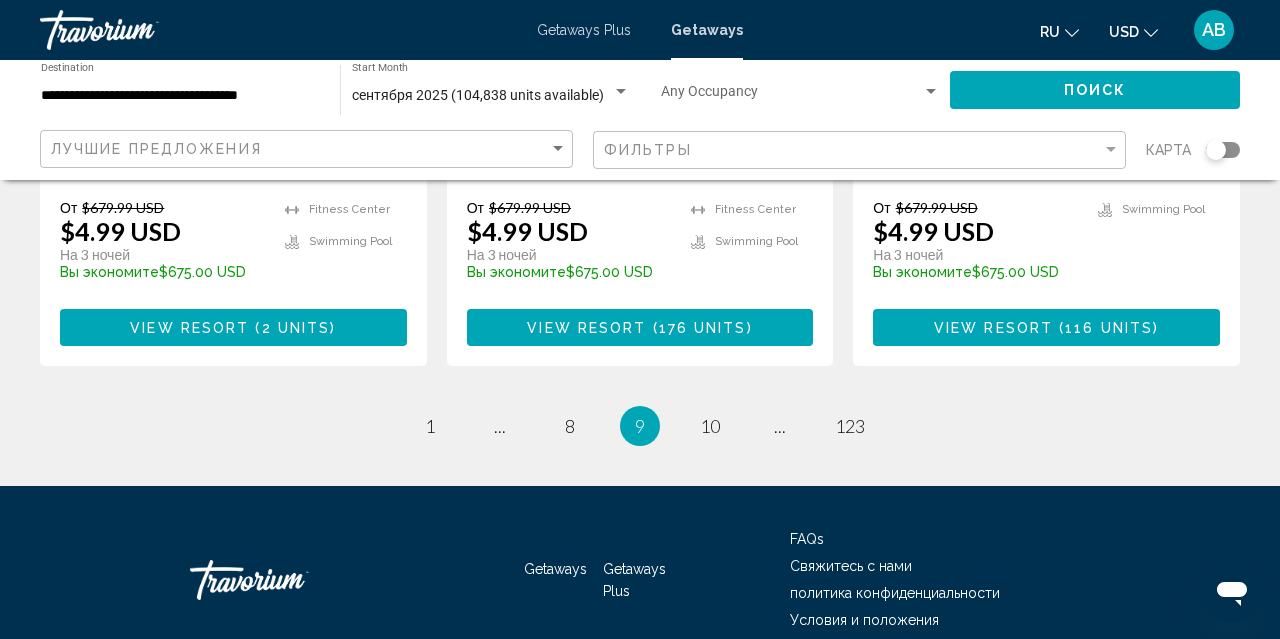 scroll, scrollTop: 2713, scrollLeft: 0, axis: vertical 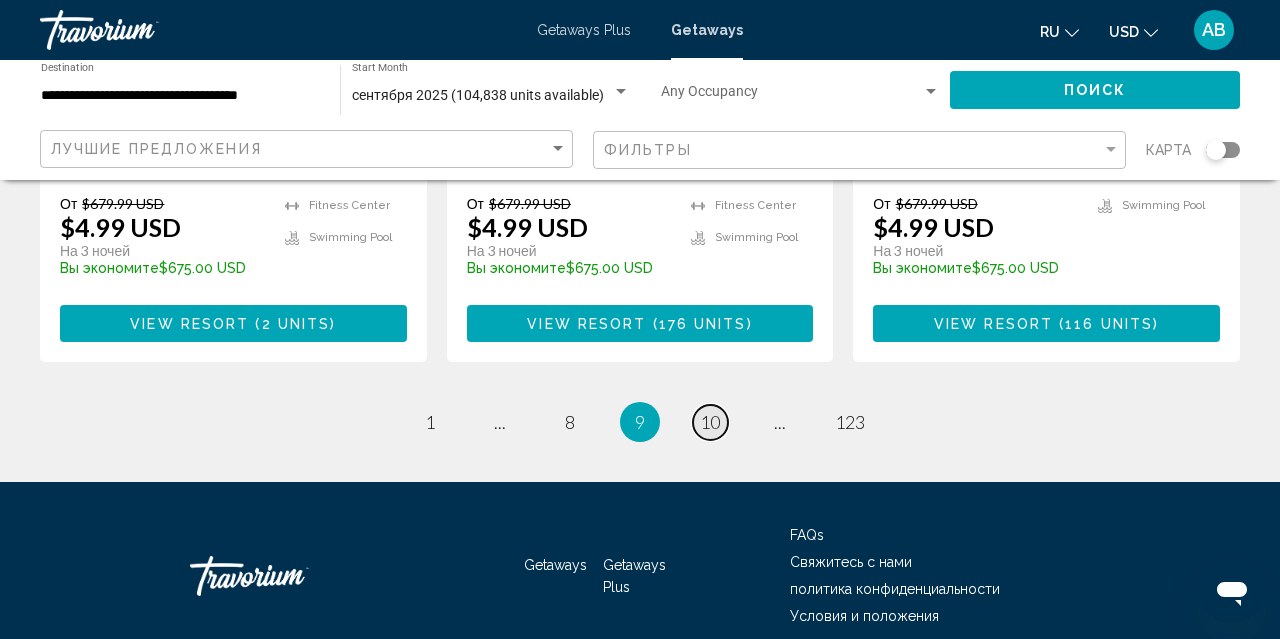 click on "10" at bounding box center (710, 422) 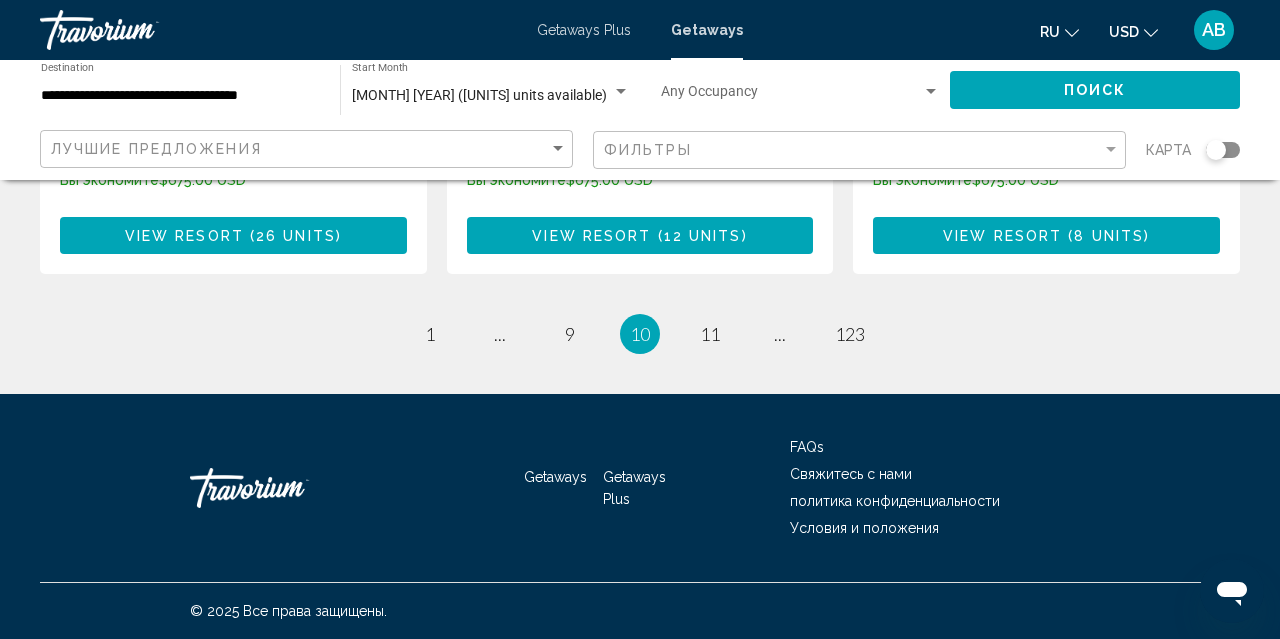 scroll, scrollTop: 2803, scrollLeft: 0, axis: vertical 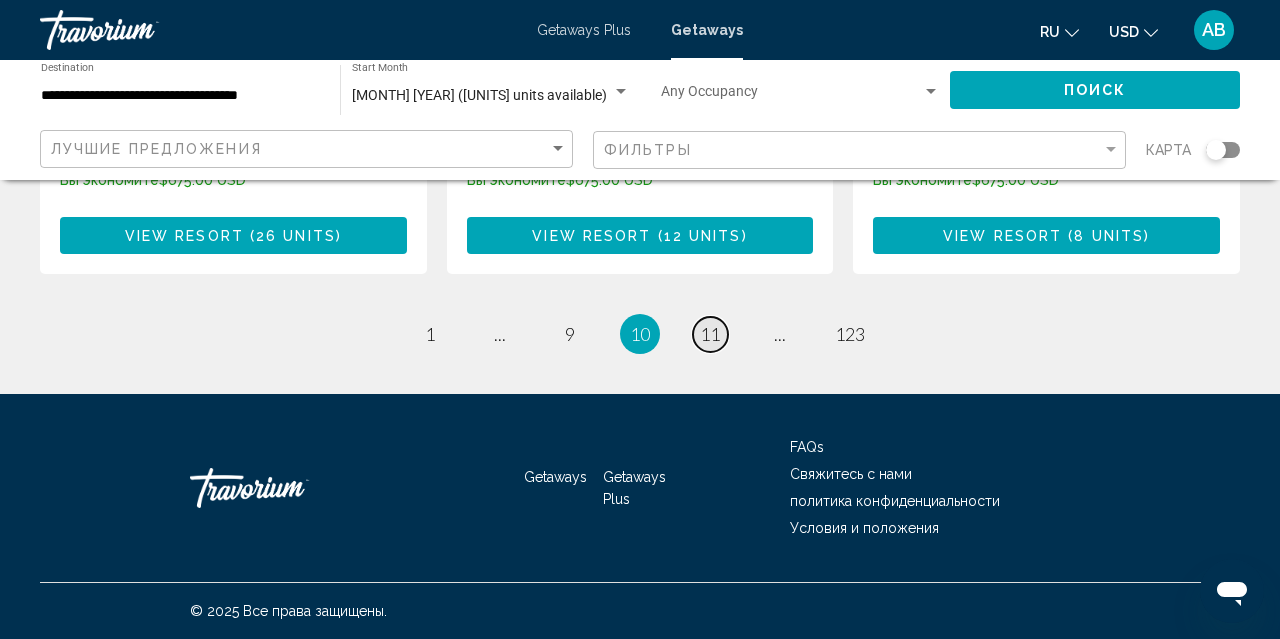 click on "11" at bounding box center (710, 334) 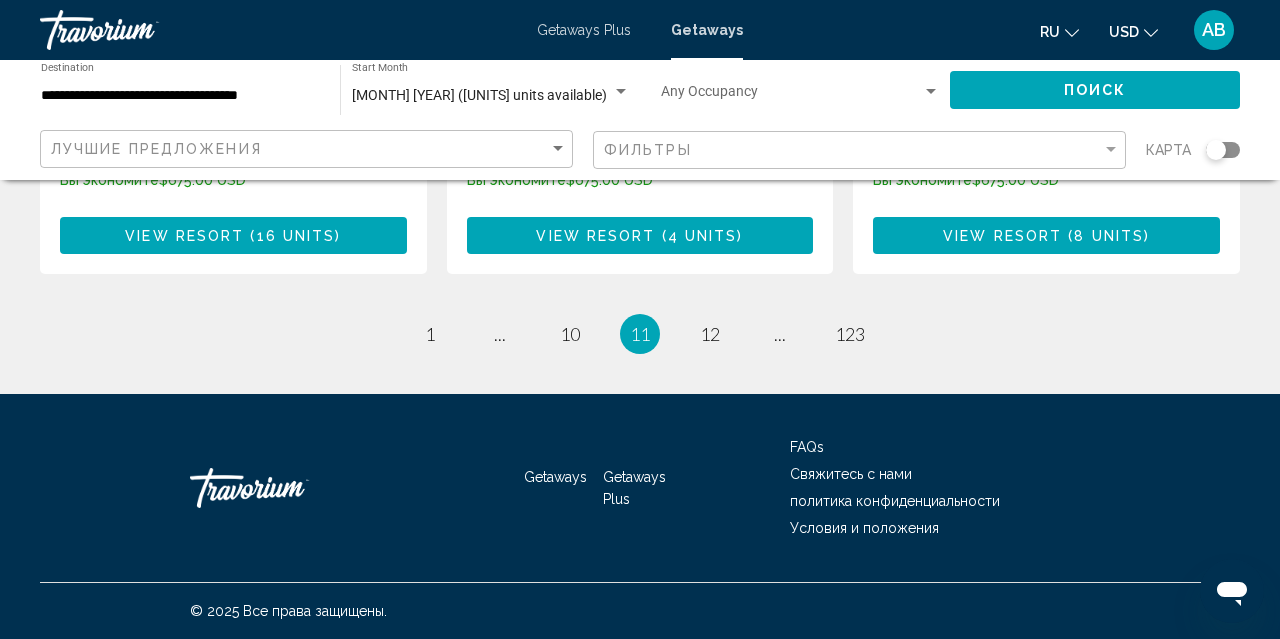 scroll, scrollTop: 2802, scrollLeft: 0, axis: vertical 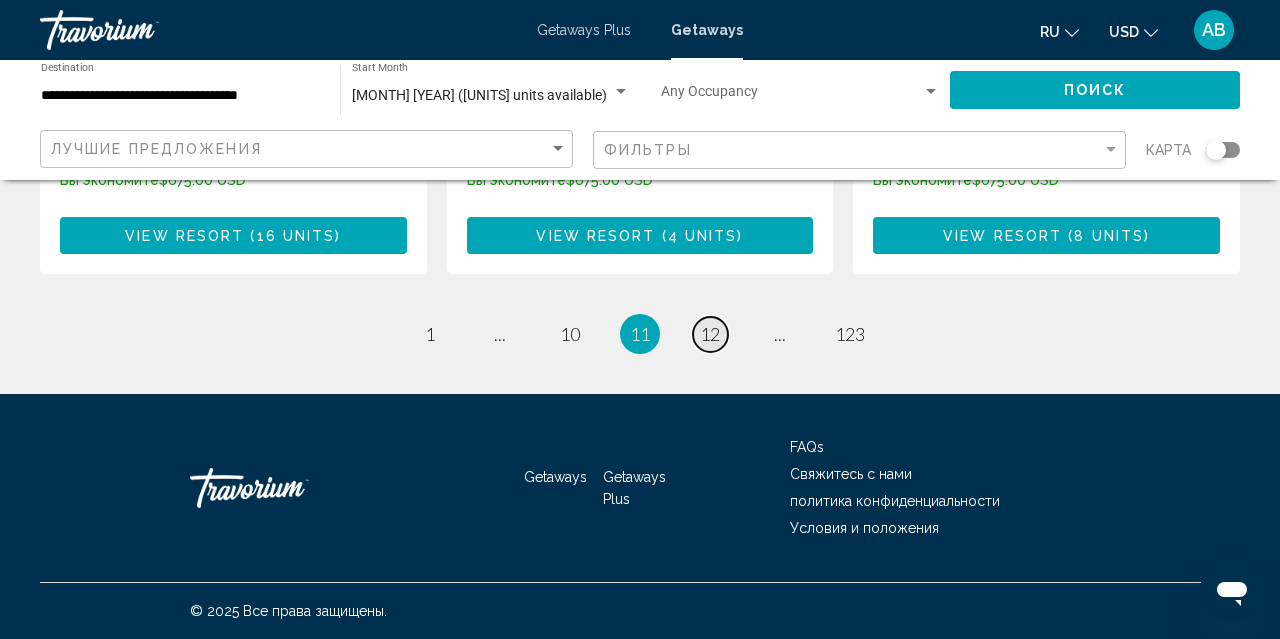 click on "12" at bounding box center (710, 334) 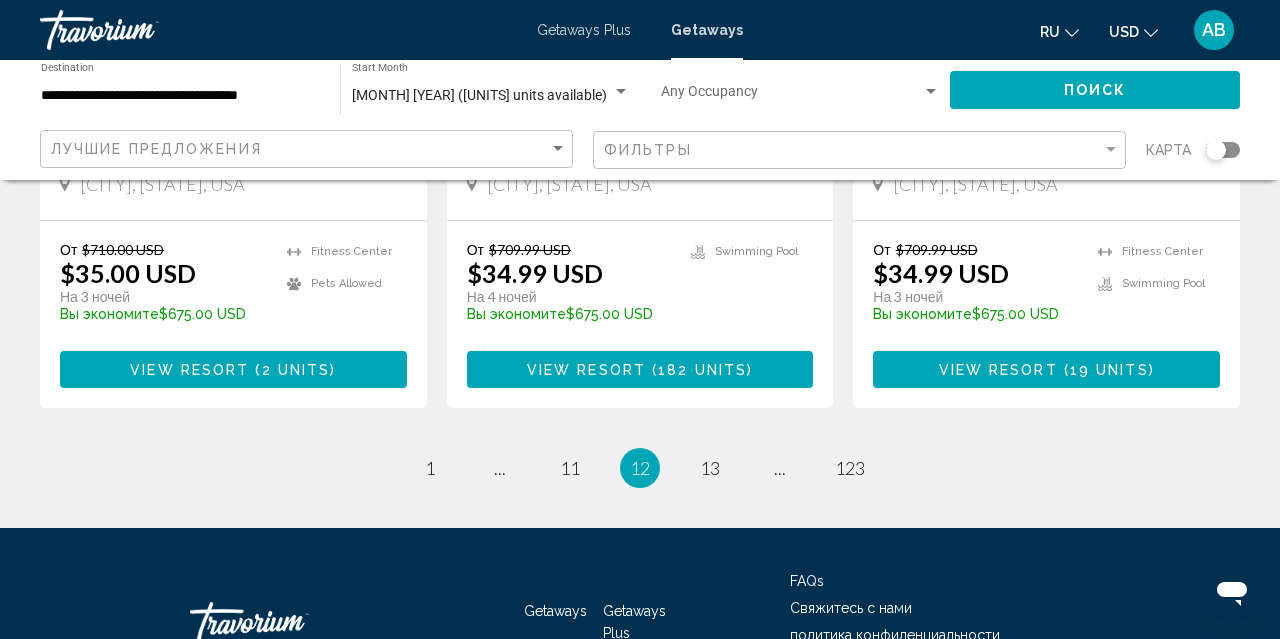 scroll, scrollTop: 2699, scrollLeft: 0, axis: vertical 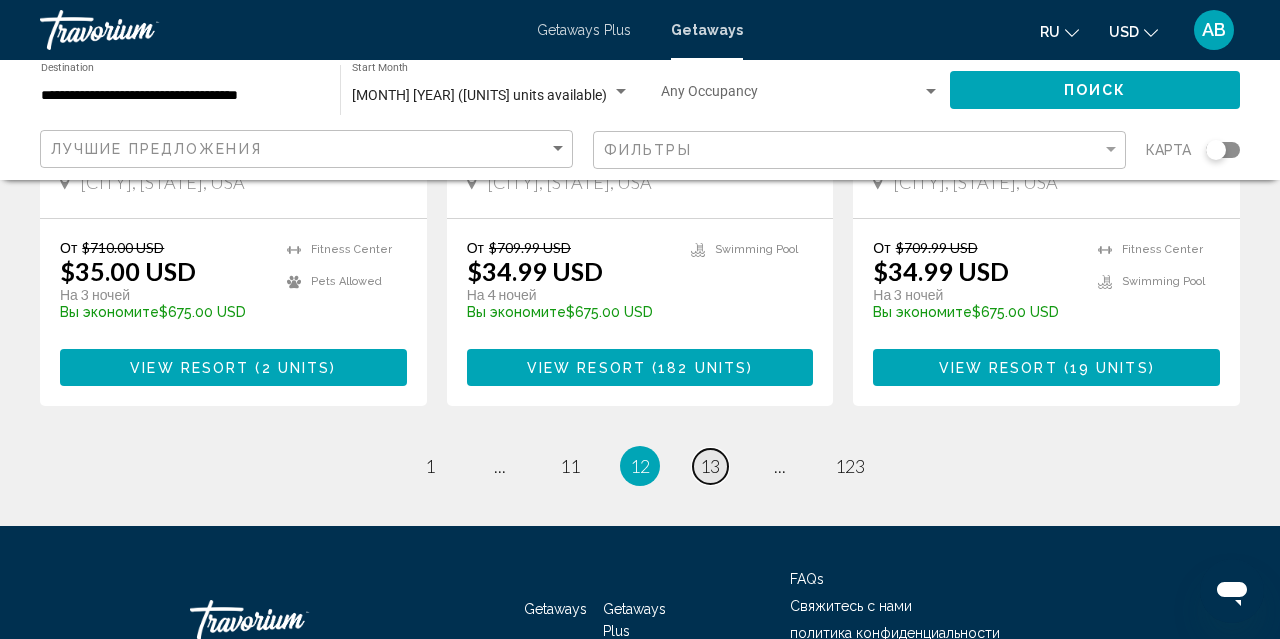 click on "13" at bounding box center (710, 466) 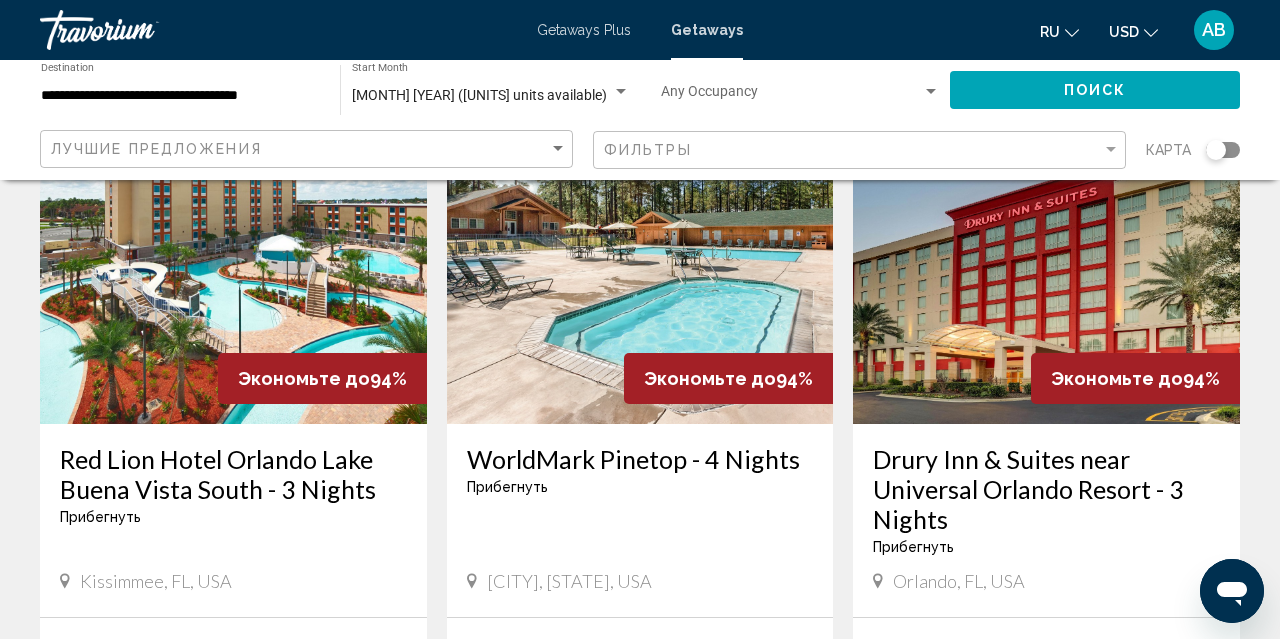 scroll, scrollTop: 2340, scrollLeft: 0, axis: vertical 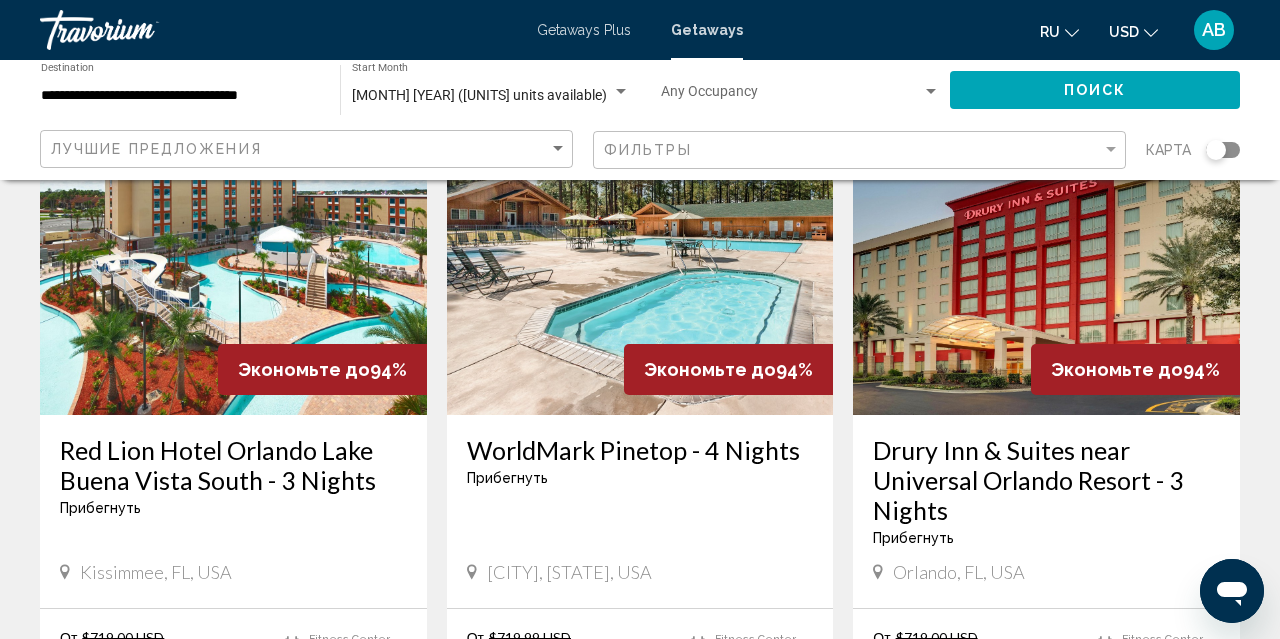 click at bounding box center (233, 255) 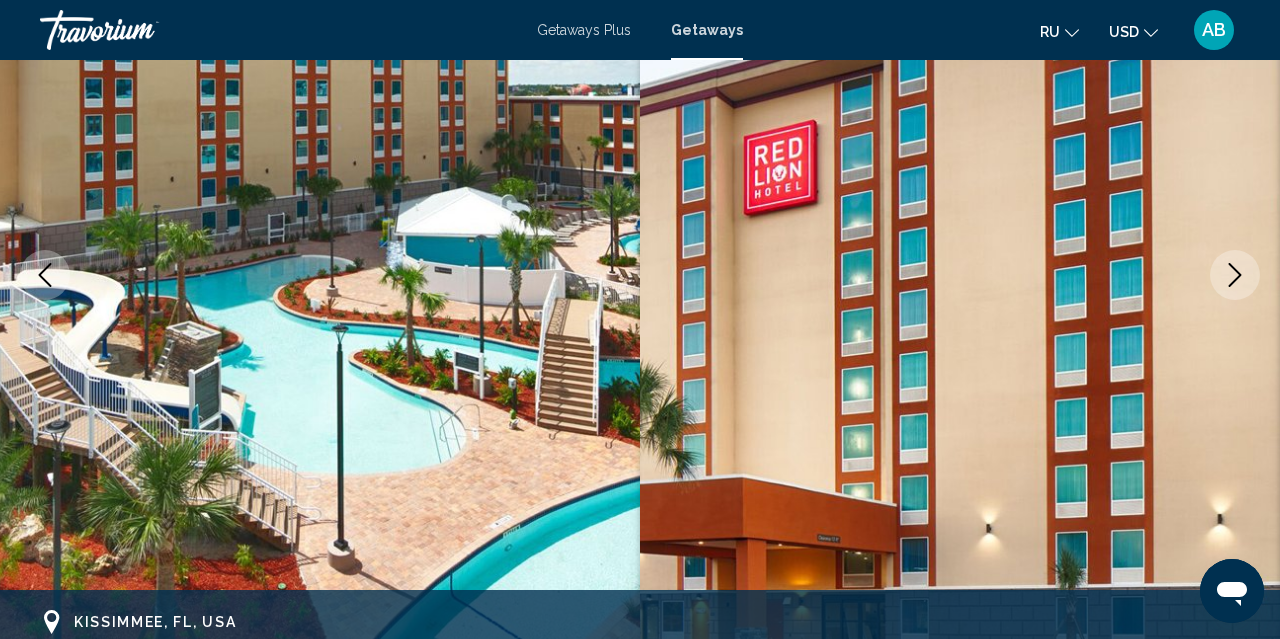 scroll, scrollTop: 233, scrollLeft: 0, axis: vertical 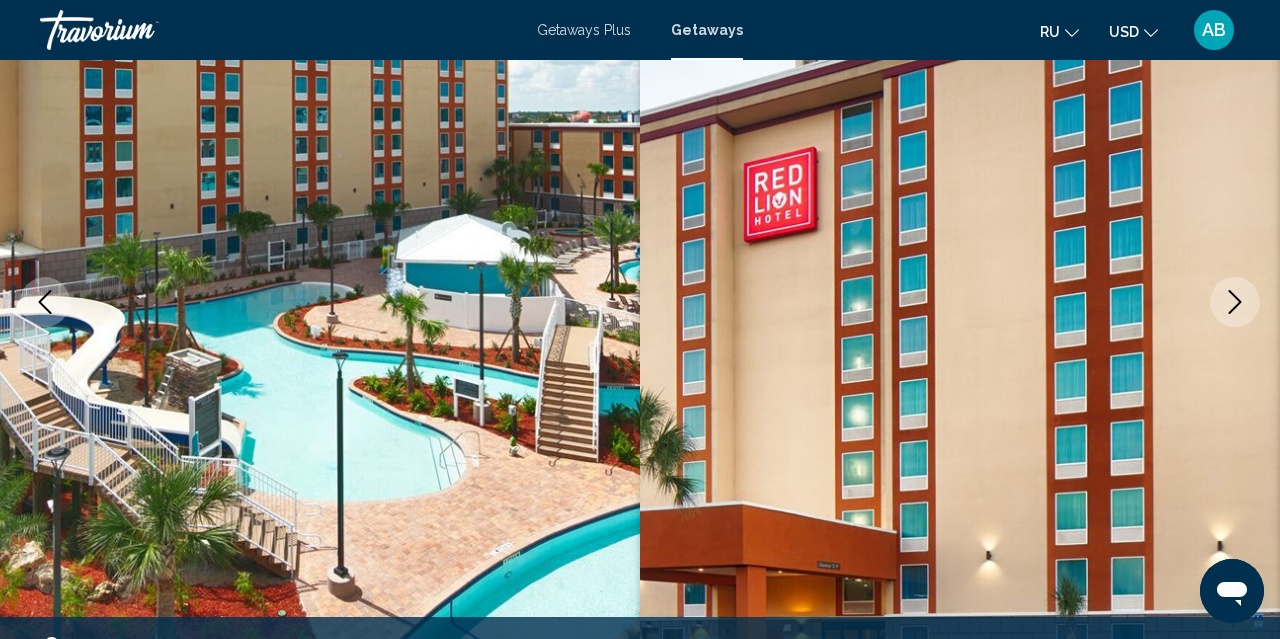 click 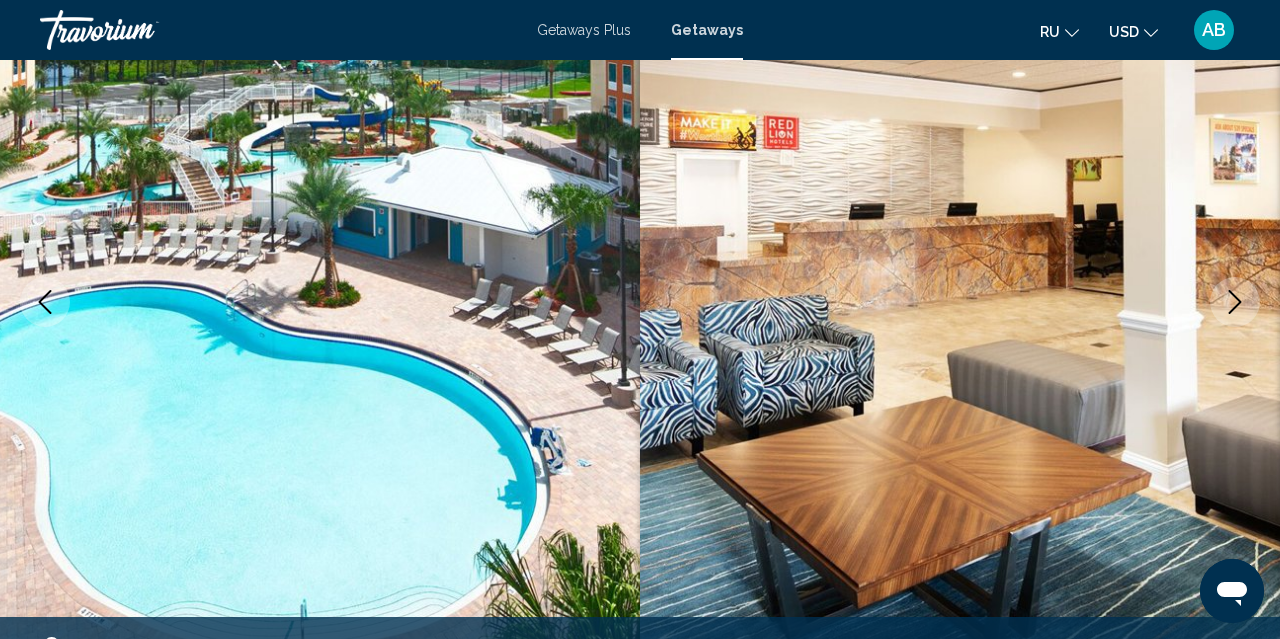 click 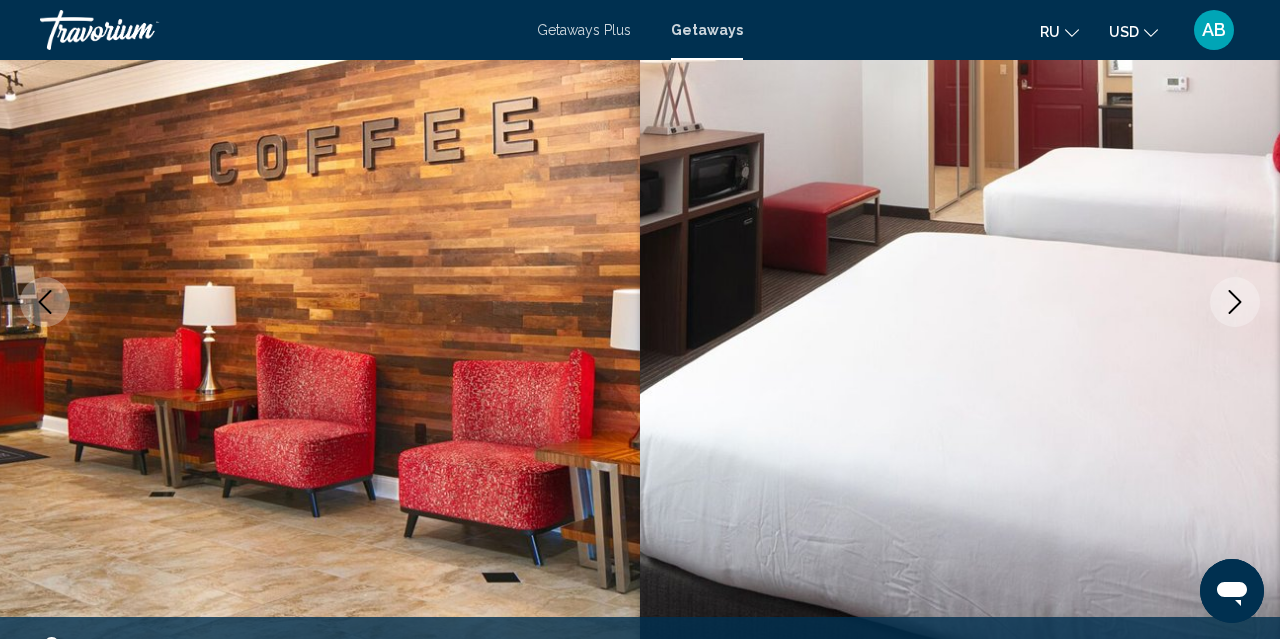 click 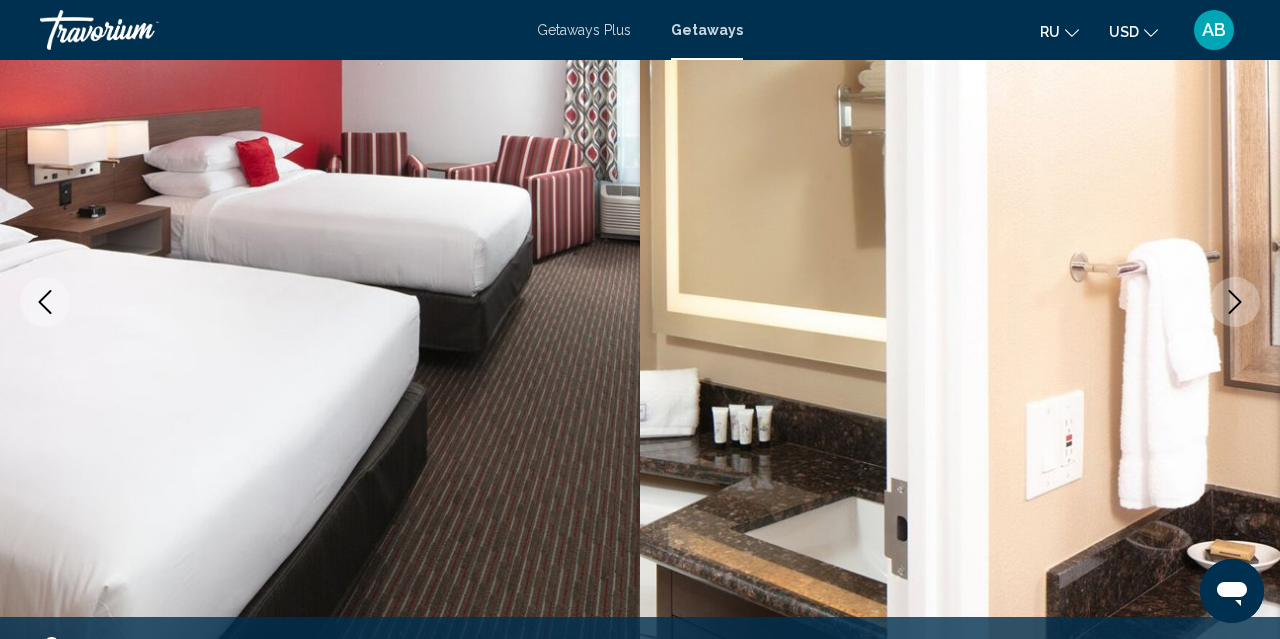 click 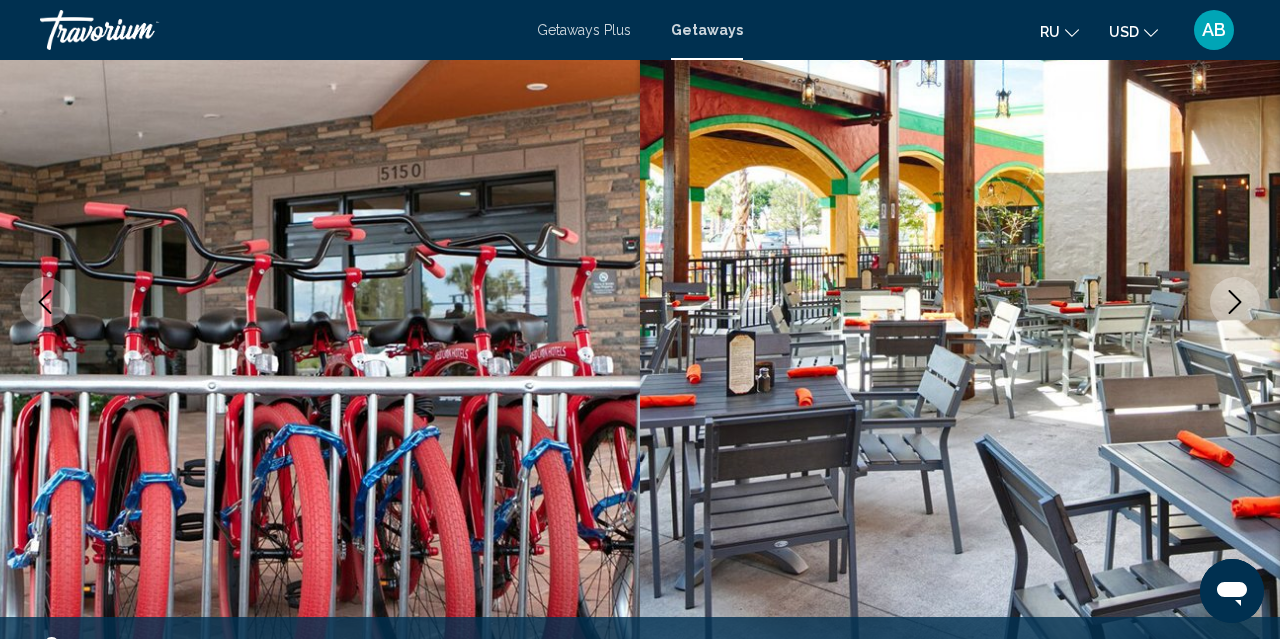 click 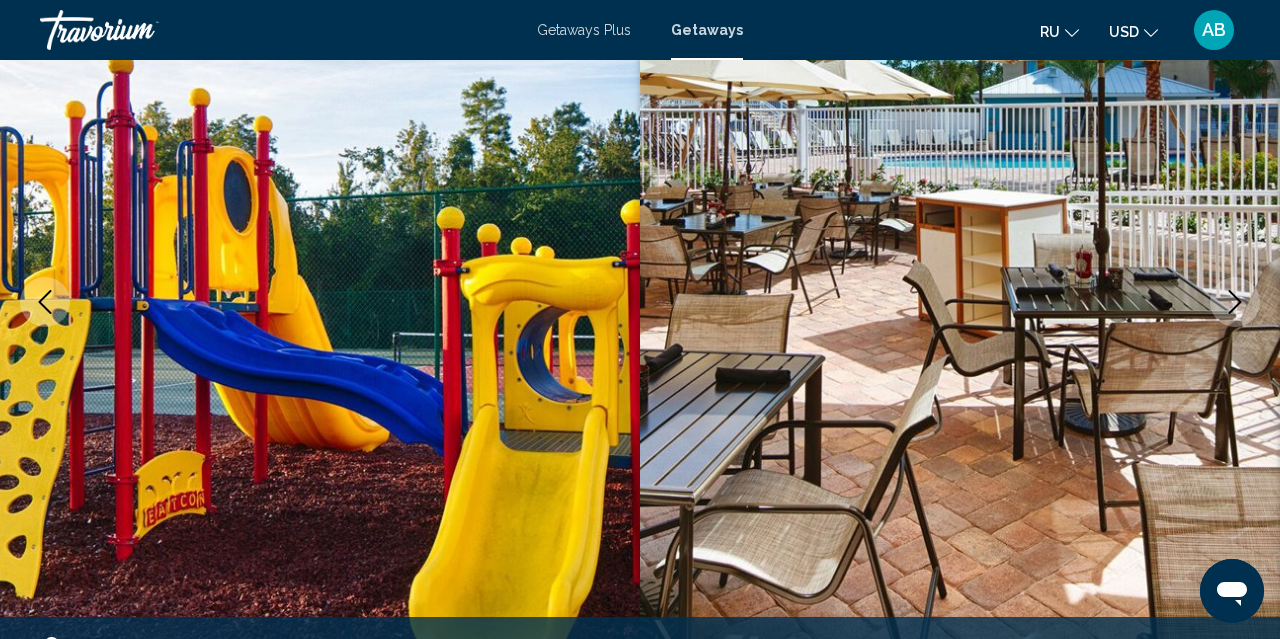 click 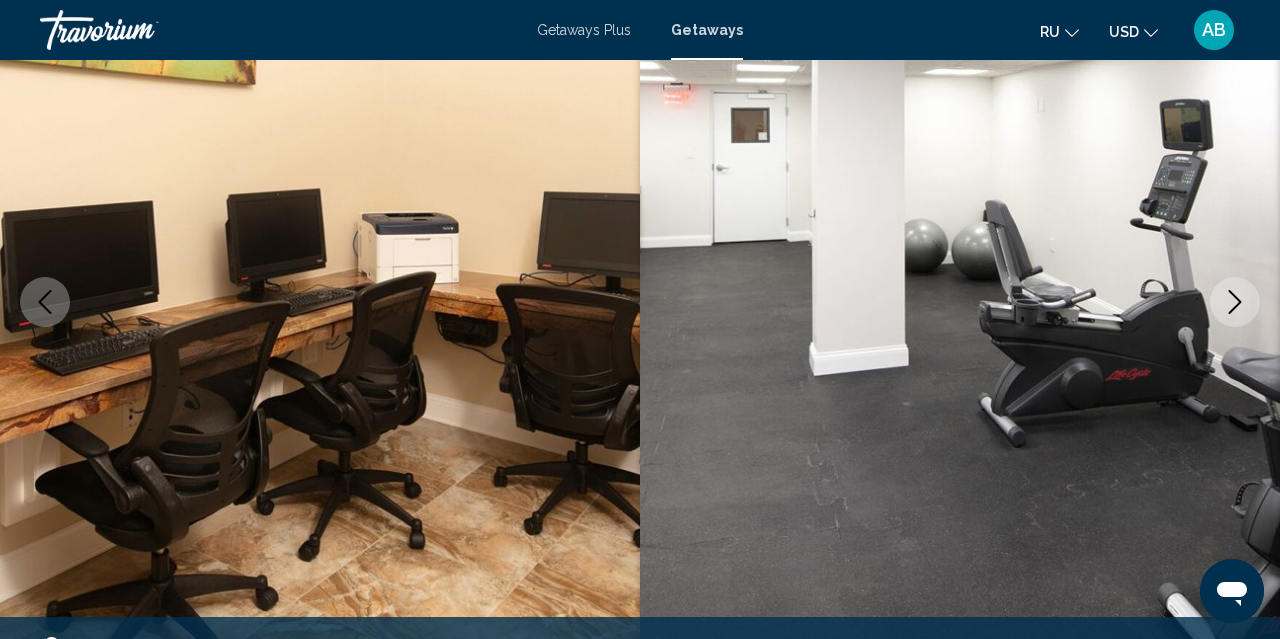 click 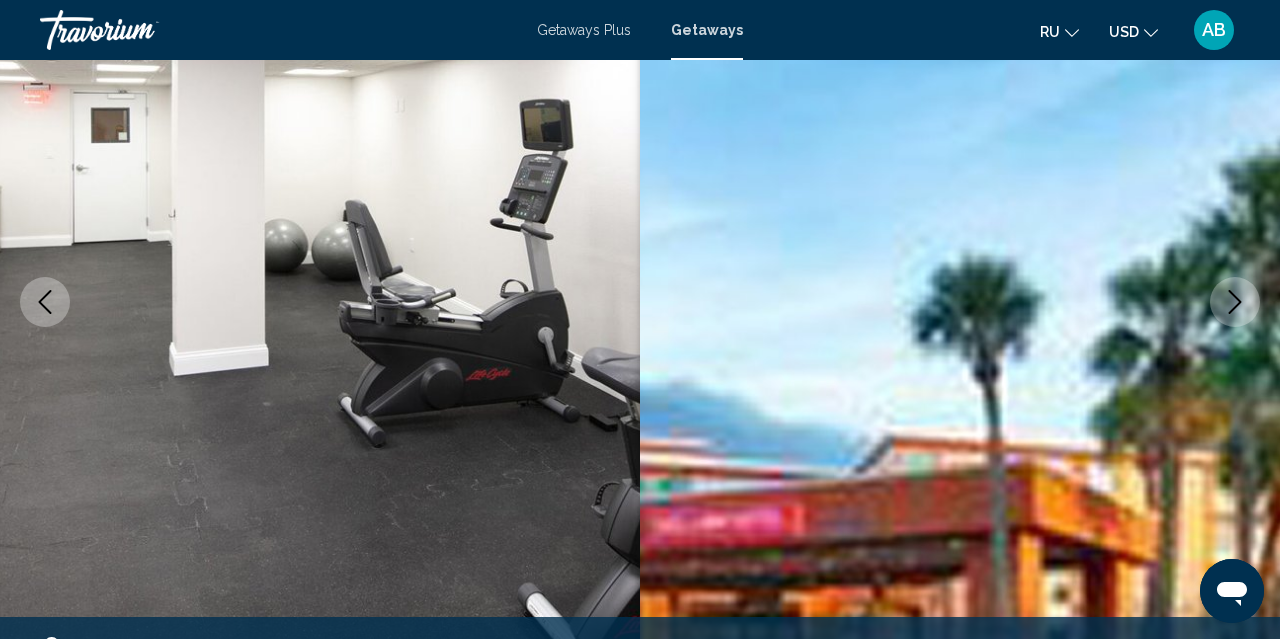 click 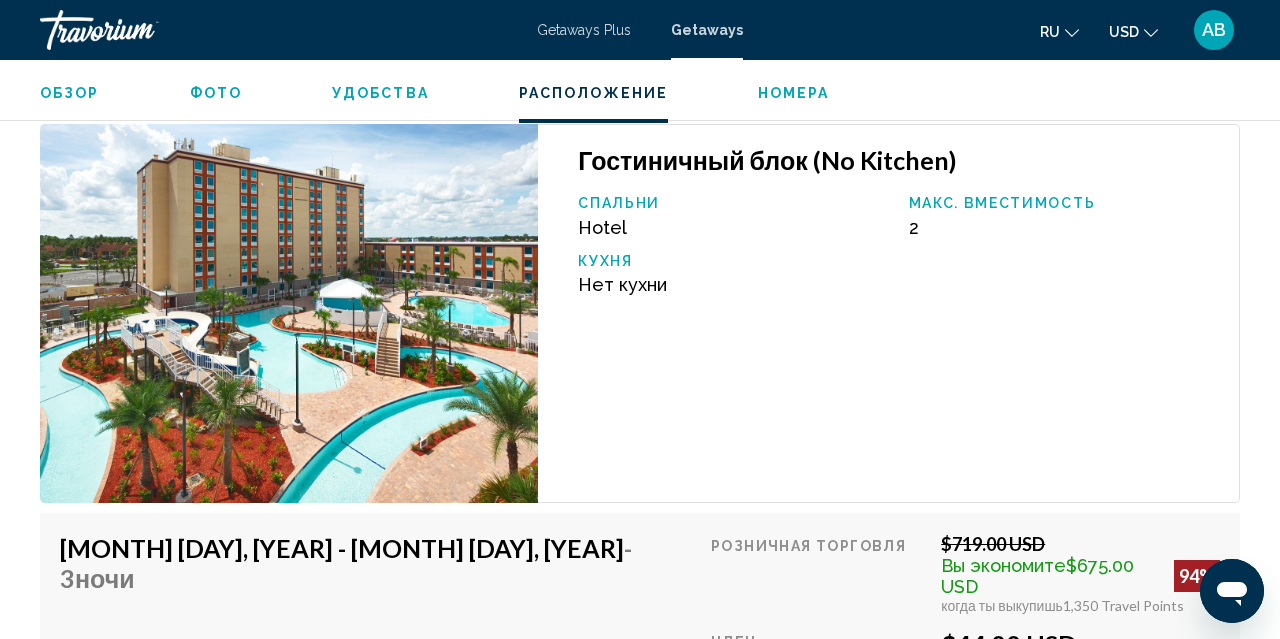 scroll, scrollTop: 3424, scrollLeft: 0, axis: vertical 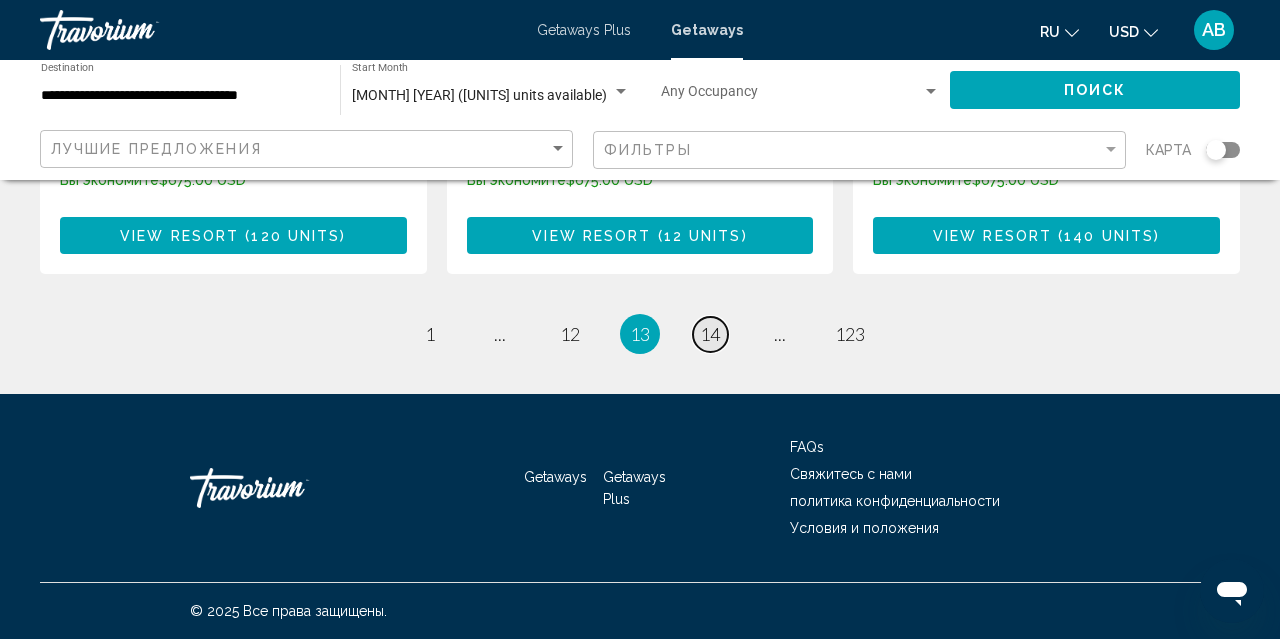 click on "14" at bounding box center (710, 334) 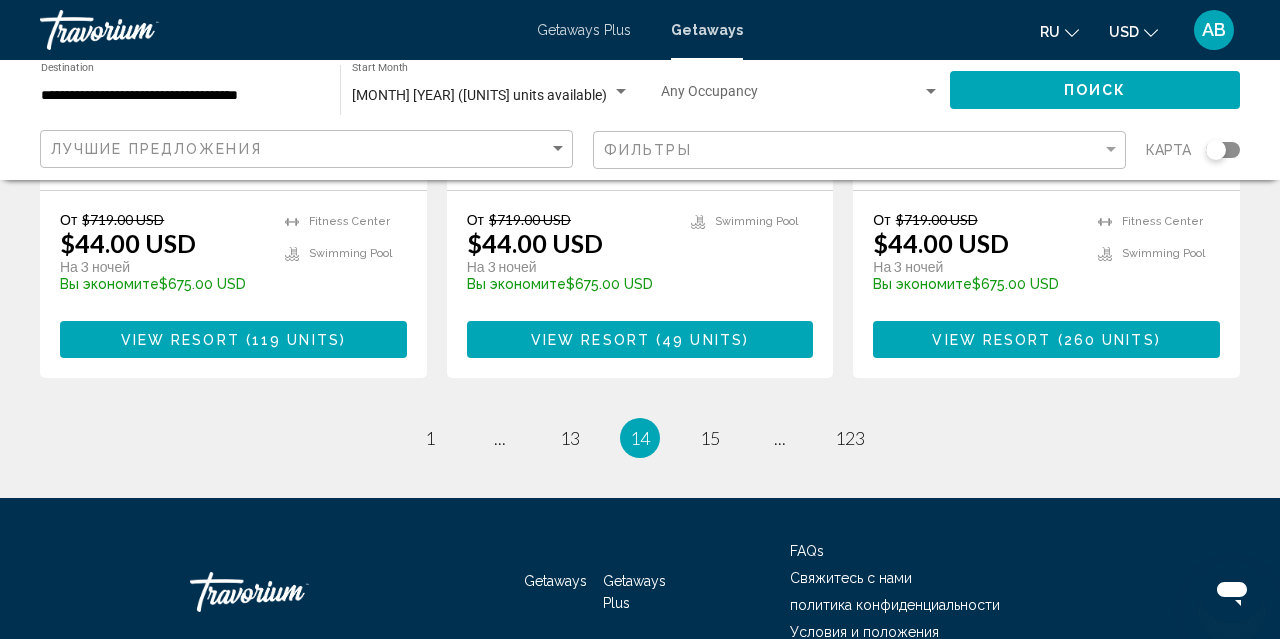 scroll, scrollTop: 2728, scrollLeft: 0, axis: vertical 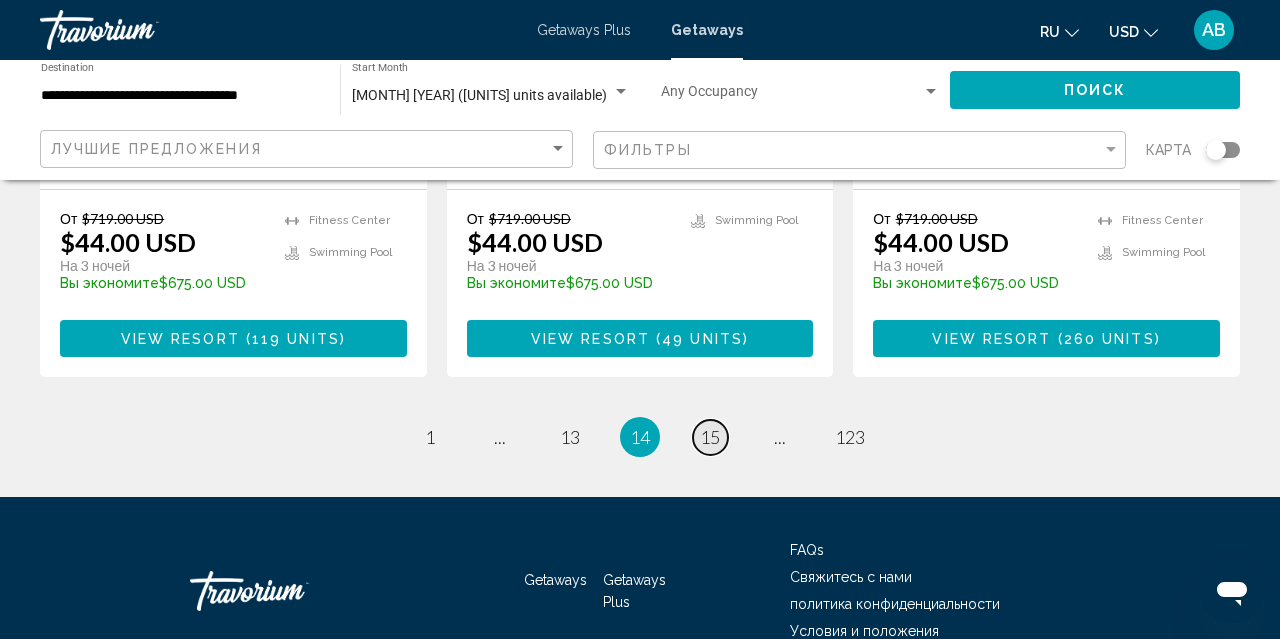 click on "15" at bounding box center [710, 437] 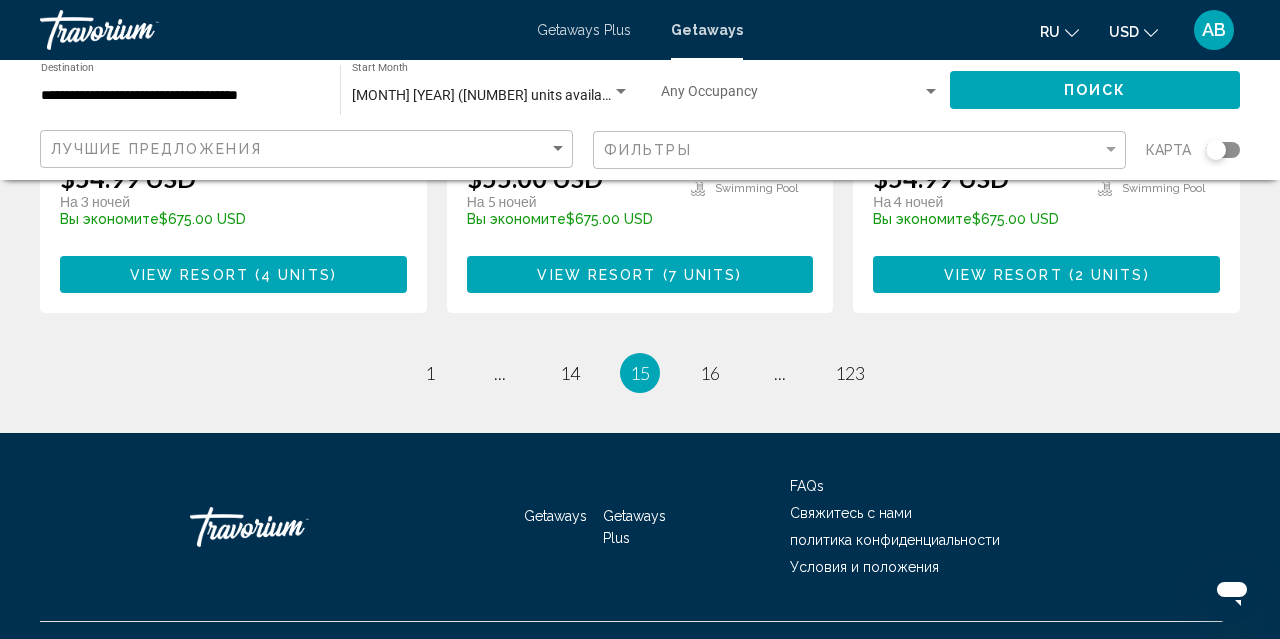 scroll, scrollTop: 2767, scrollLeft: 0, axis: vertical 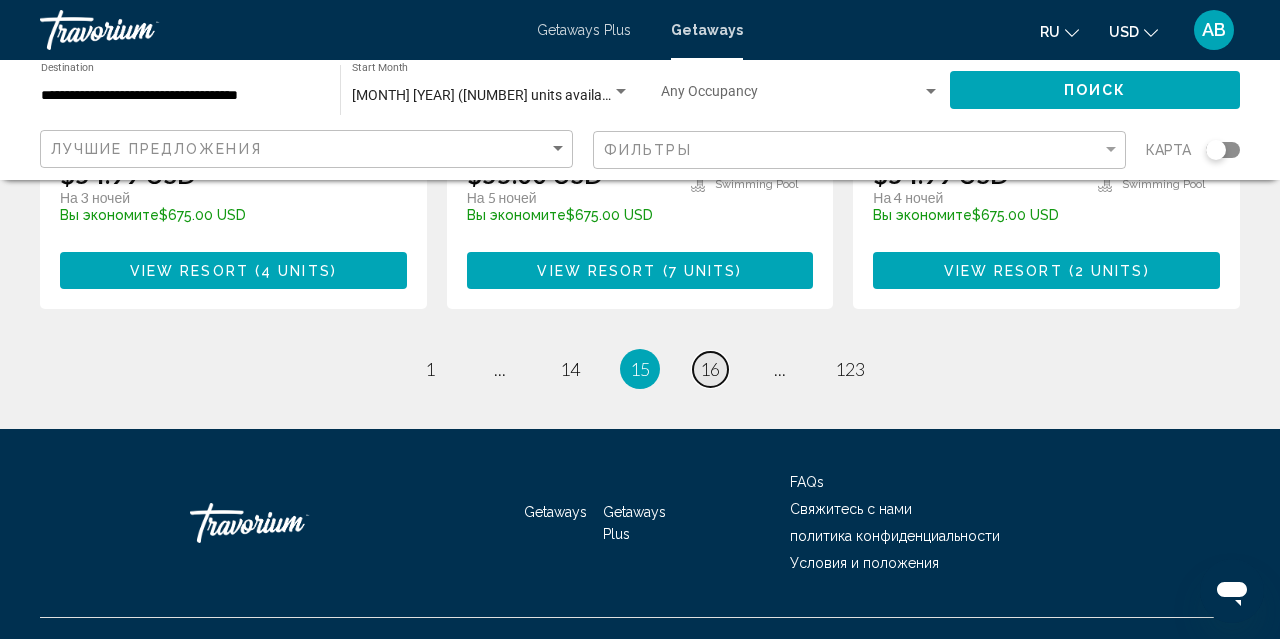 click on "16" at bounding box center (710, 369) 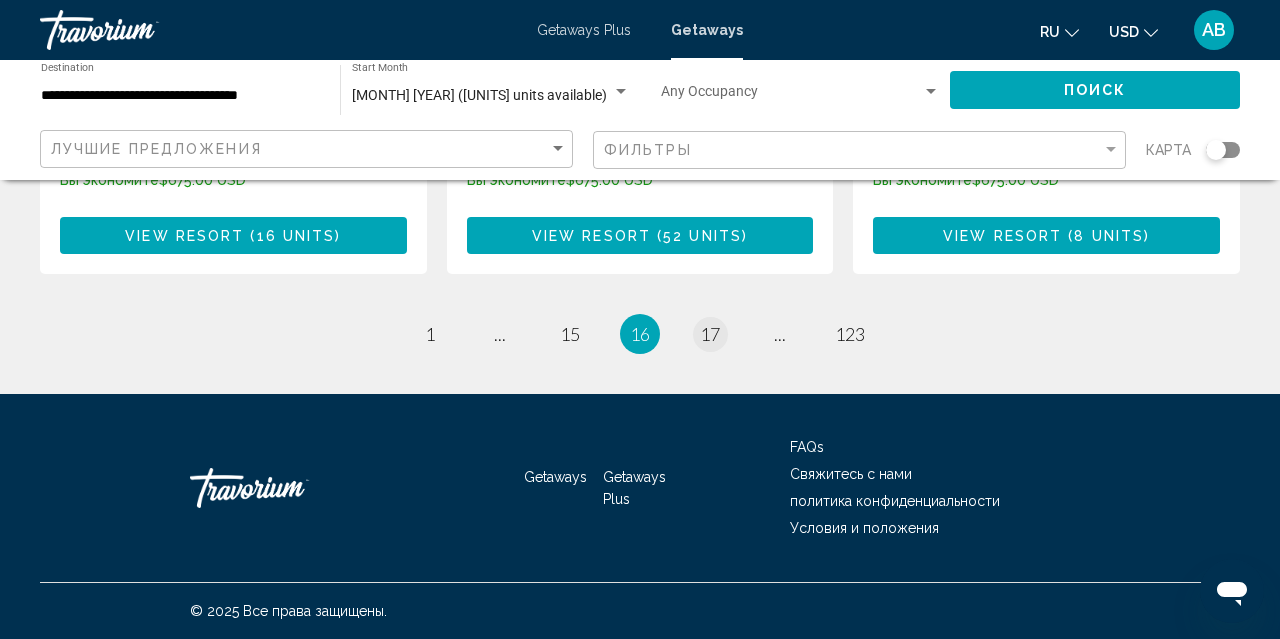 scroll, scrollTop: 2804, scrollLeft: 0, axis: vertical 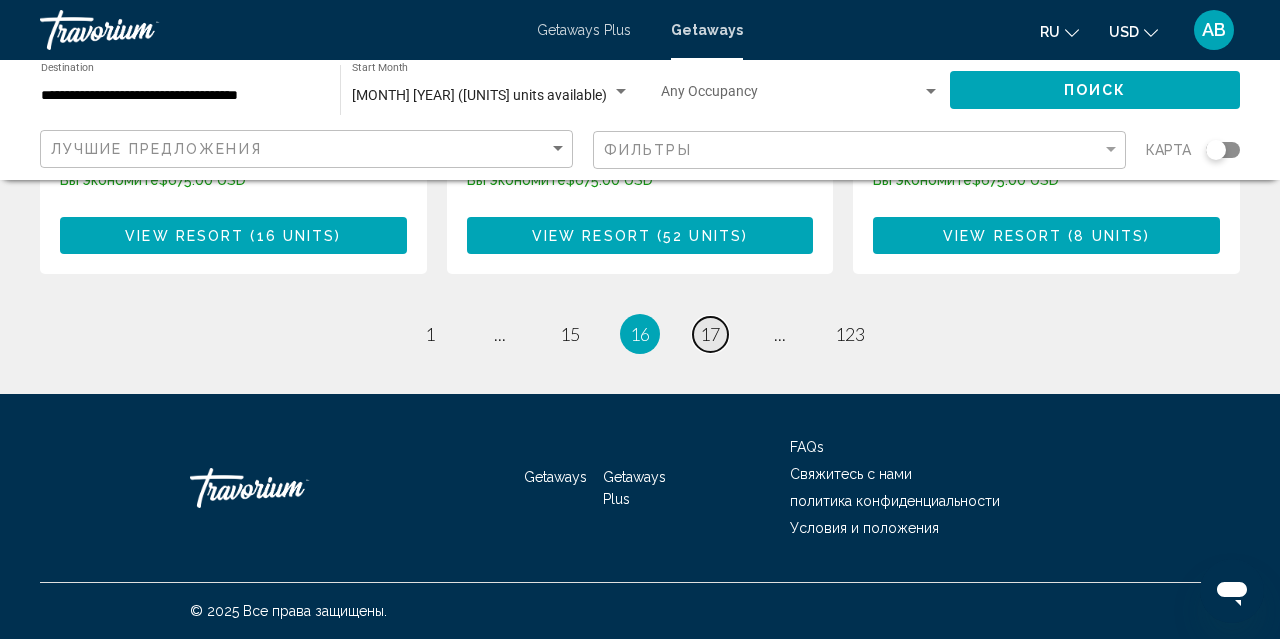 click on "17" at bounding box center (710, 334) 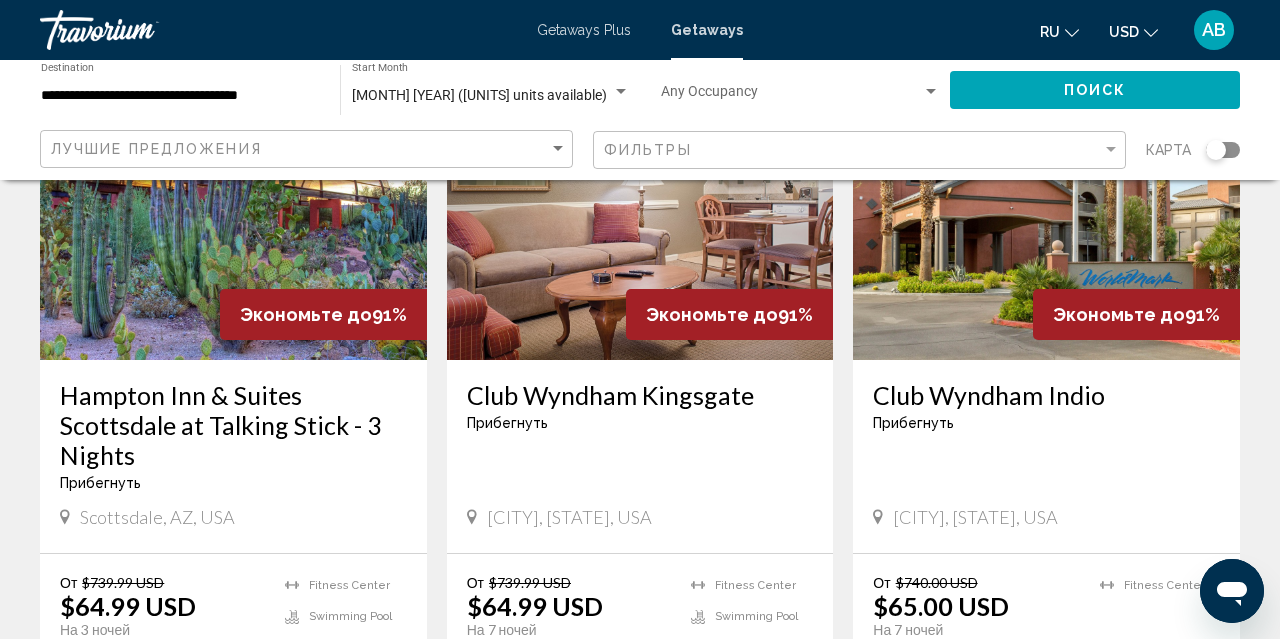 scroll, scrollTop: 925, scrollLeft: 0, axis: vertical 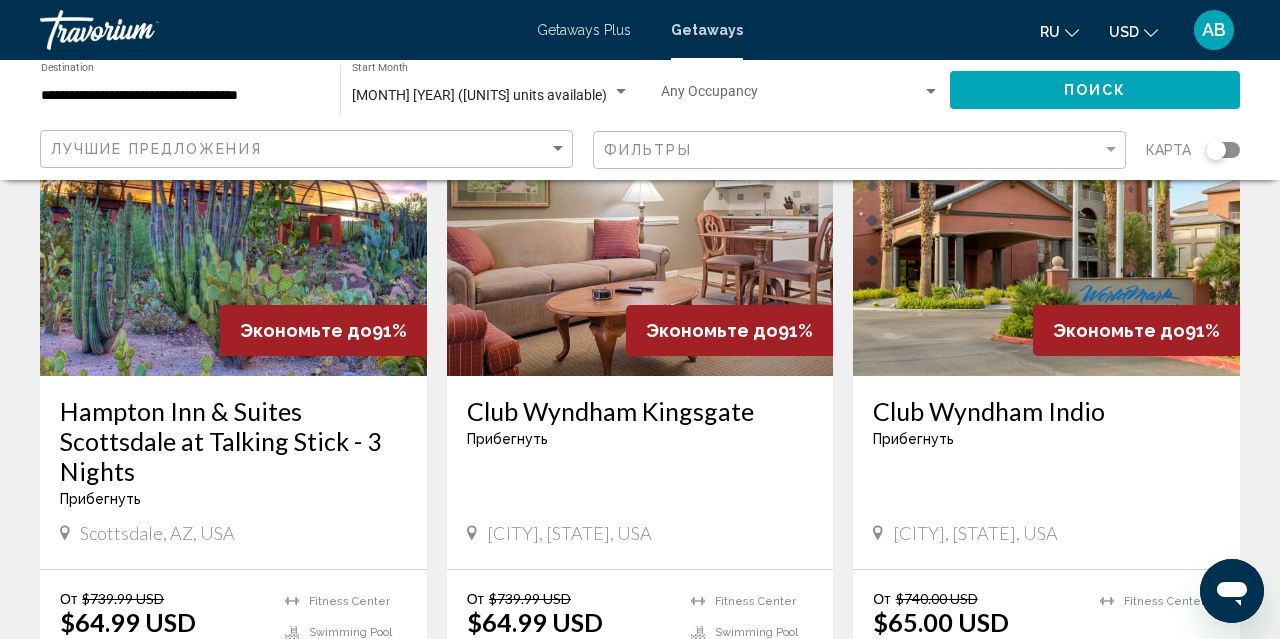 click at bounding box center [1046, 216] 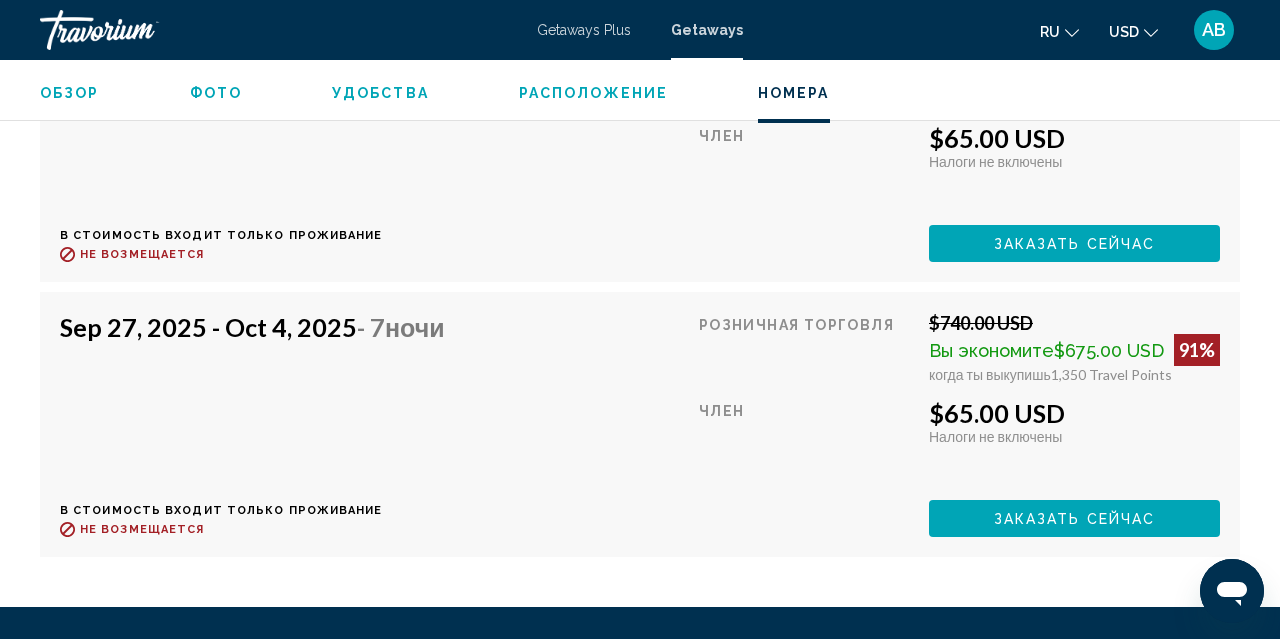 scroll, scrollTop: 6488, scrollLeft: 0, axis: vertical 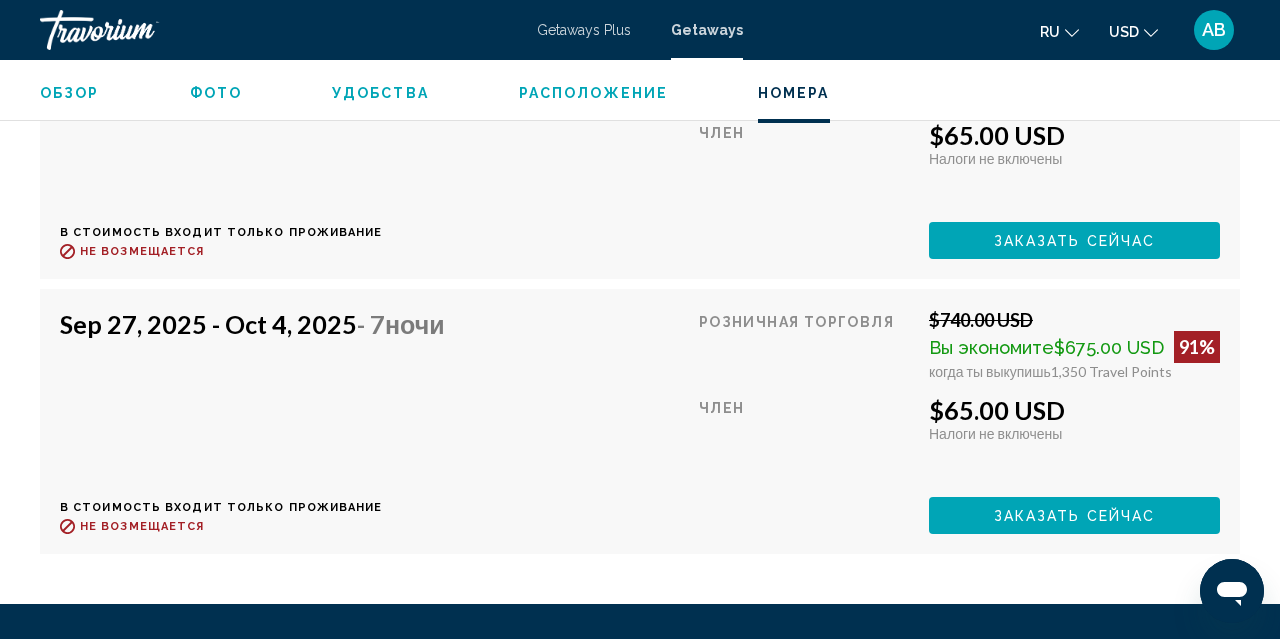 click on "Заказать сейчас" at bounding box center [1074, -1567] 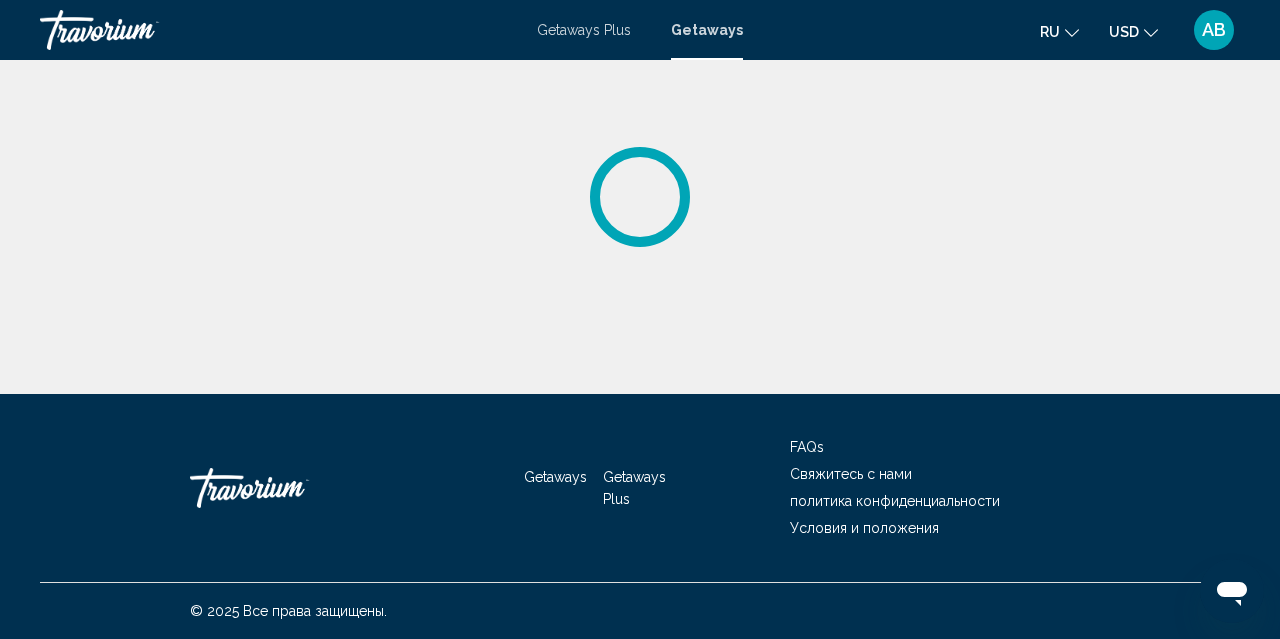 scroll, scrollTop: 0, scrollLeft: 0, axis: both 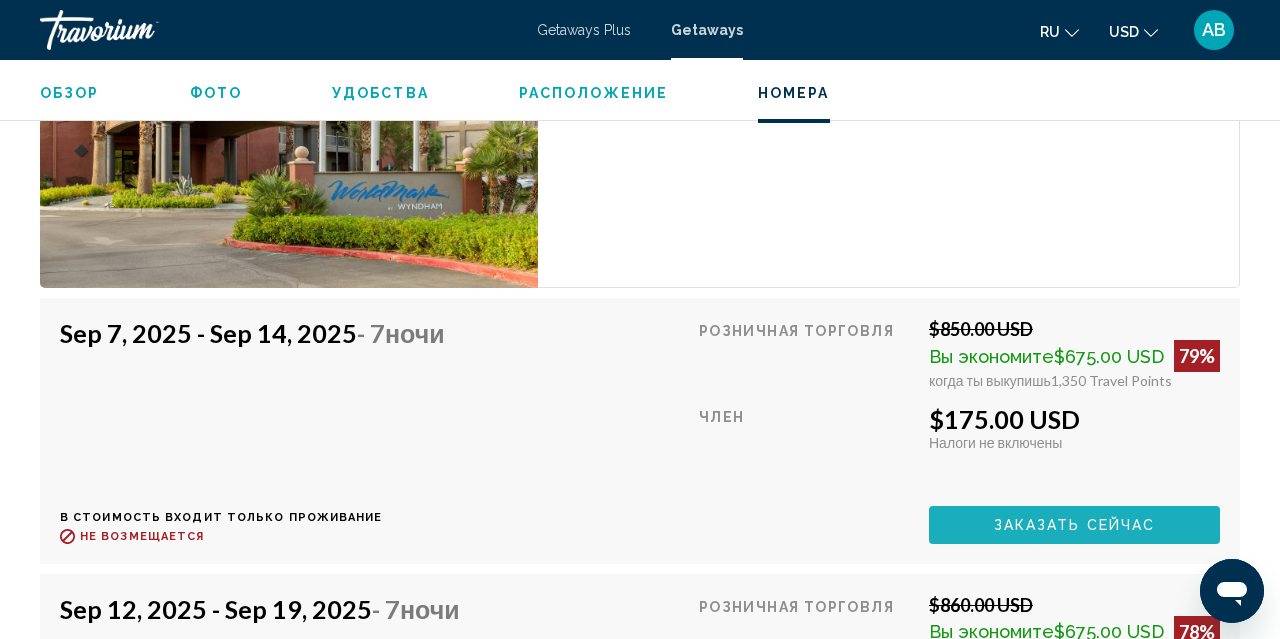 click on "Заказать сейчас" at bounding box center [1074, 524] 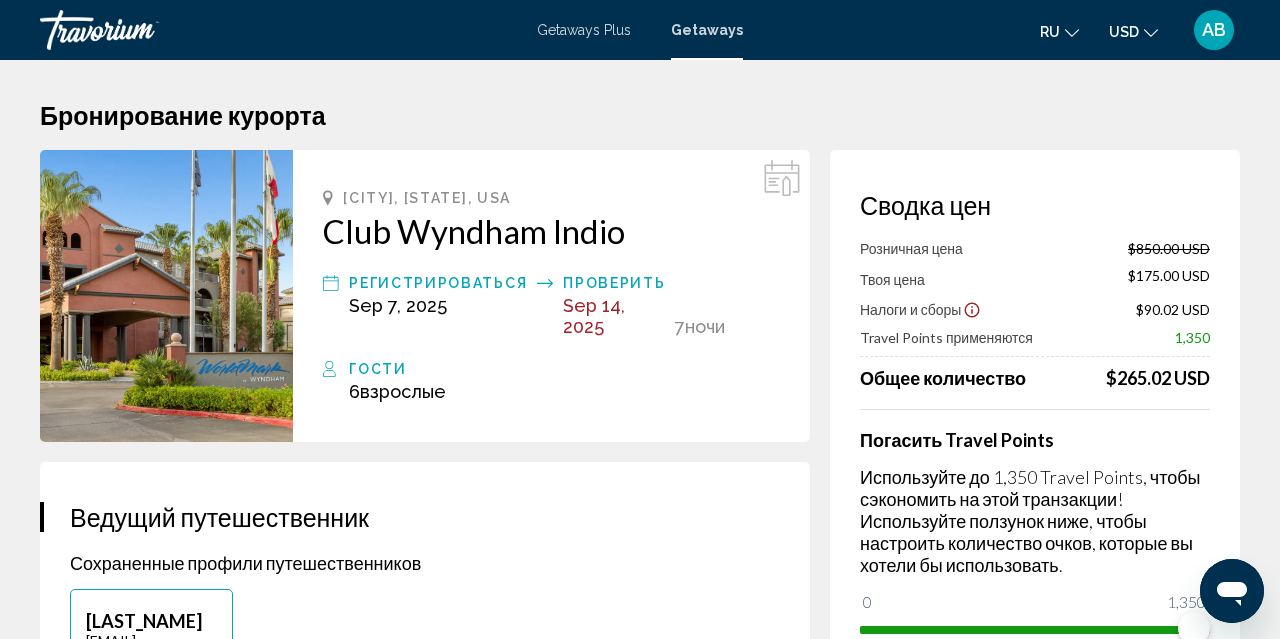 scroll, scrollTop: 0, scrollLeft: 0, axis: both 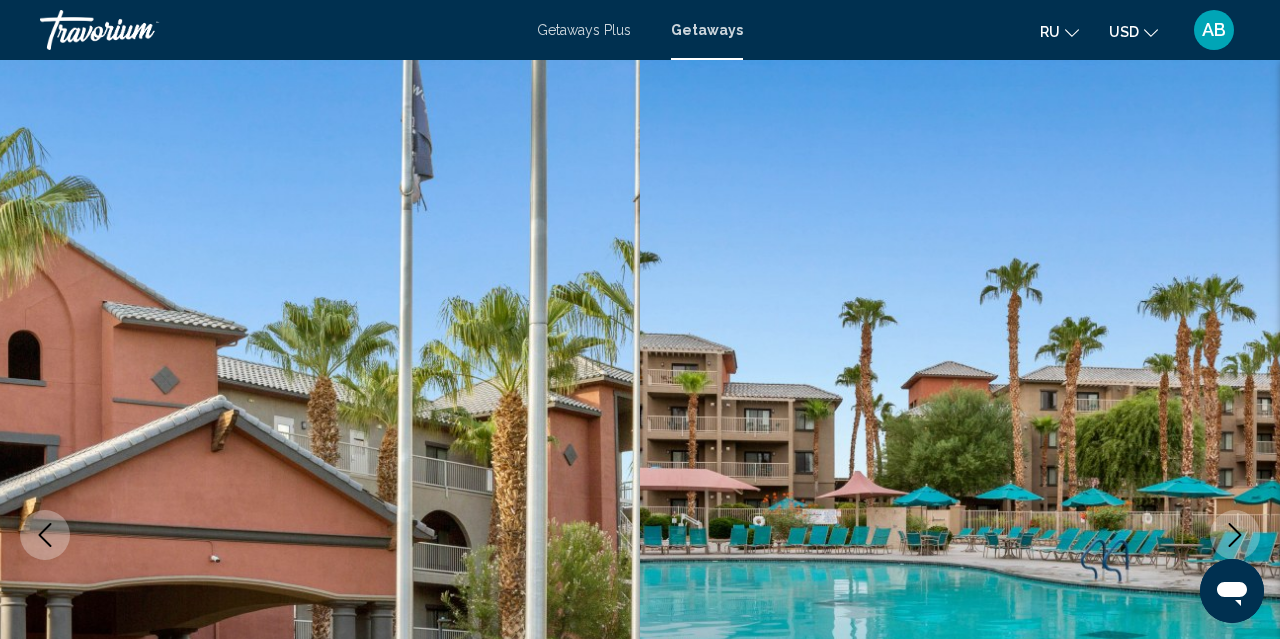 click 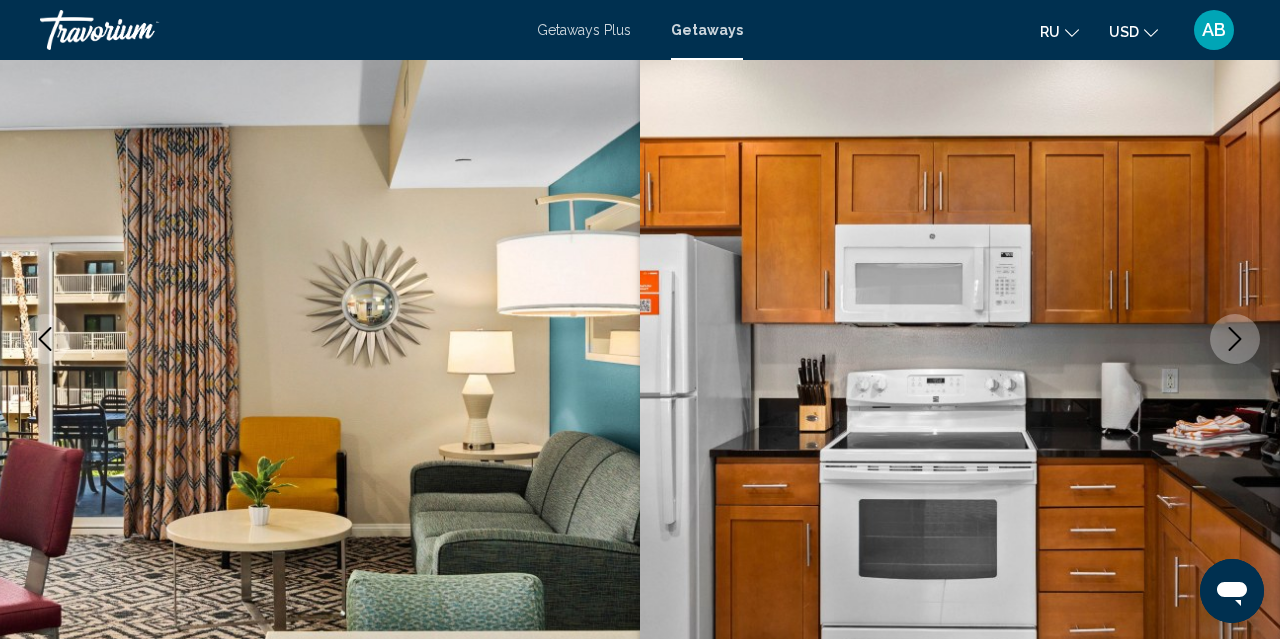 scroll, scrollTop: 199, scrollLeft: 0, axis: vertical 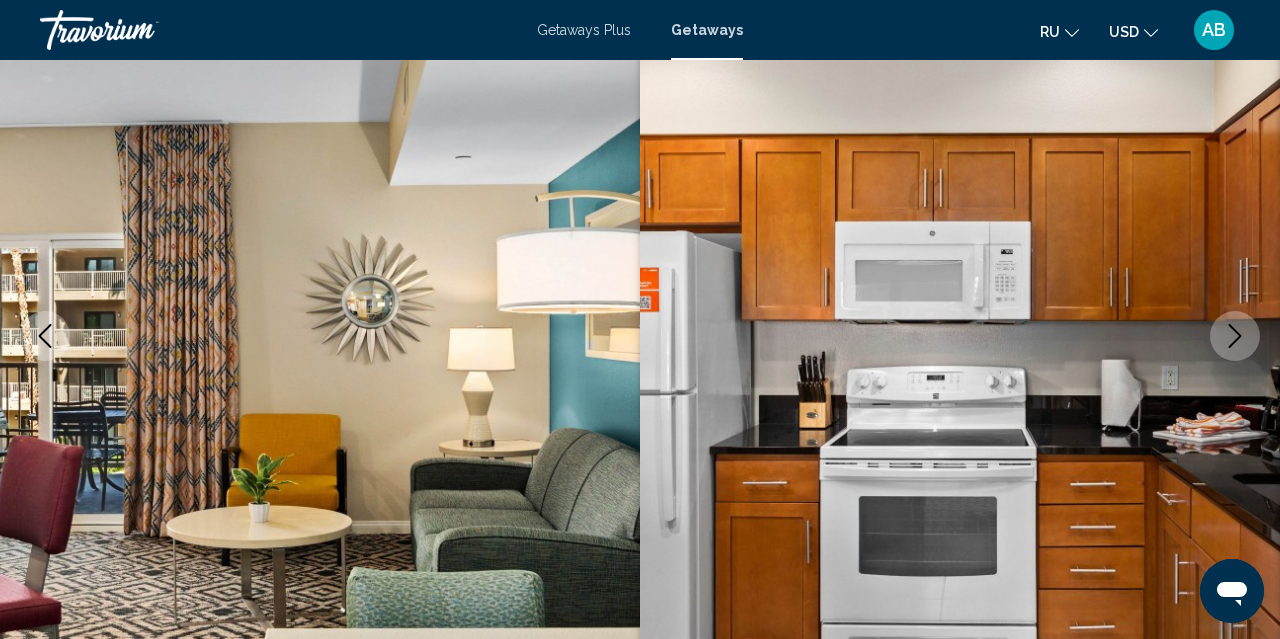 click 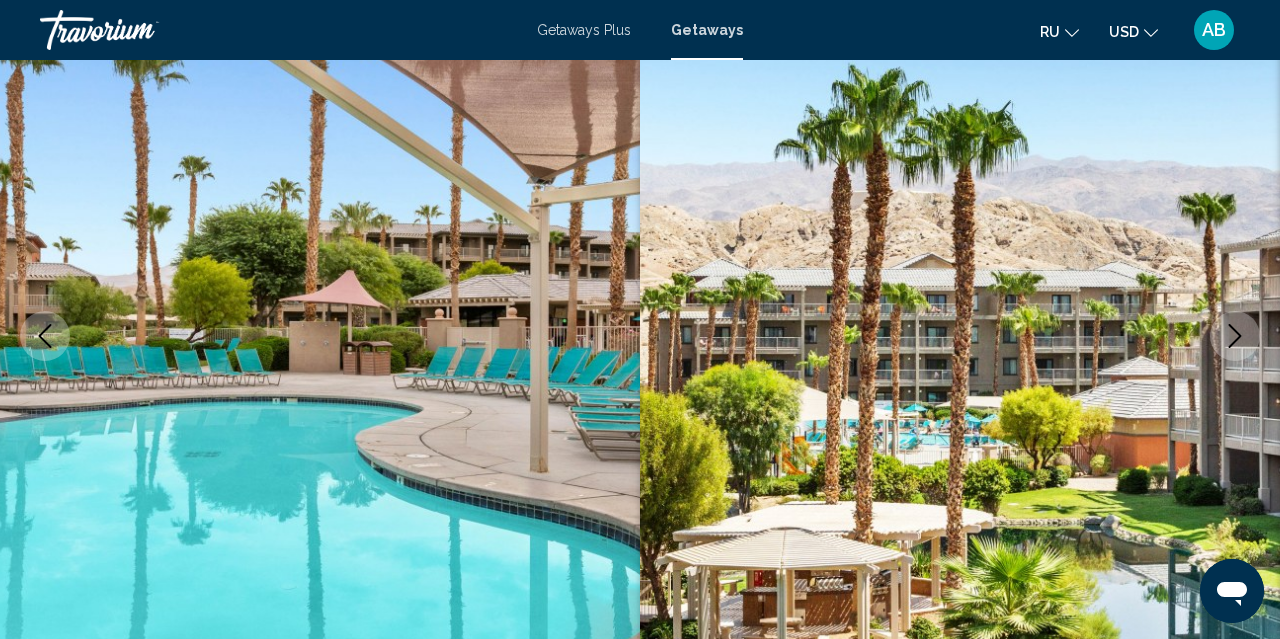 click 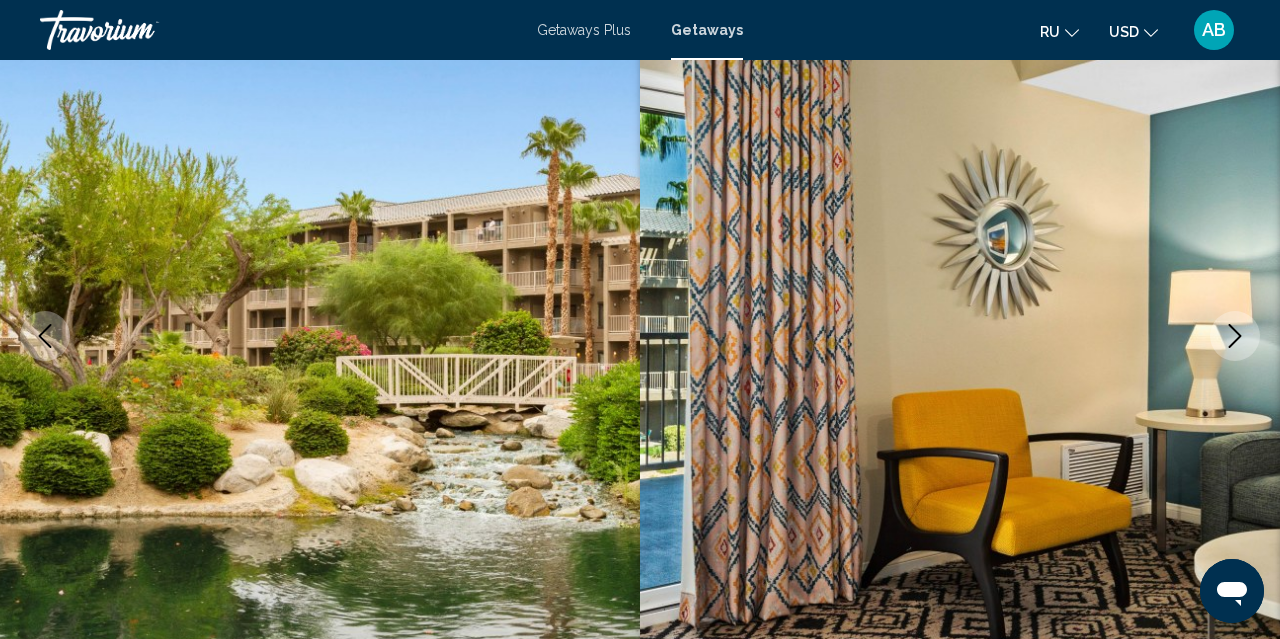 click 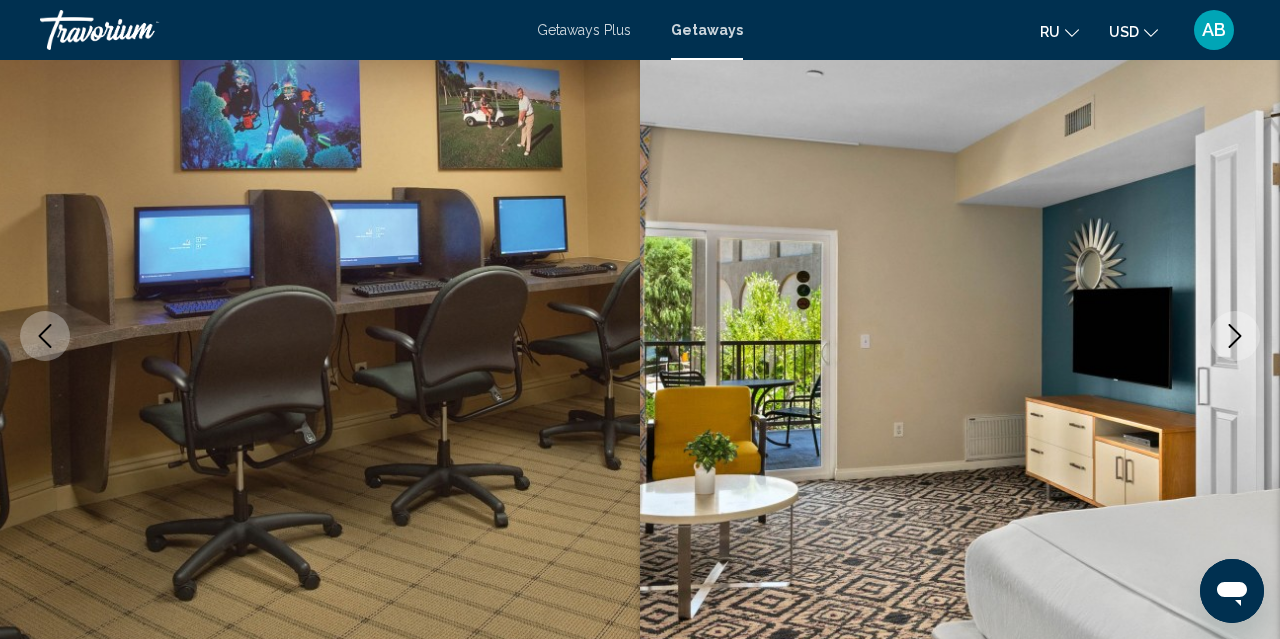 click 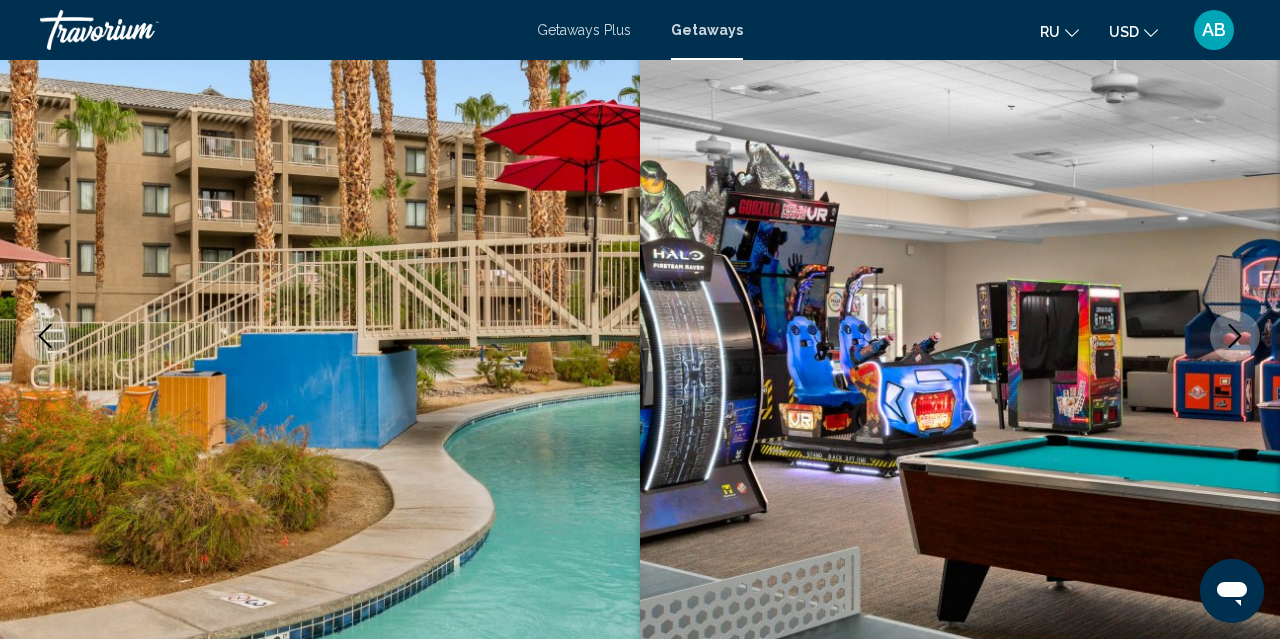 click 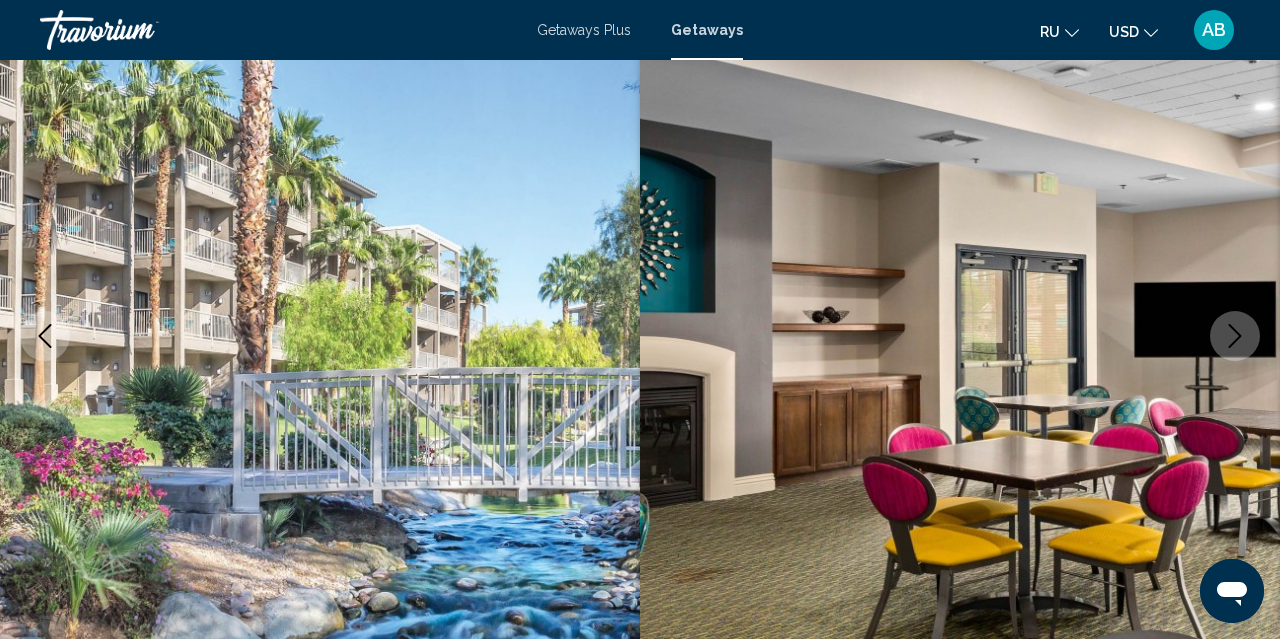 click 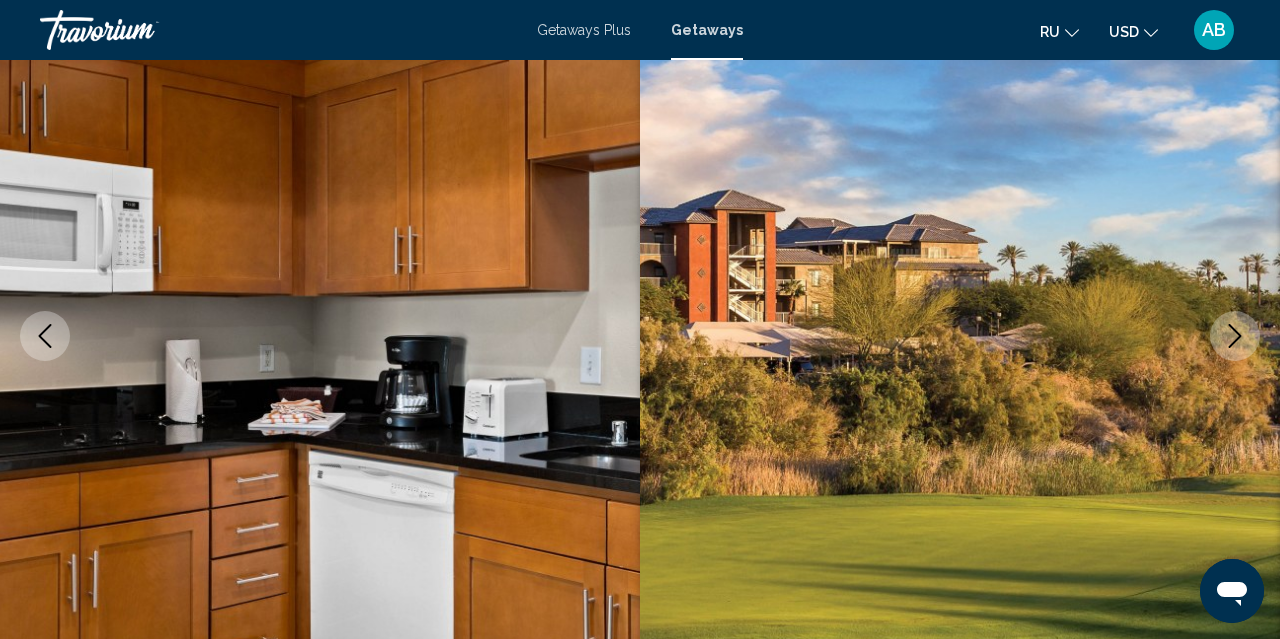 click 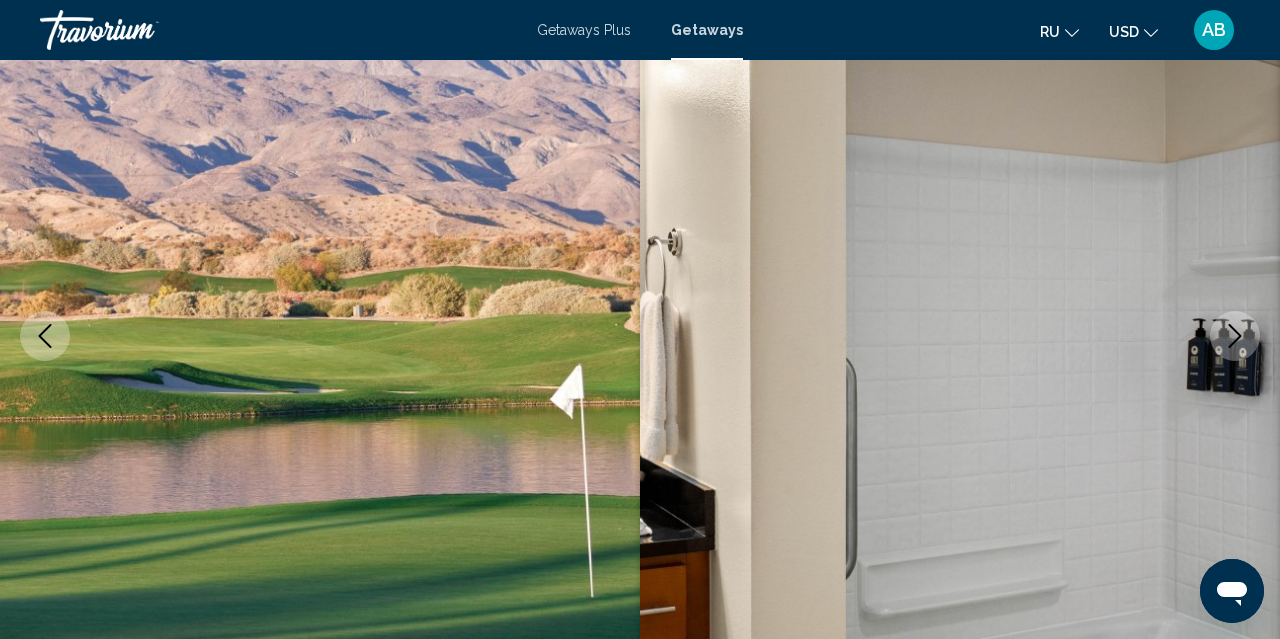 click 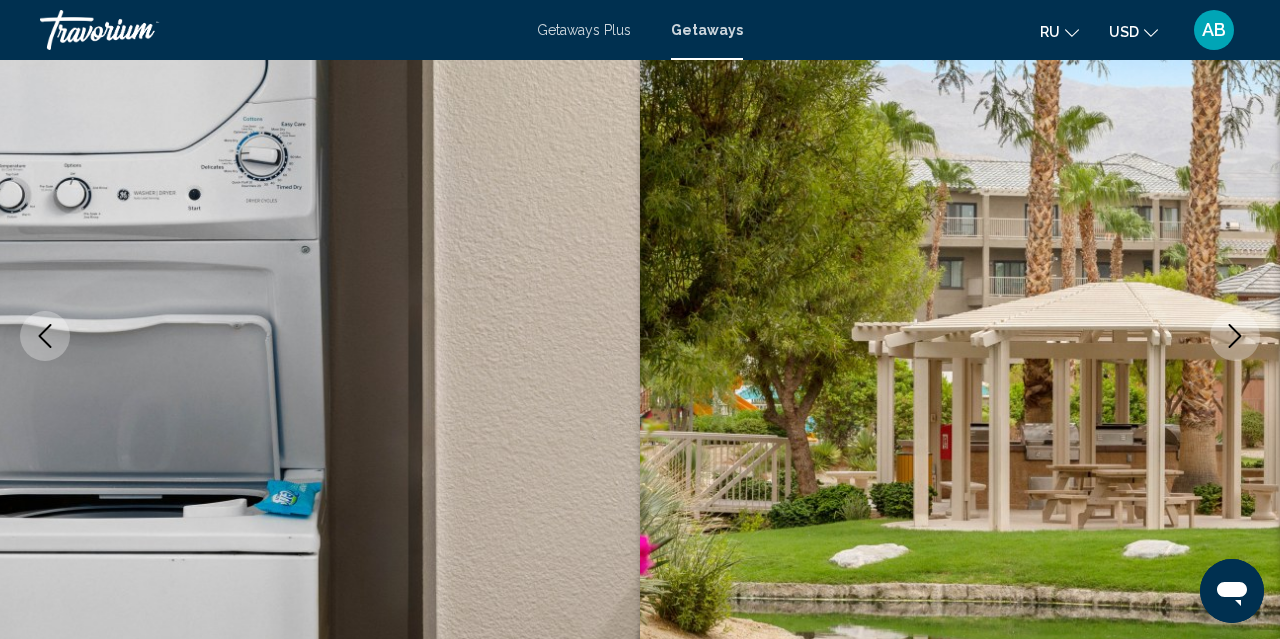 click 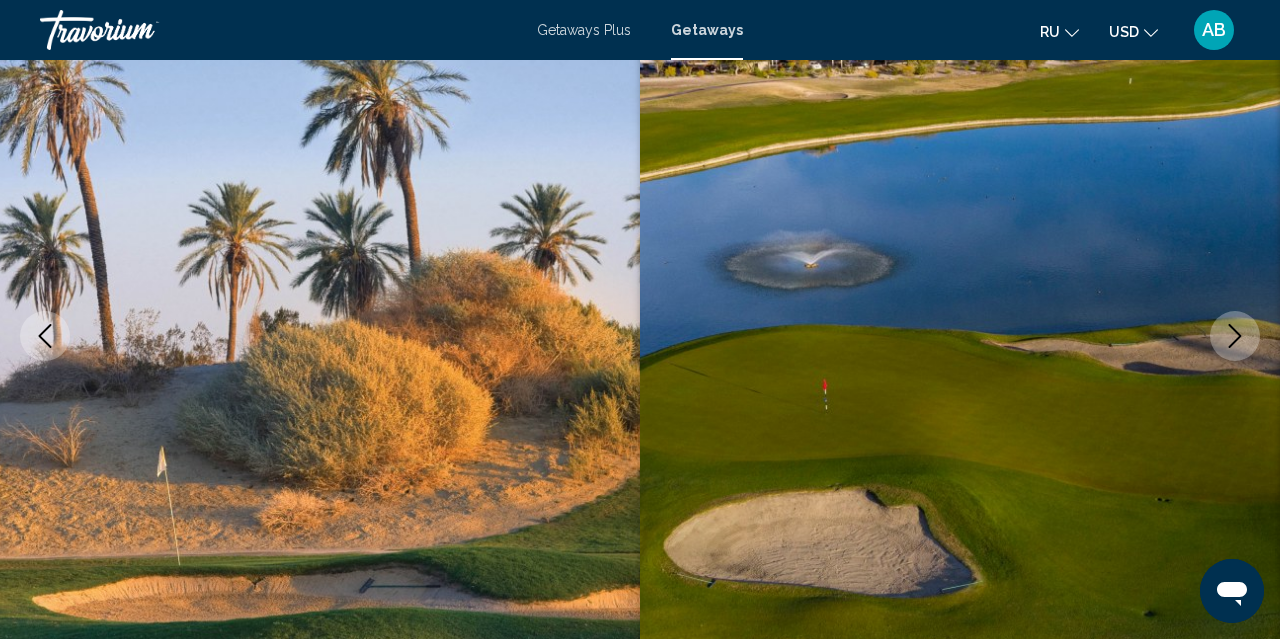 click 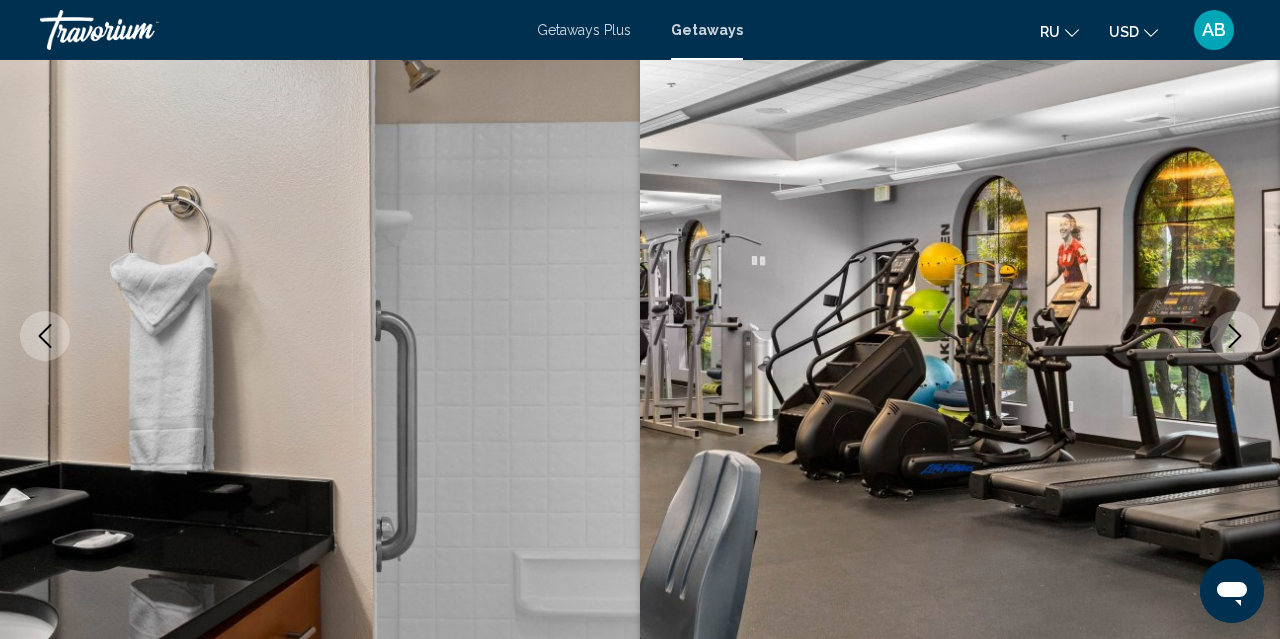 click 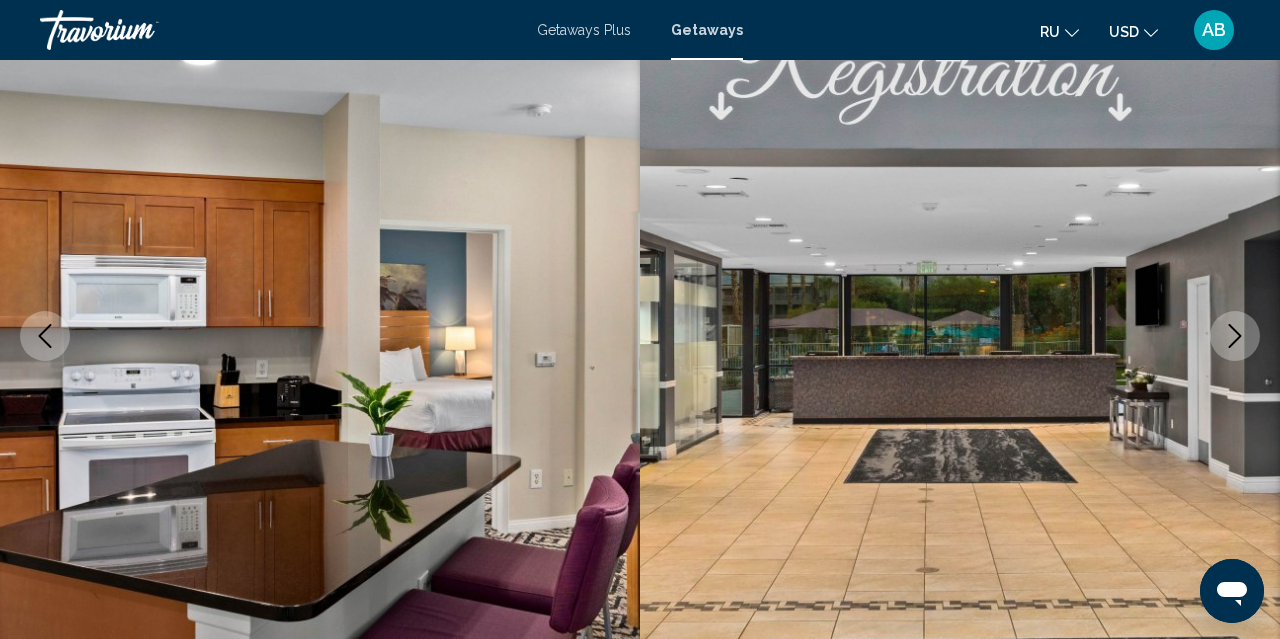 click 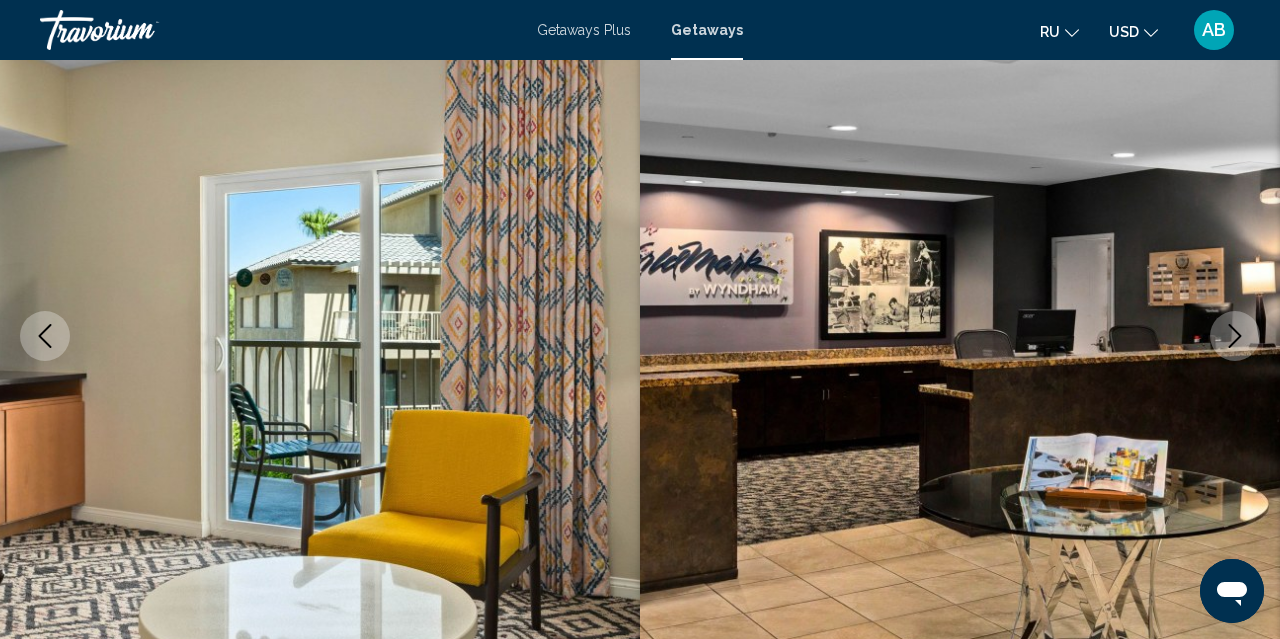 click 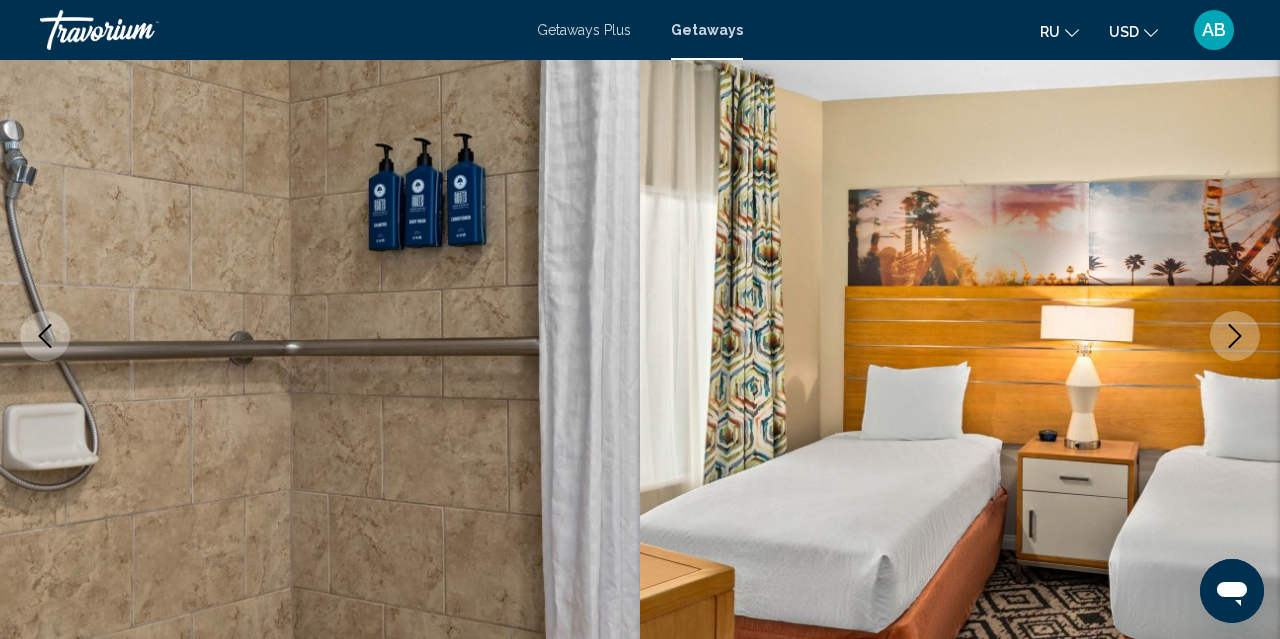click 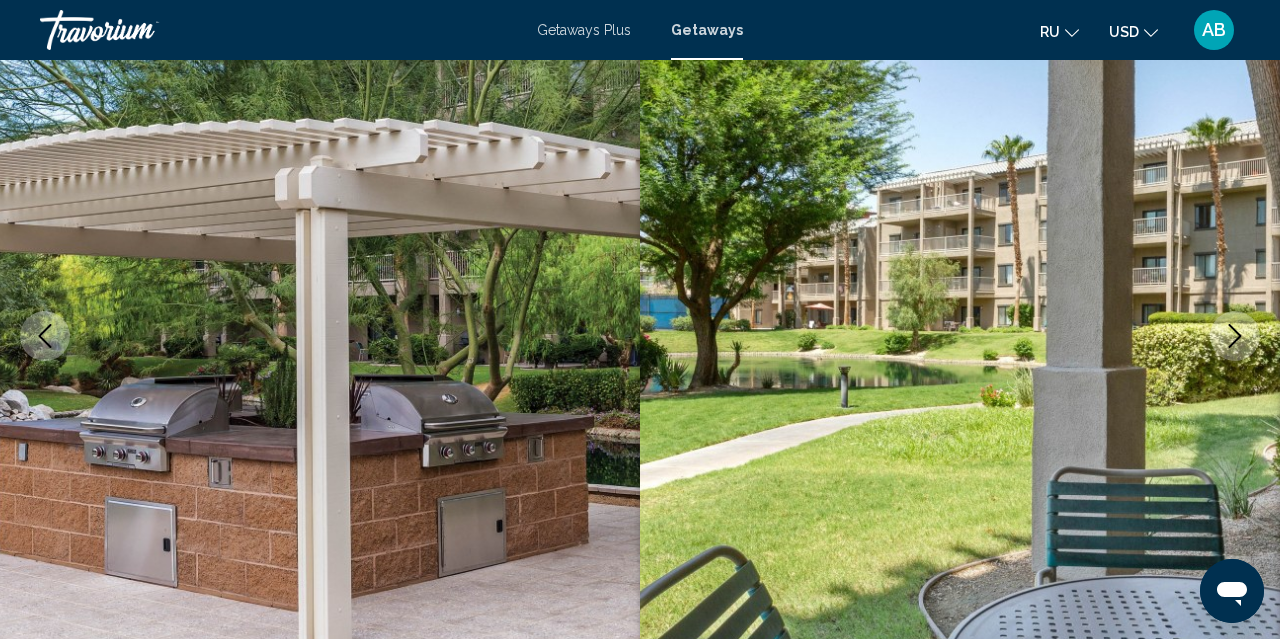 click 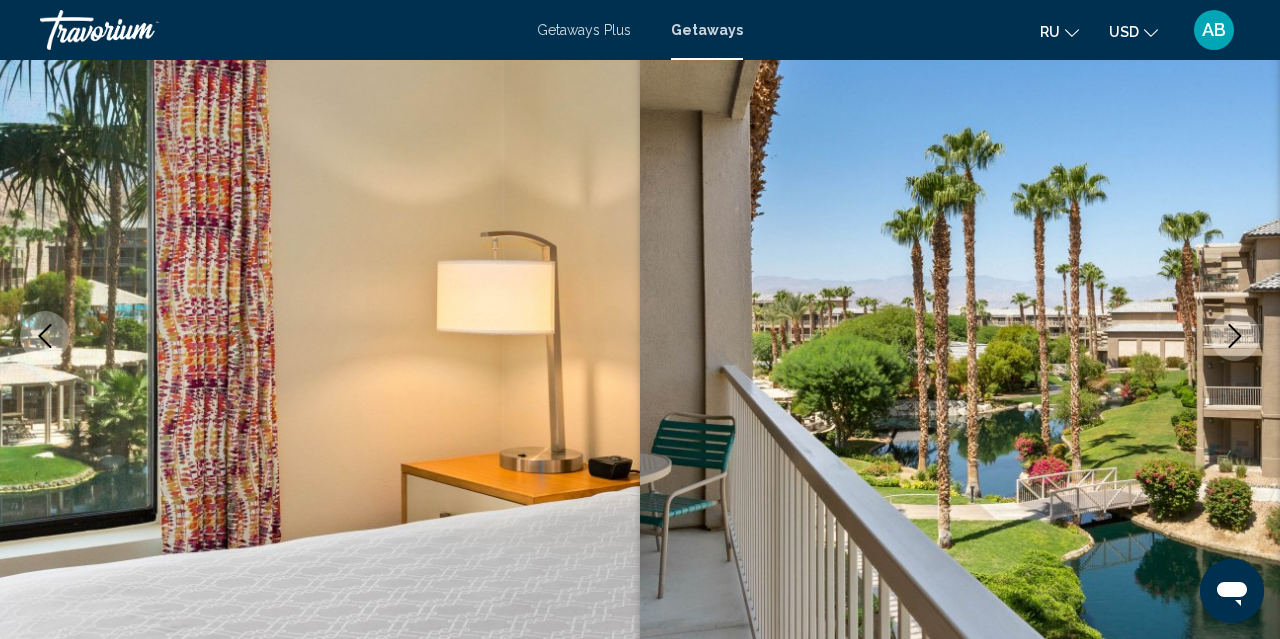 click 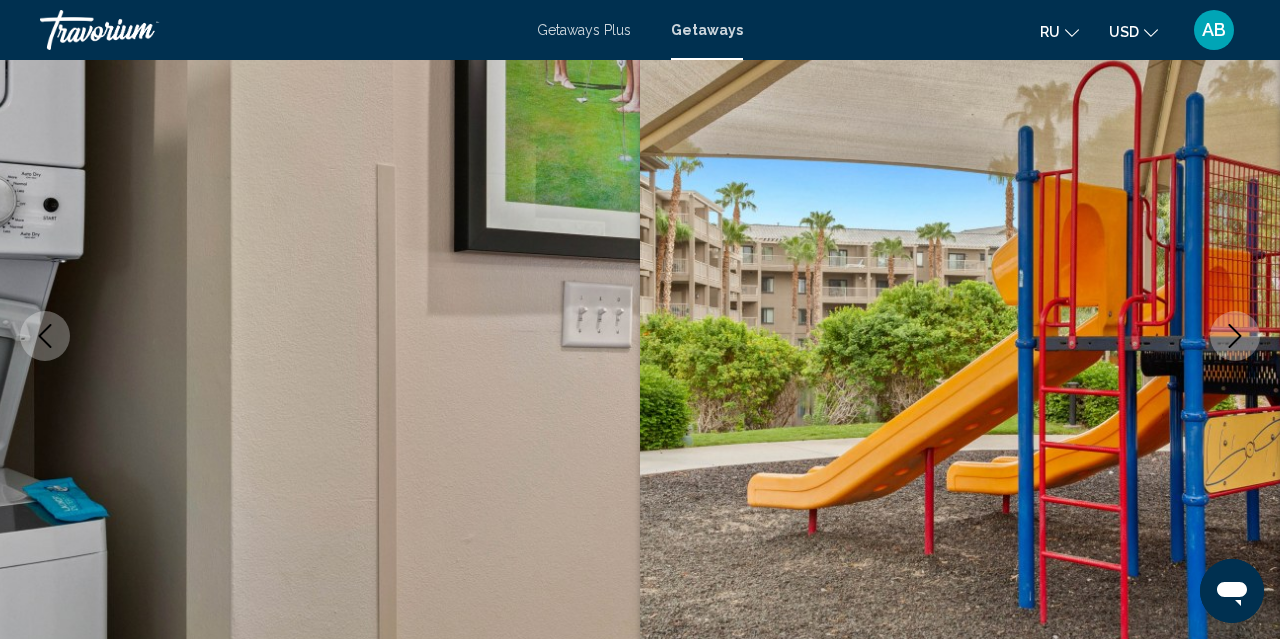 click 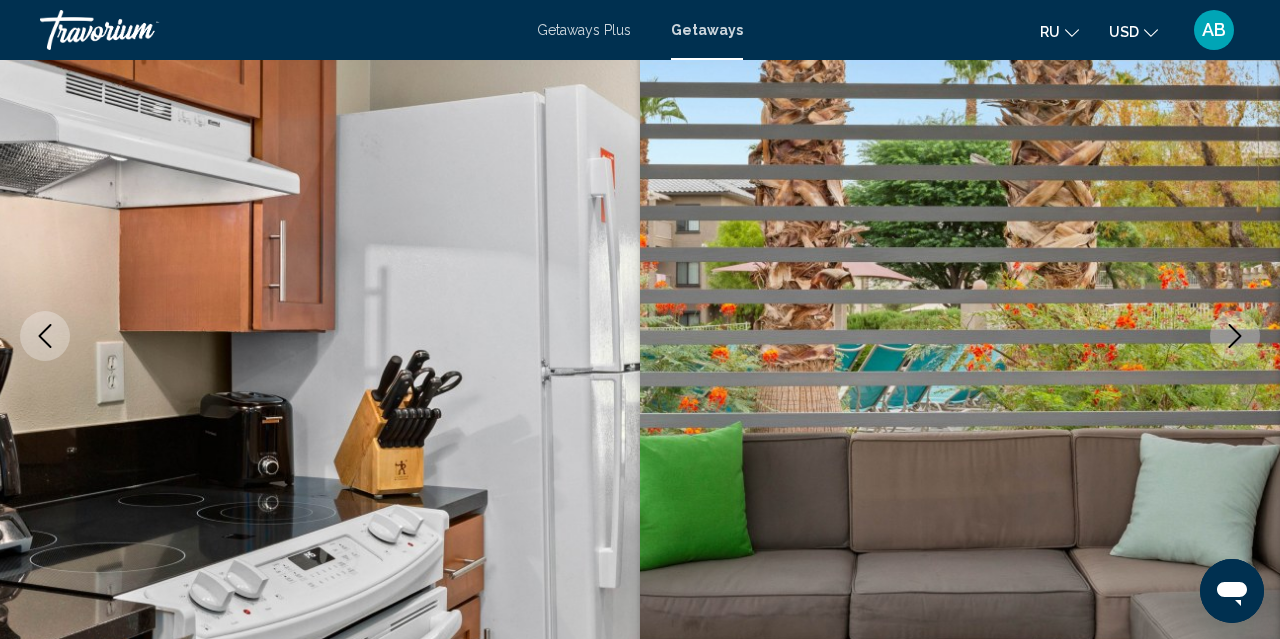 click 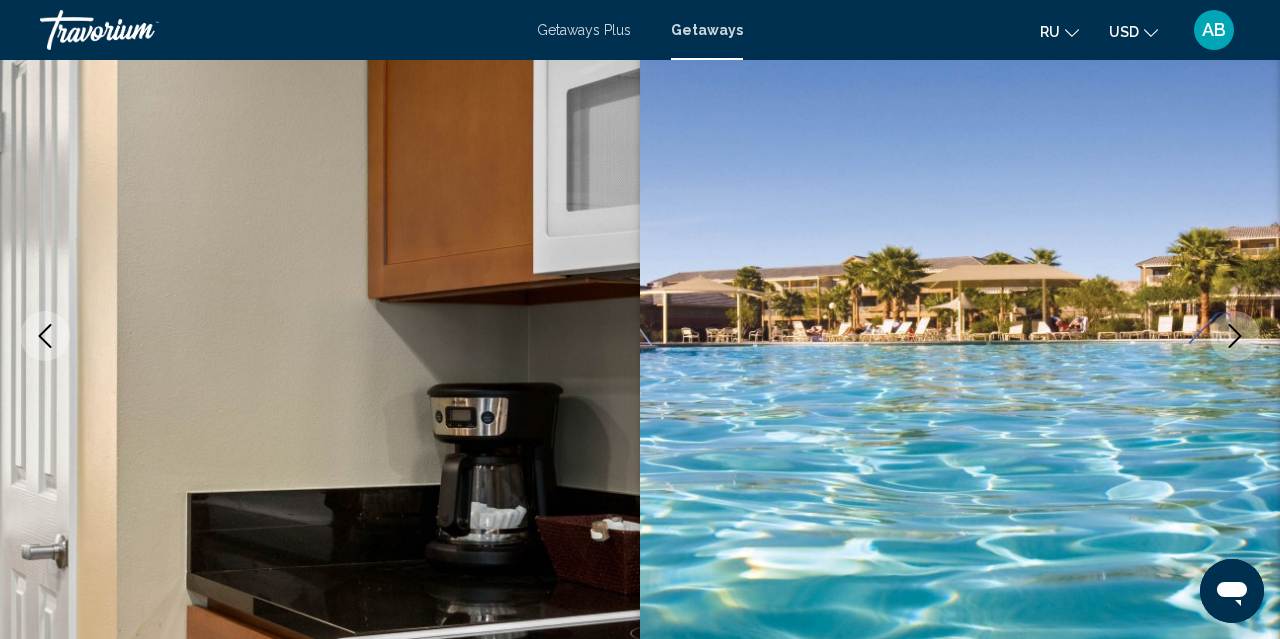click 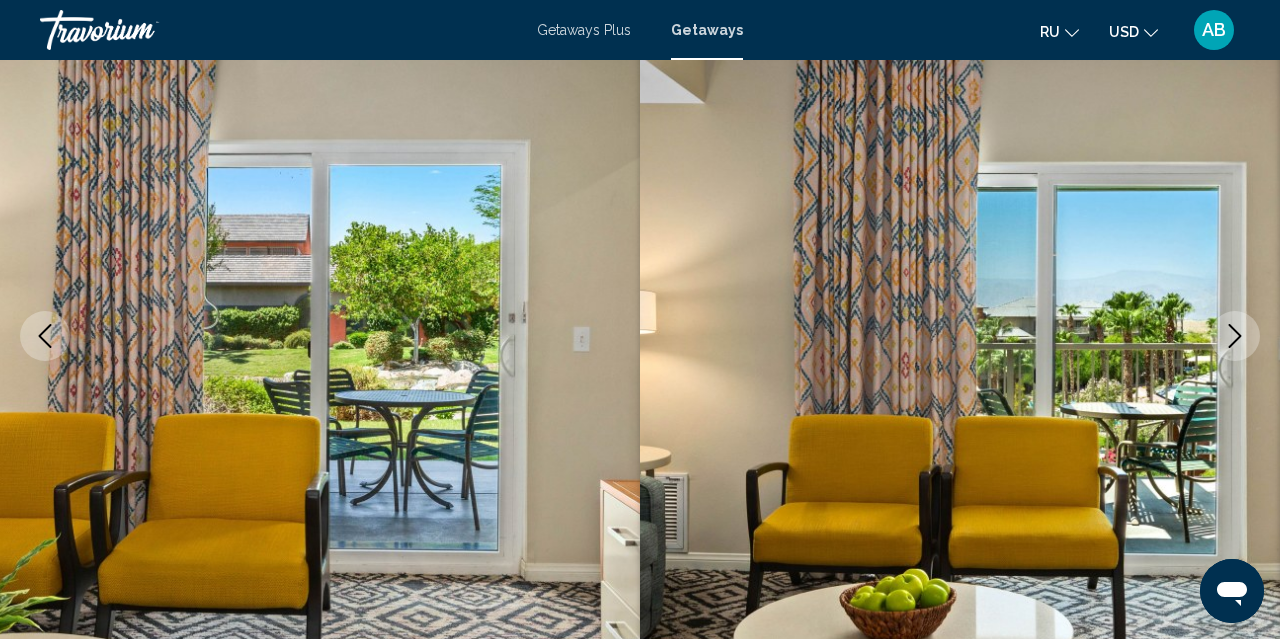 click 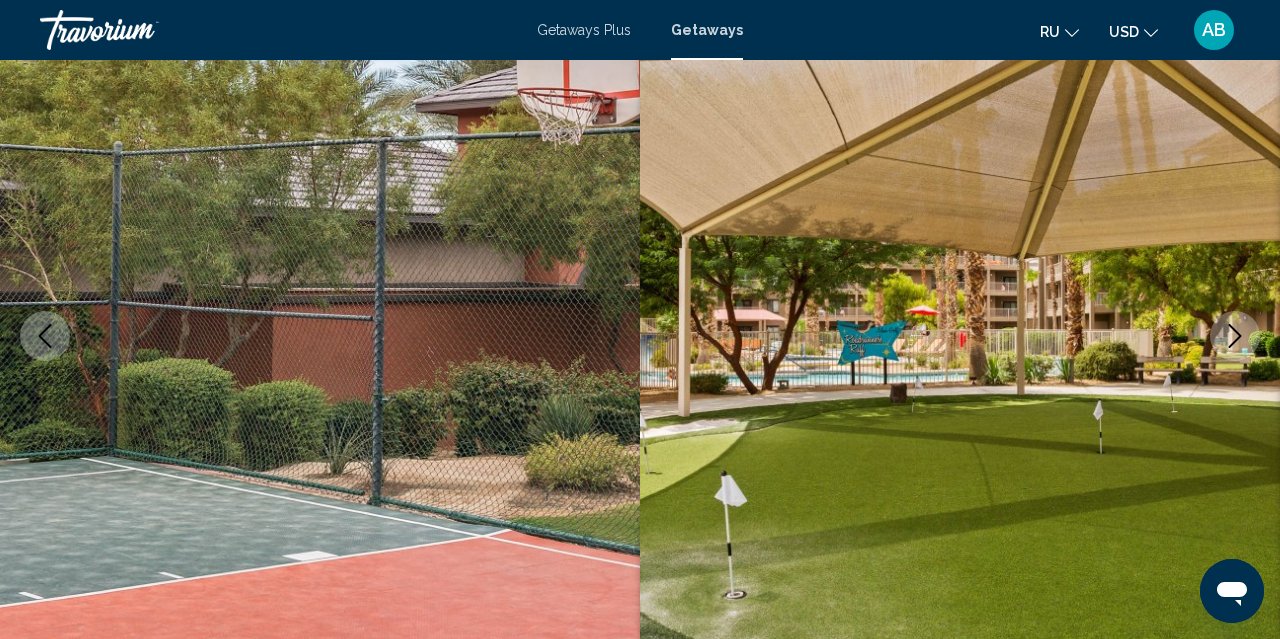 click 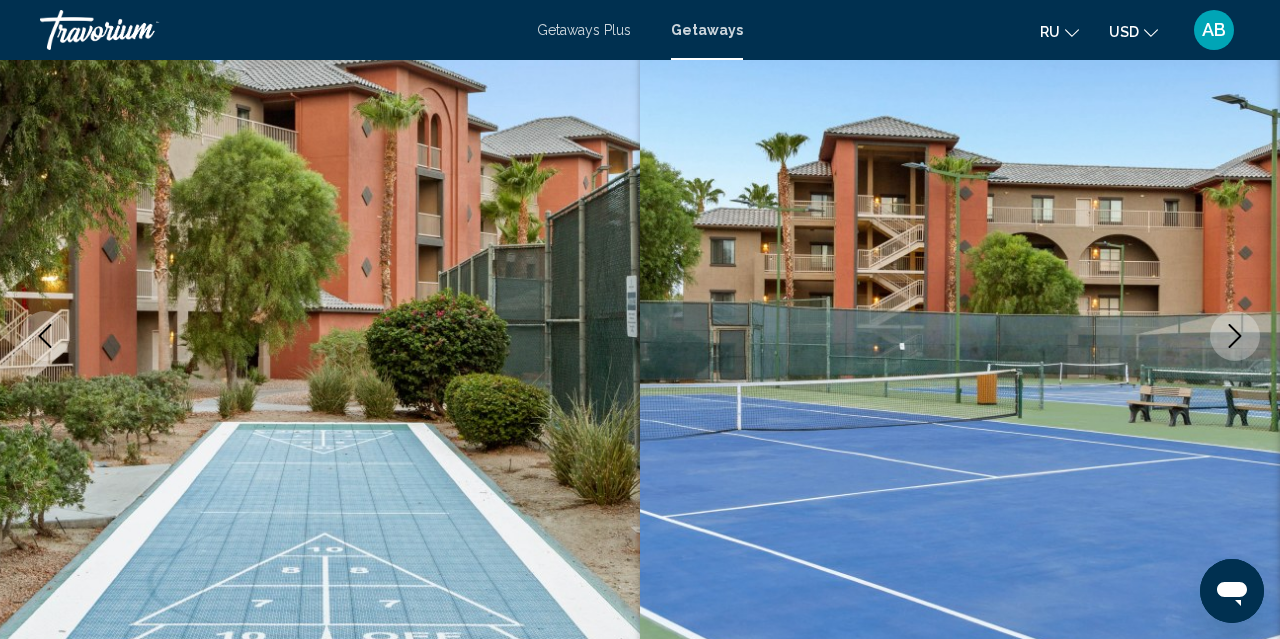 click 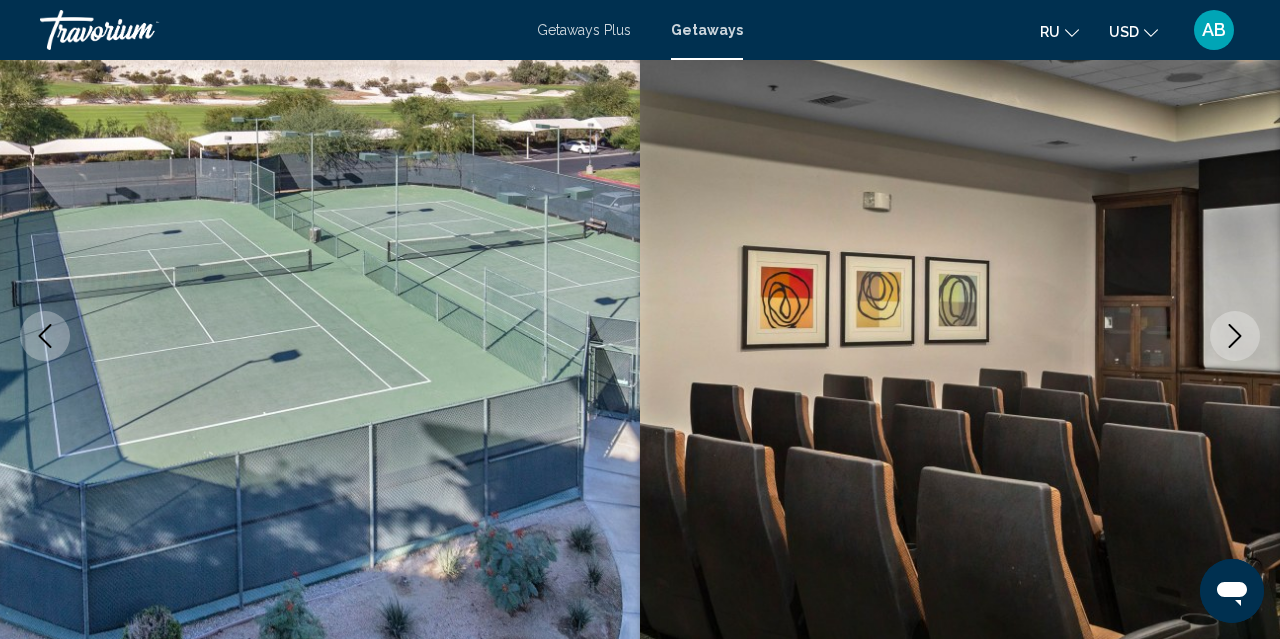 click 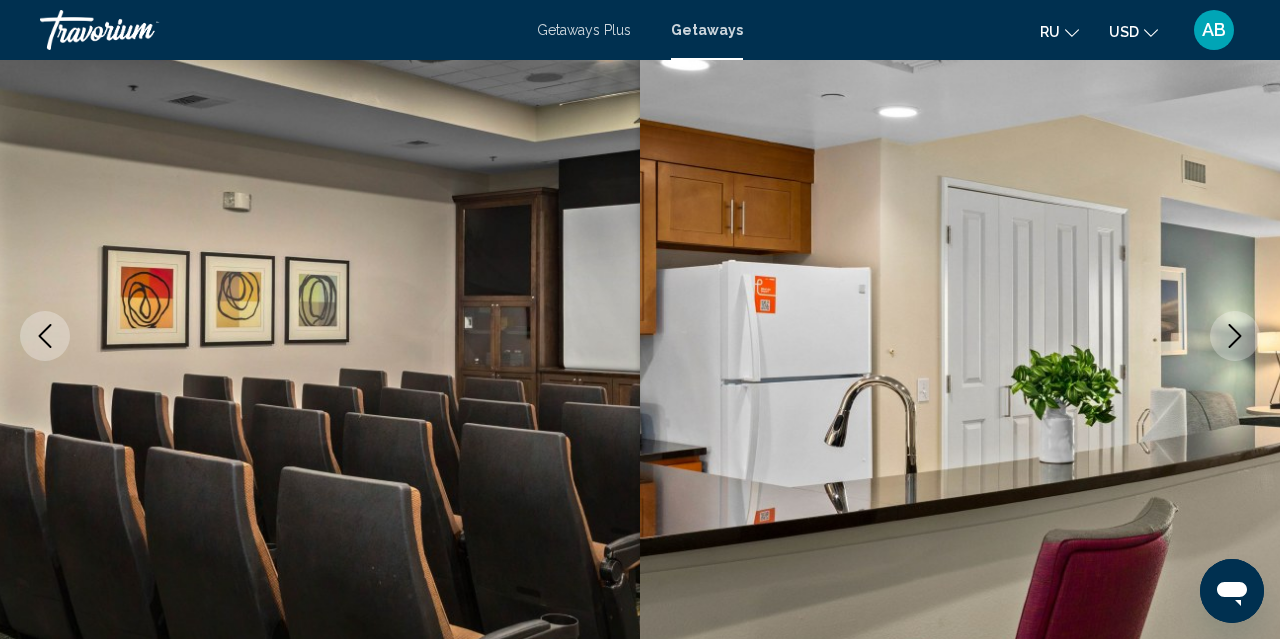 click 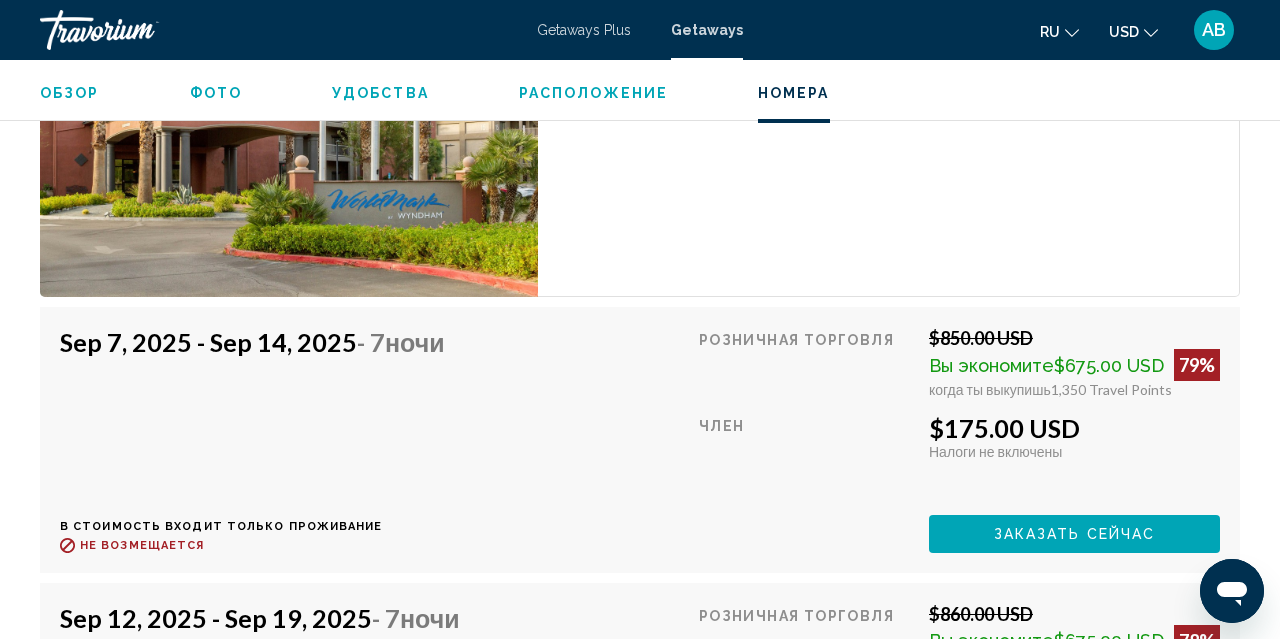 scroll, scrollTop: 4389, scrollLeft: 0, axis: vertical 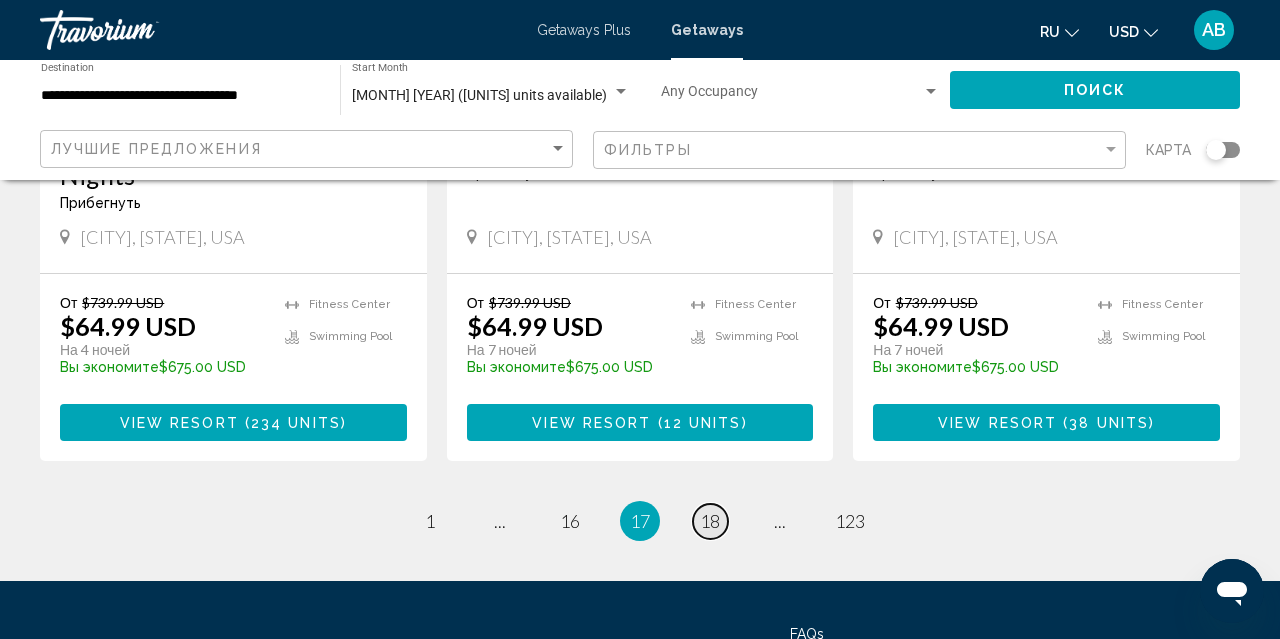 click on "18" at bounding box center [710, 521] 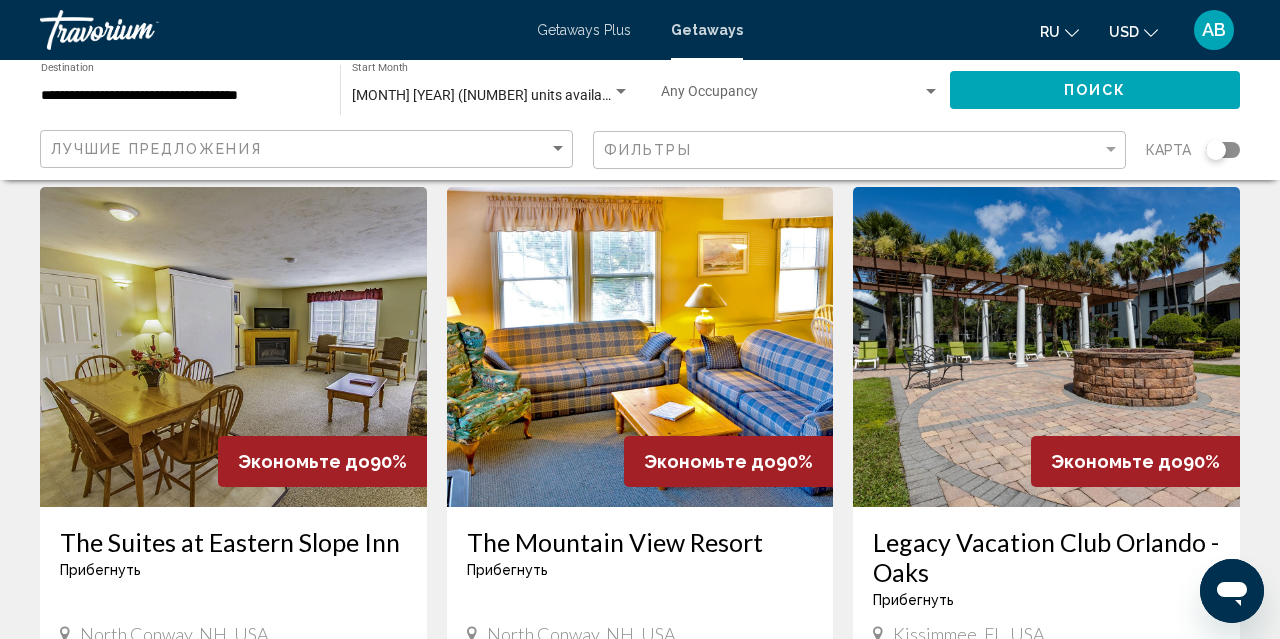 scroll, scrollTop: 2261, scrollLeft: 0, axis: vertical 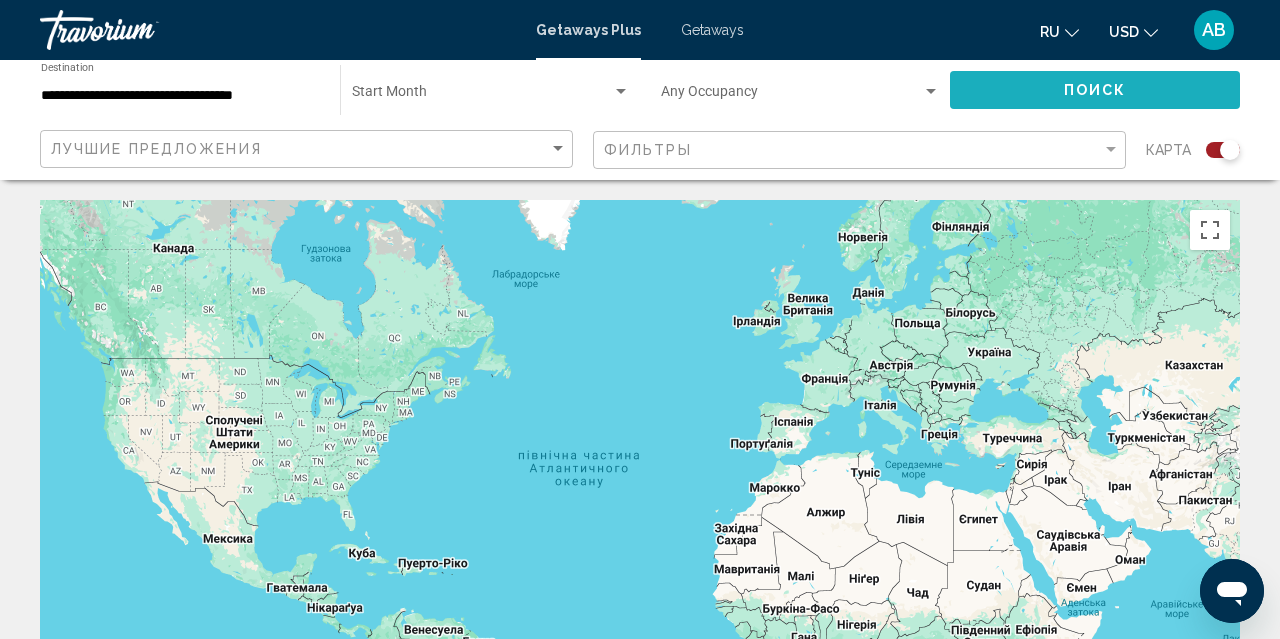 click on "Поиск" 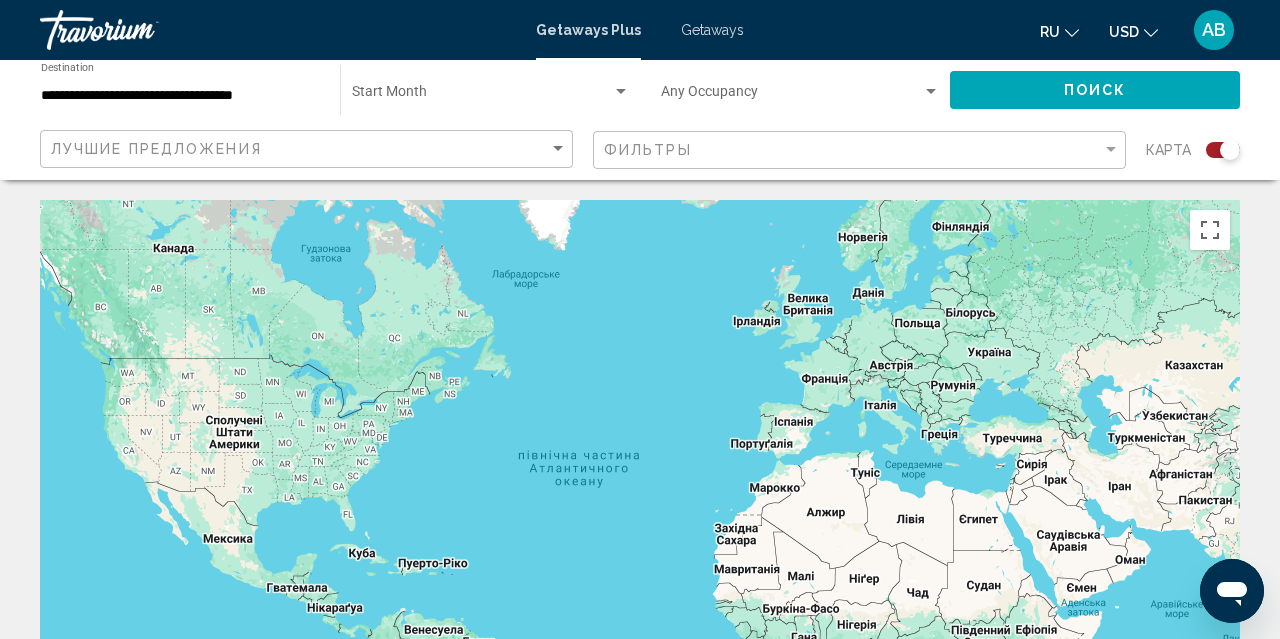 scroll, scrollTop: 0, scrollLeft: 0, axis: both 